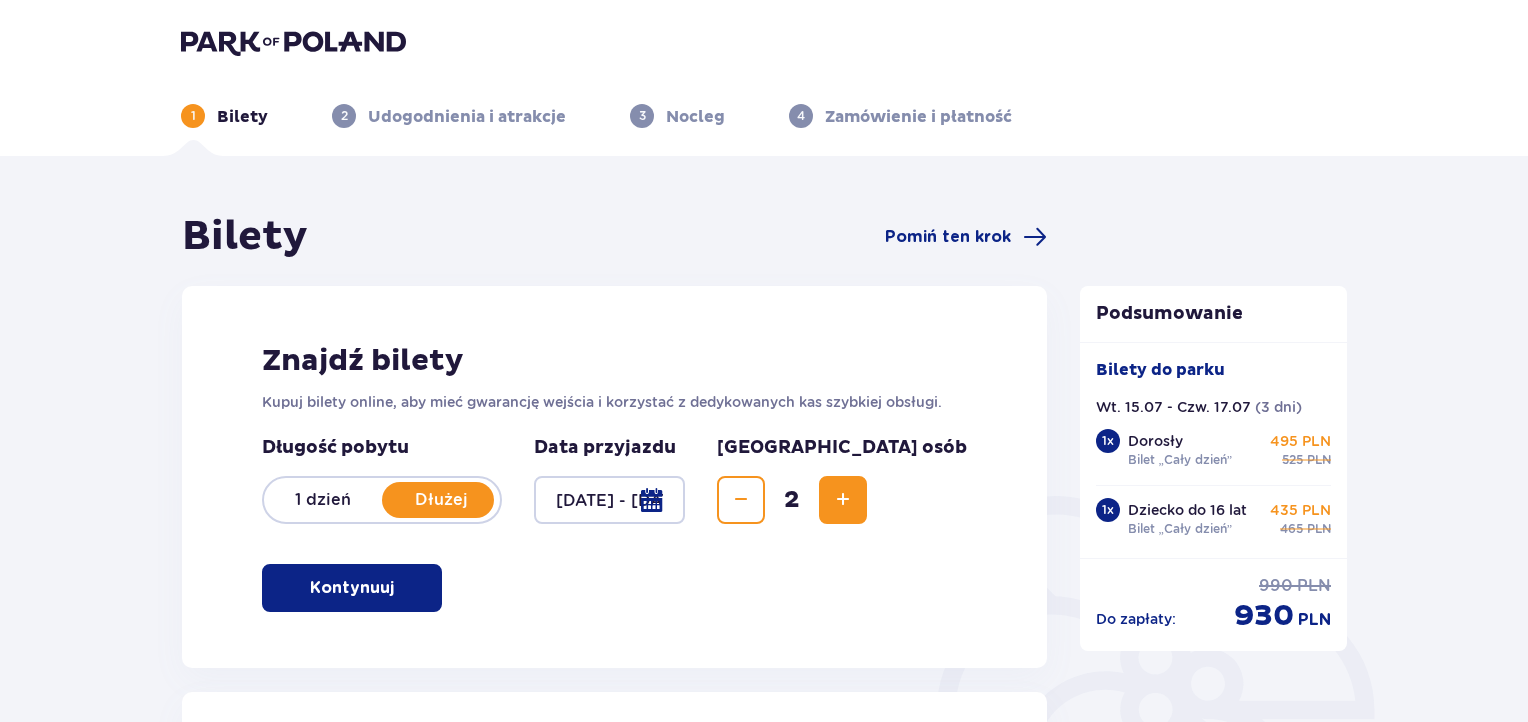 scroll, scrollTop: 0, scrollLeft: 0, axis: both 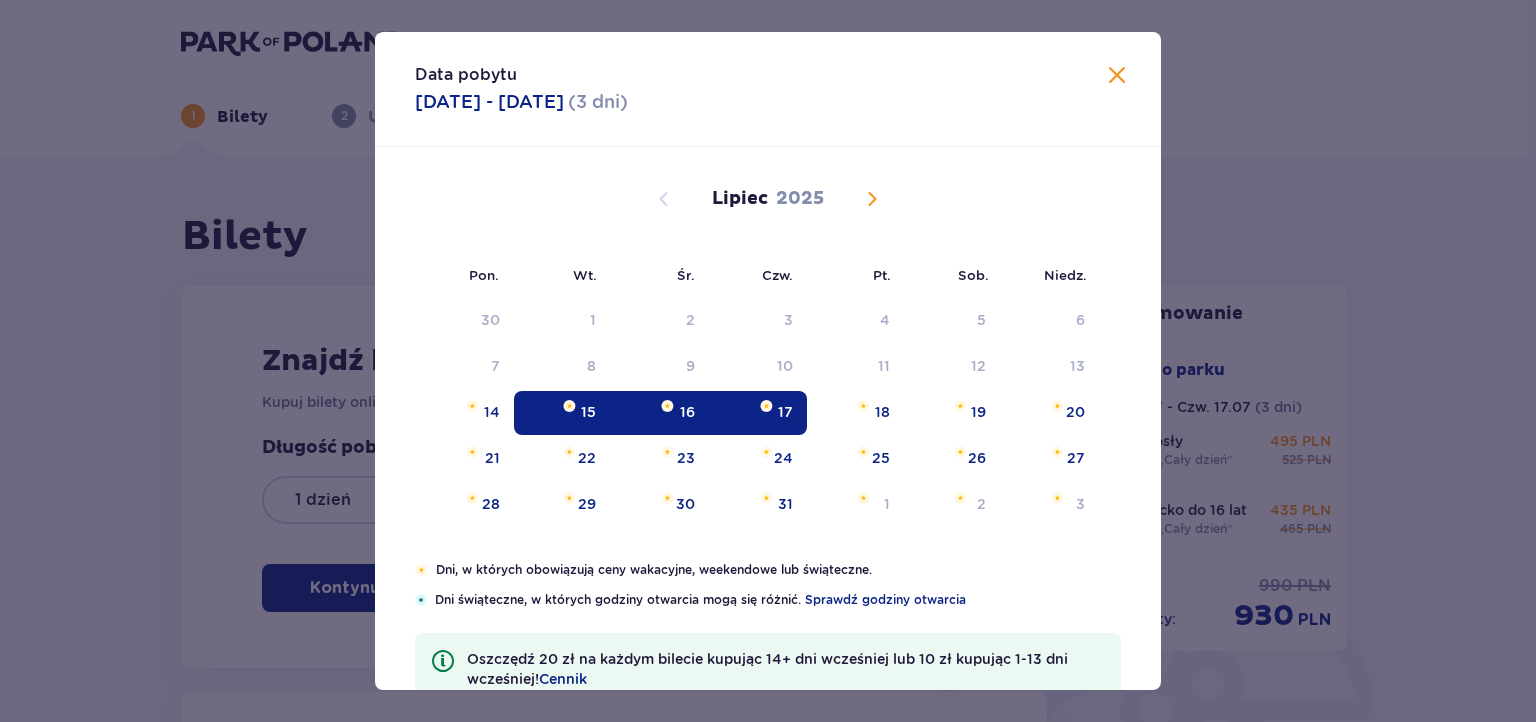 click at bounding box center [1117, 76] 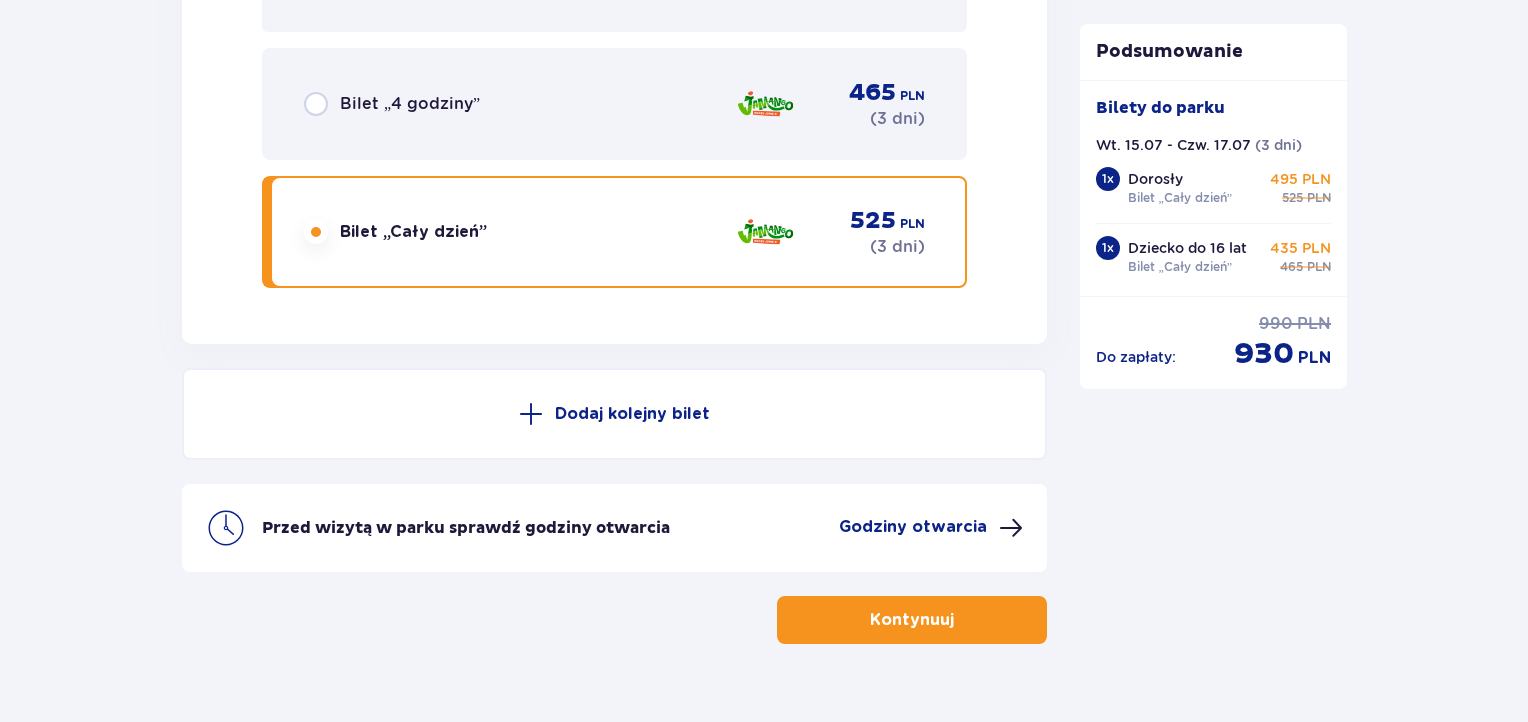 scroll, scrollTop: 3333, scrollLeft: 0, axis: vertical 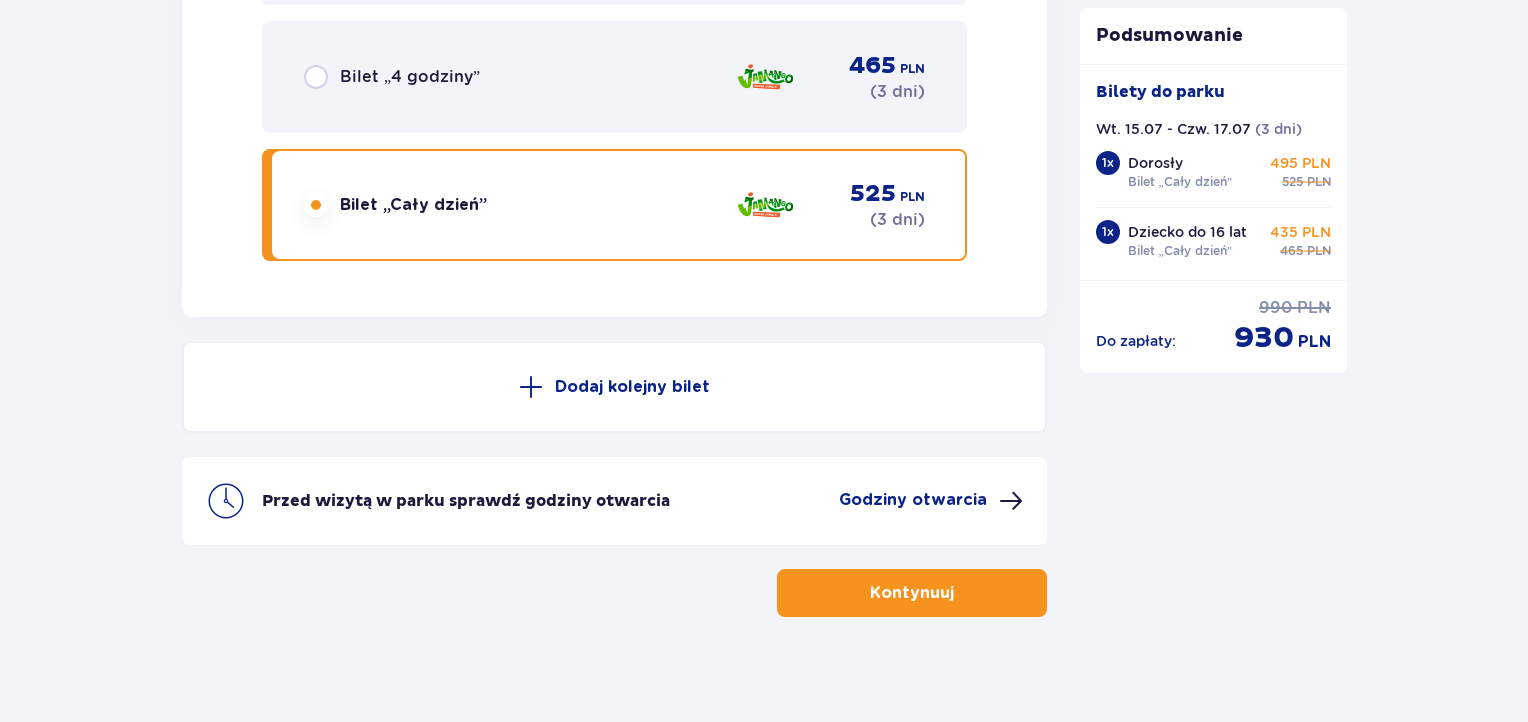 click on "Kontynuuj" at bounding box center (912, 593) 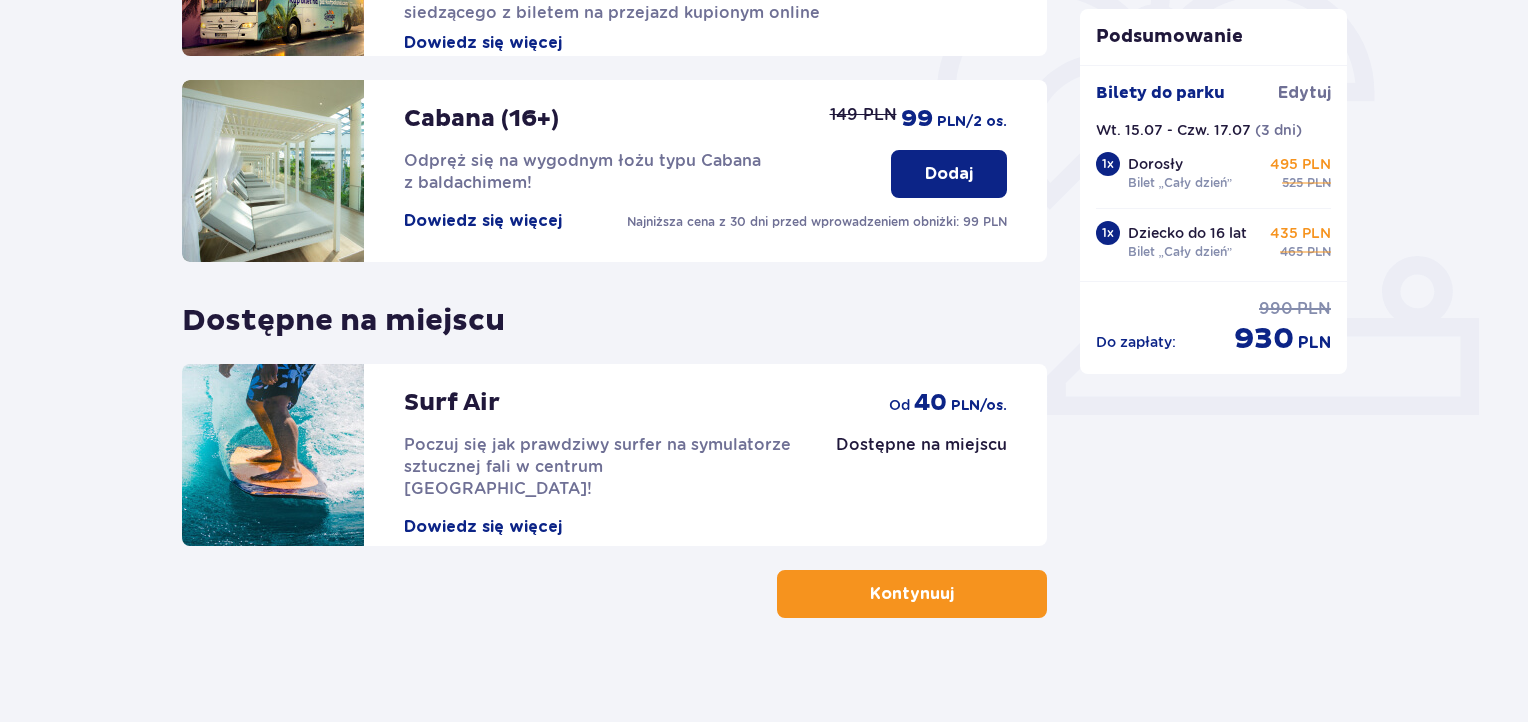 scroll, scrollTop: 633, scrollLeft: 0, axis: vertical 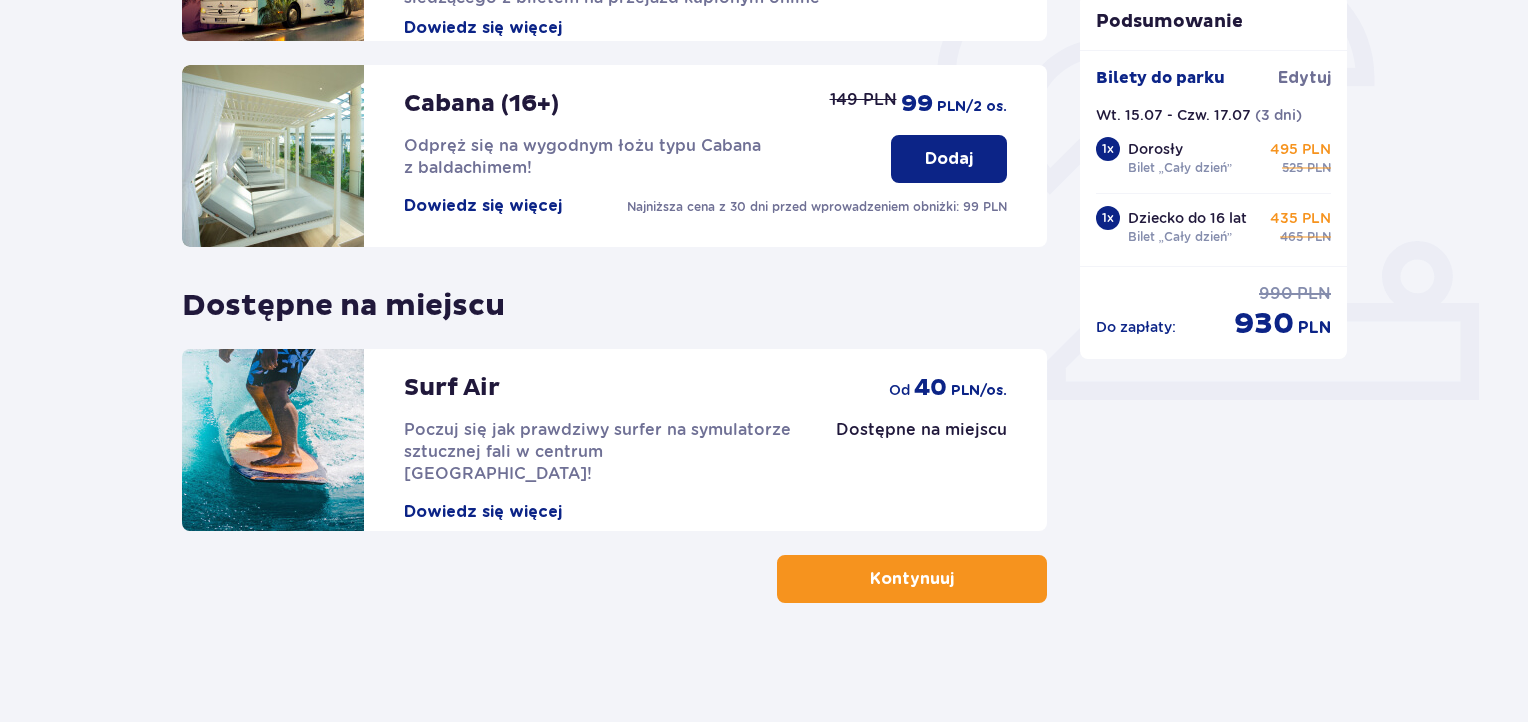 click on "Kontynuuj" at bounding box center (912, 579) 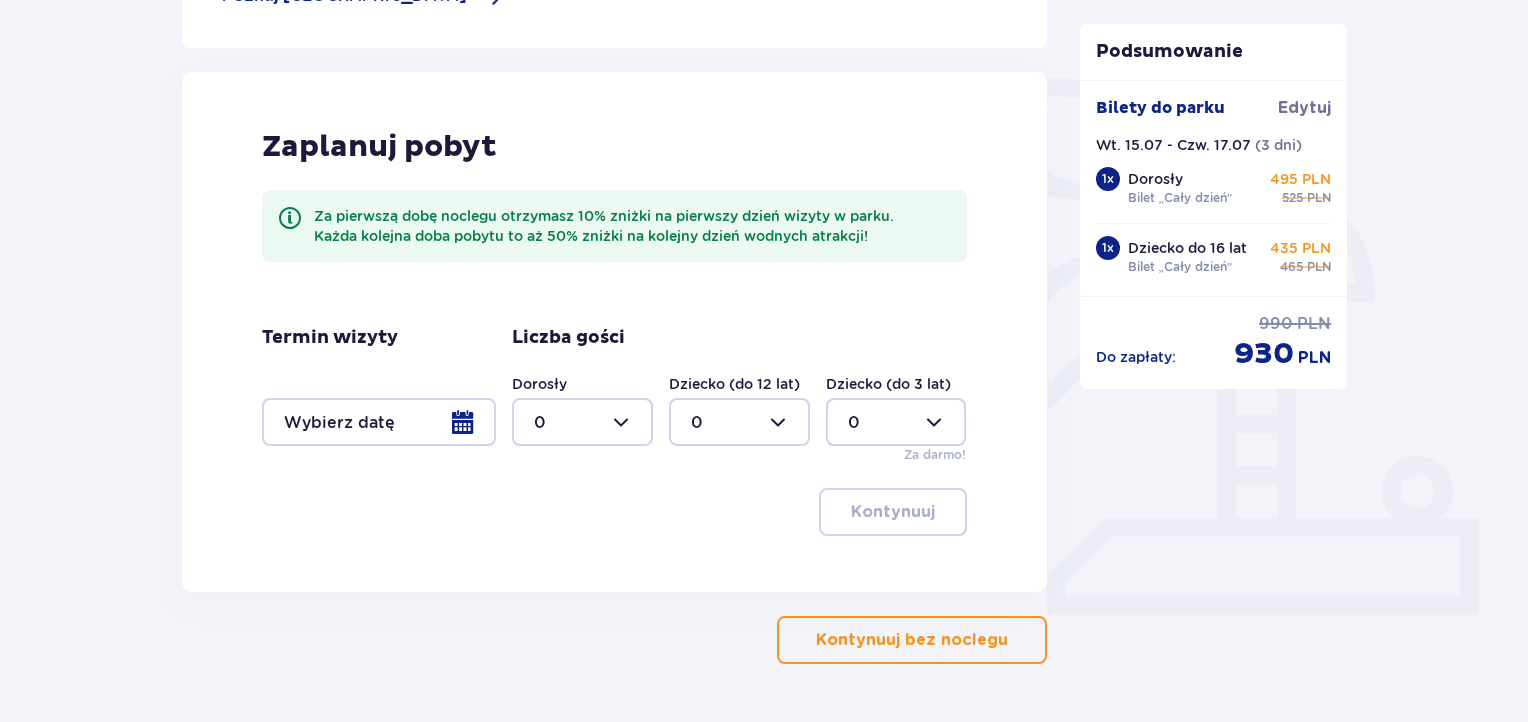 scroll, scrollTop: 478, scrollLeft: 0, axis: vertical 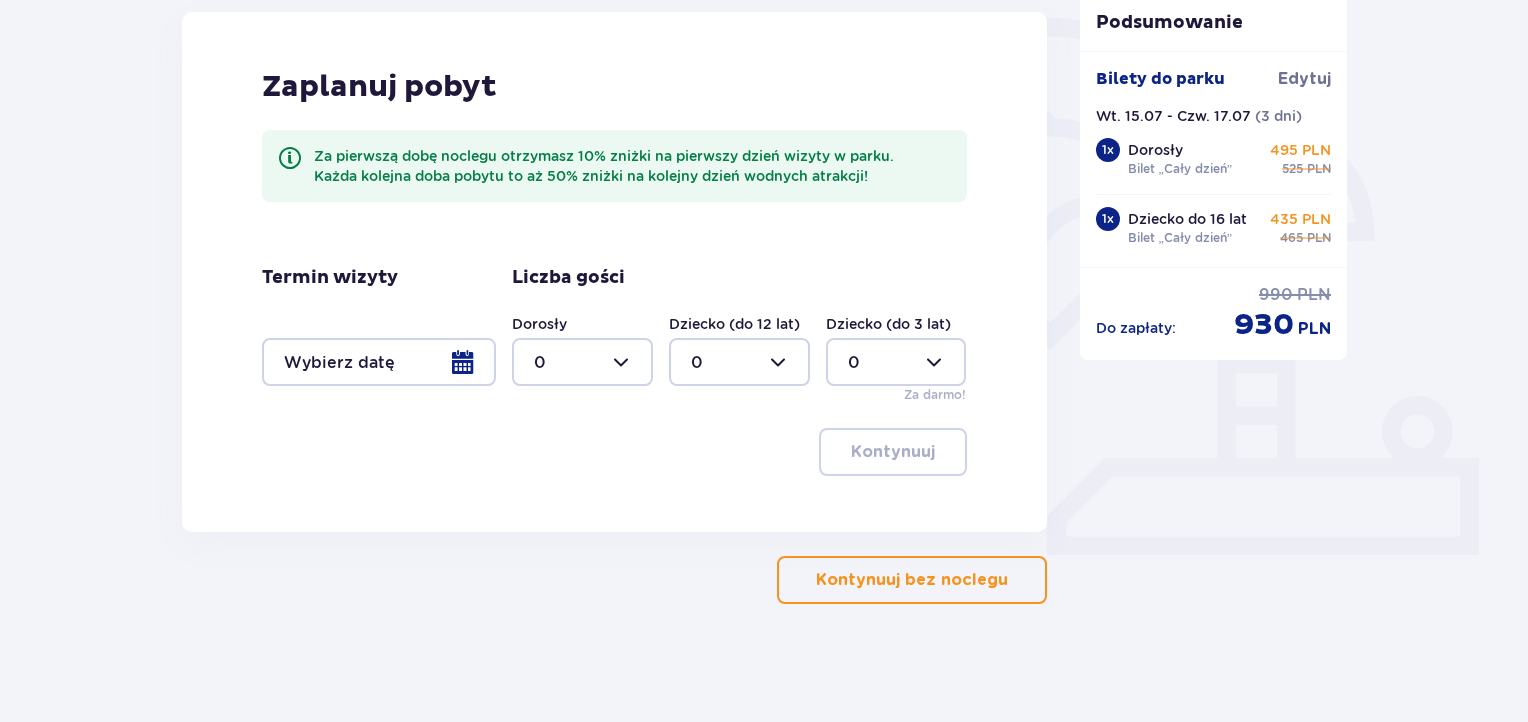 click at bounding box center [379, 362] 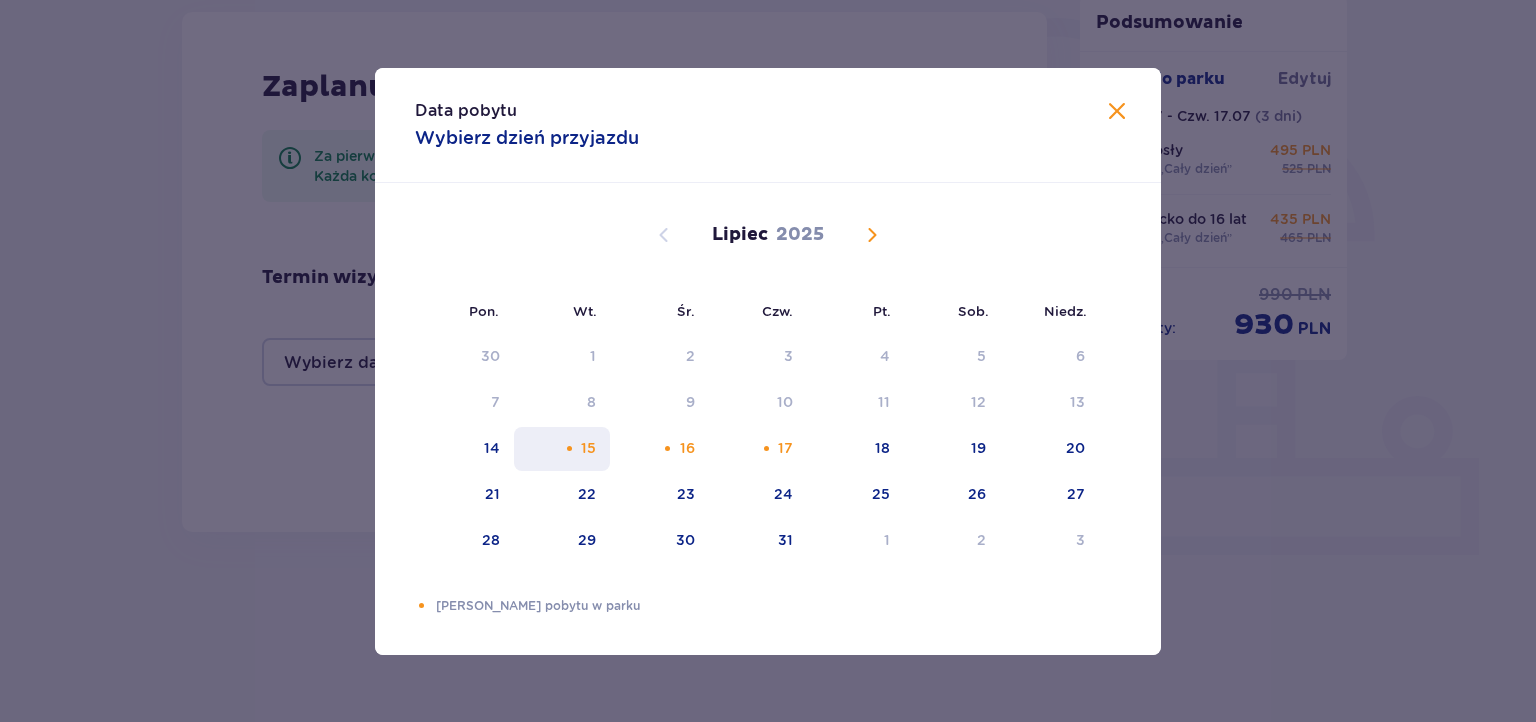 click on "15" at bounding box center (562, 449) 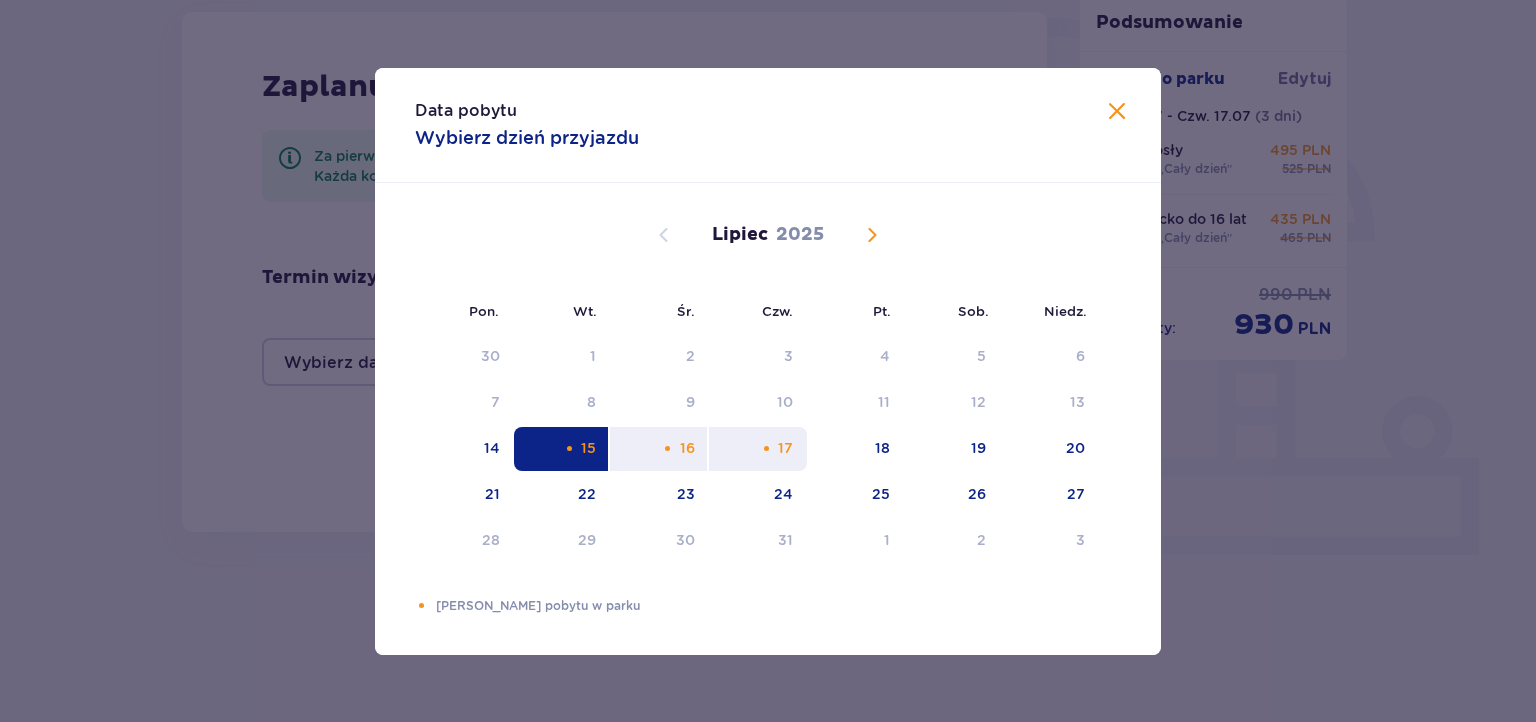 click on "17" at bounding box center (758, 449) 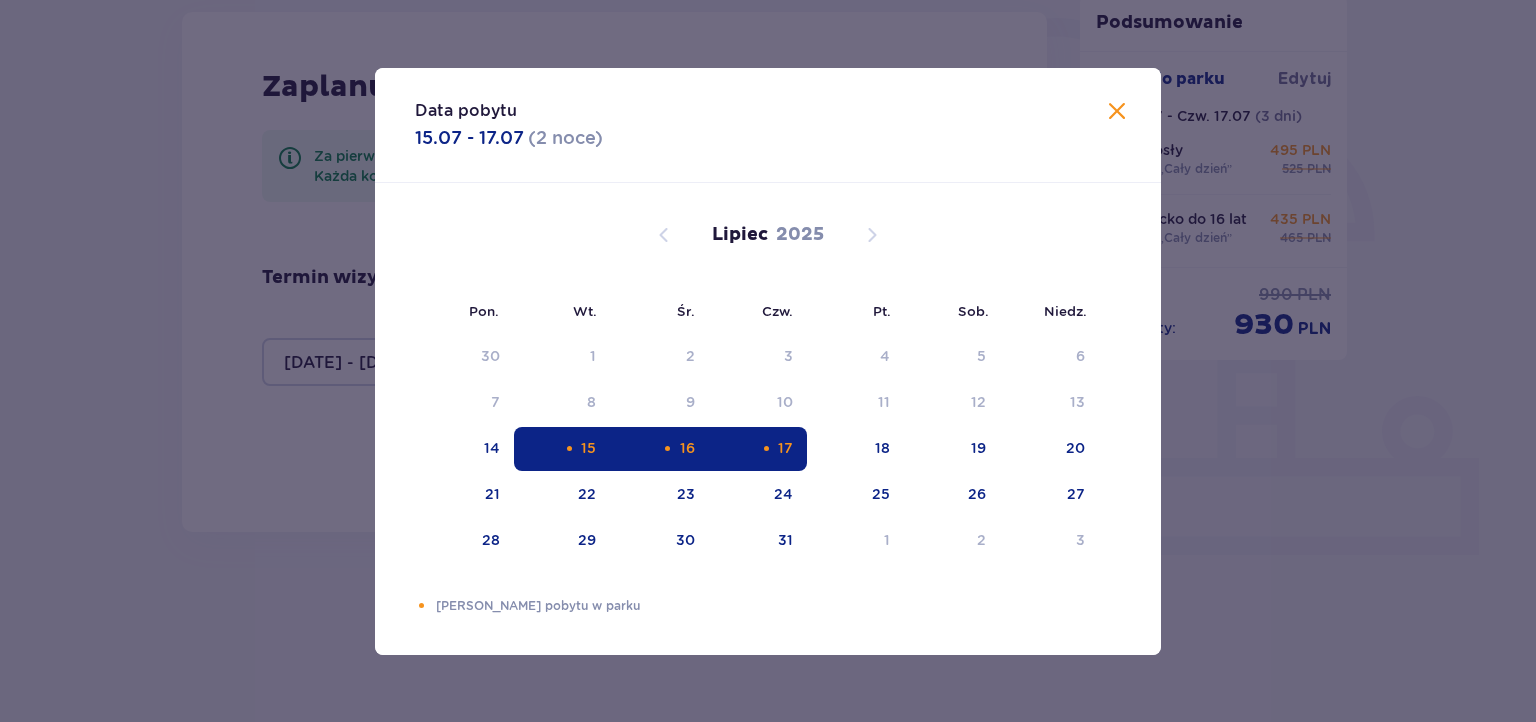 type on "15.07.25 - 17.07.25" 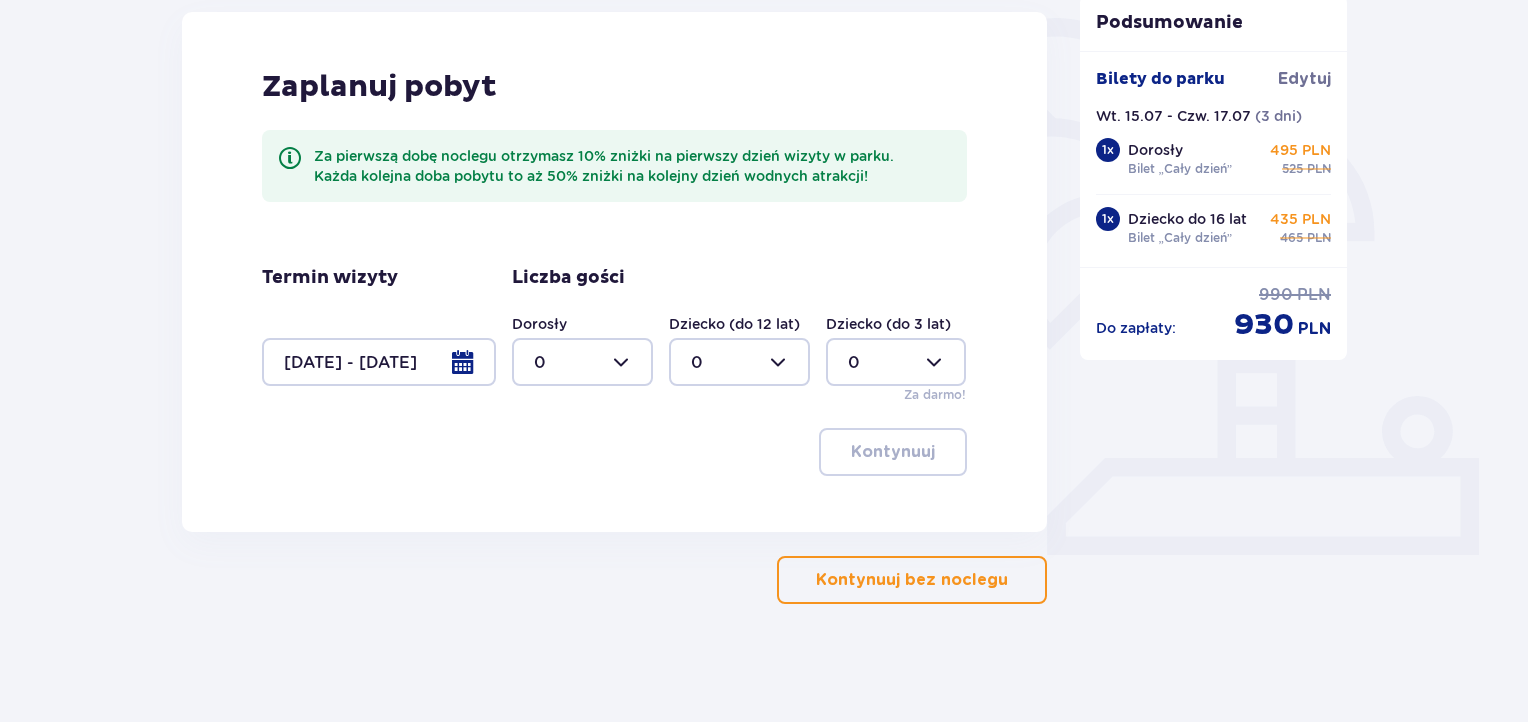 click at bounding box center [582, 362] 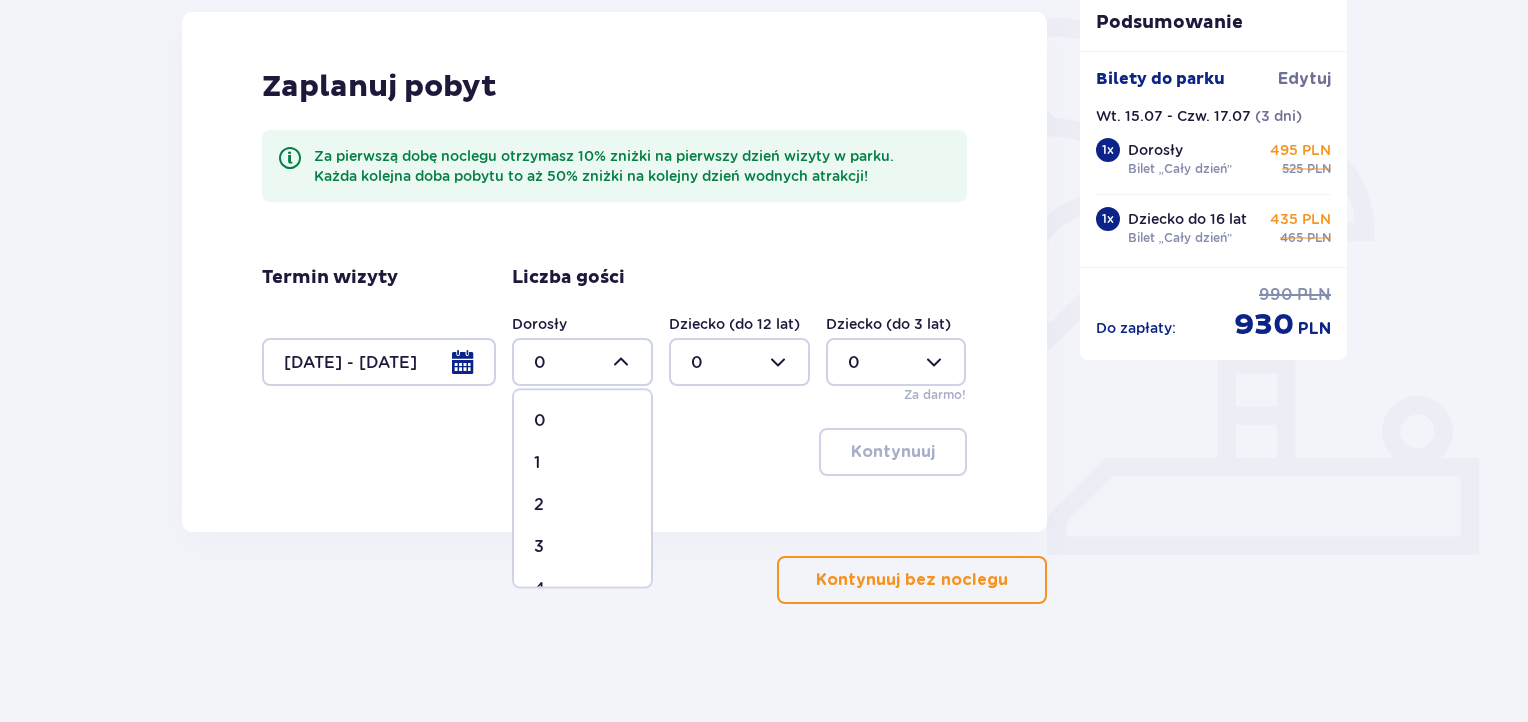 click on "1" at bounding box center [582, 463] 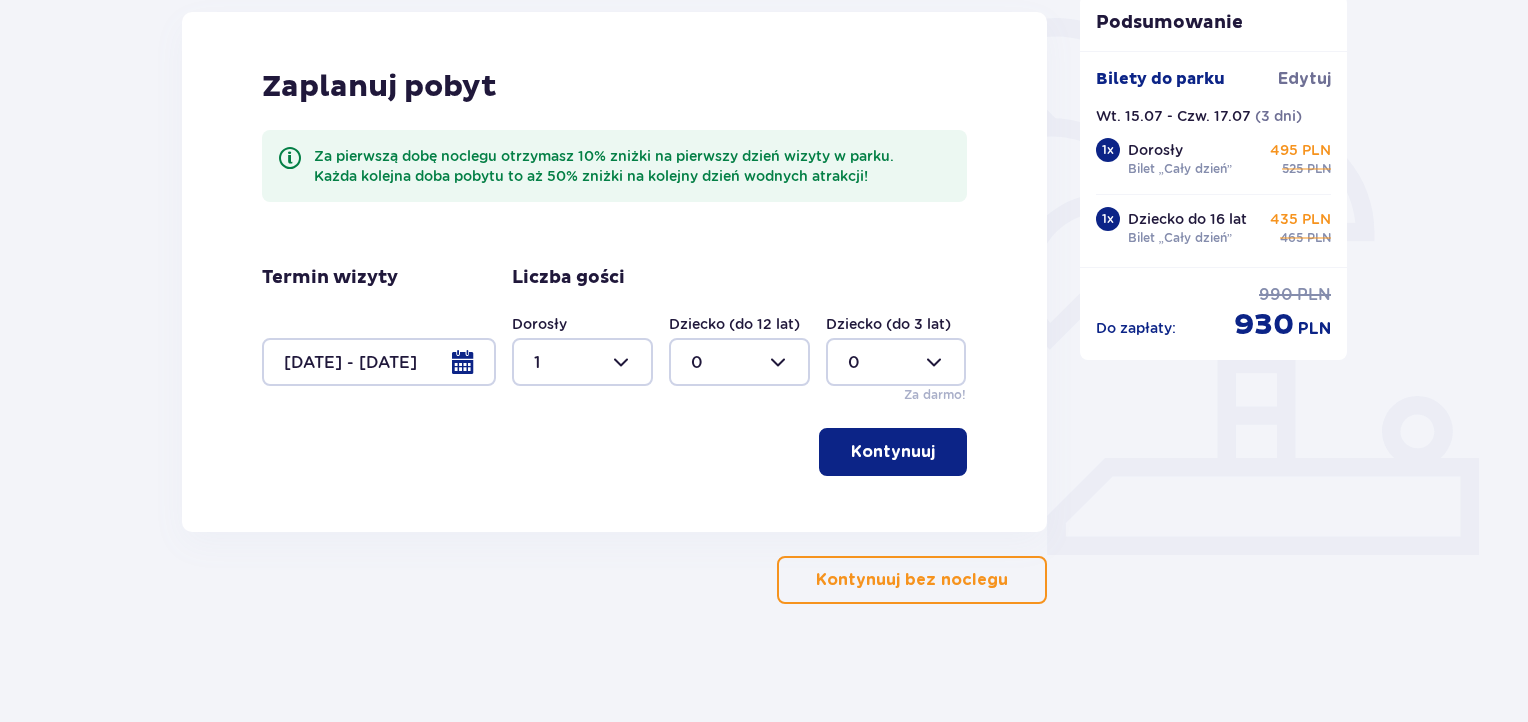 click at bounding box center [739, 362] 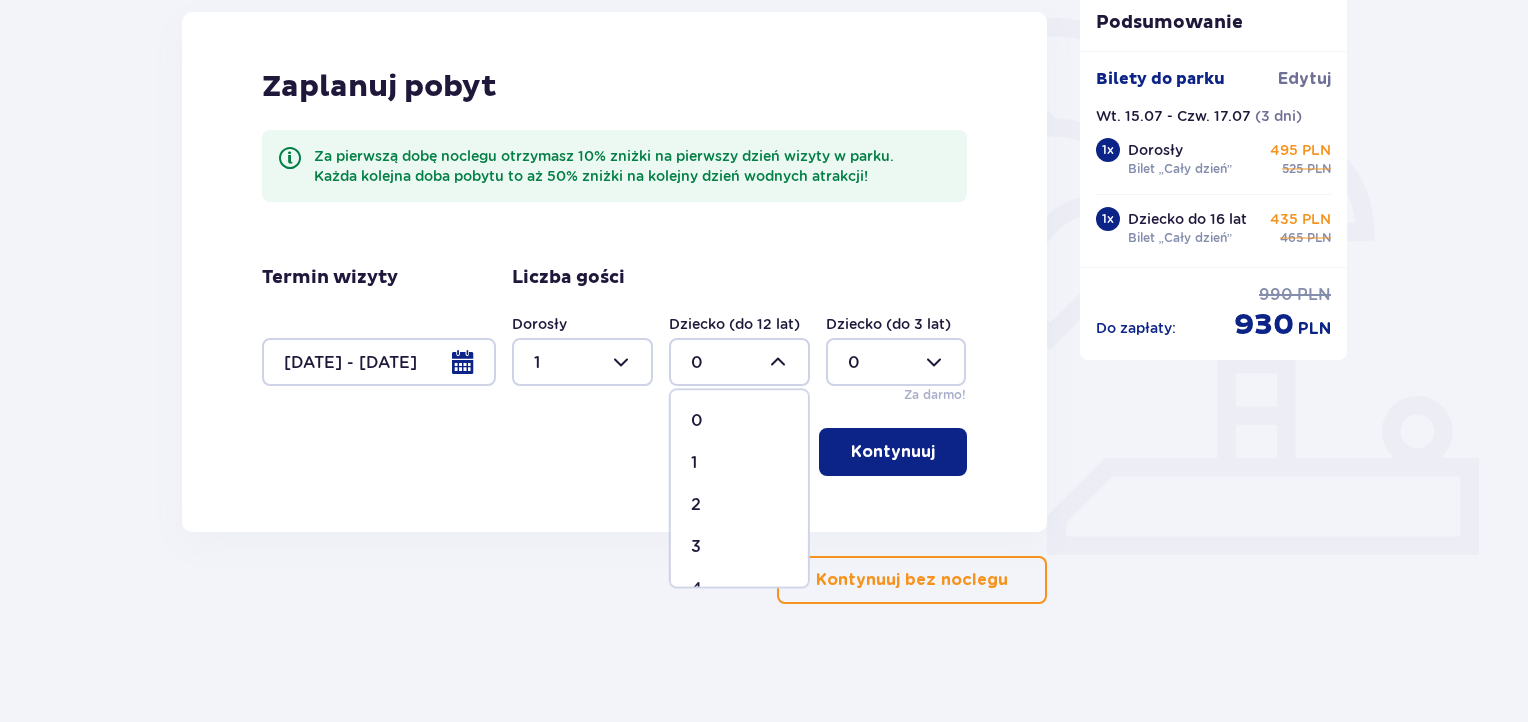 click on "1" at bounding box center [739, 463] 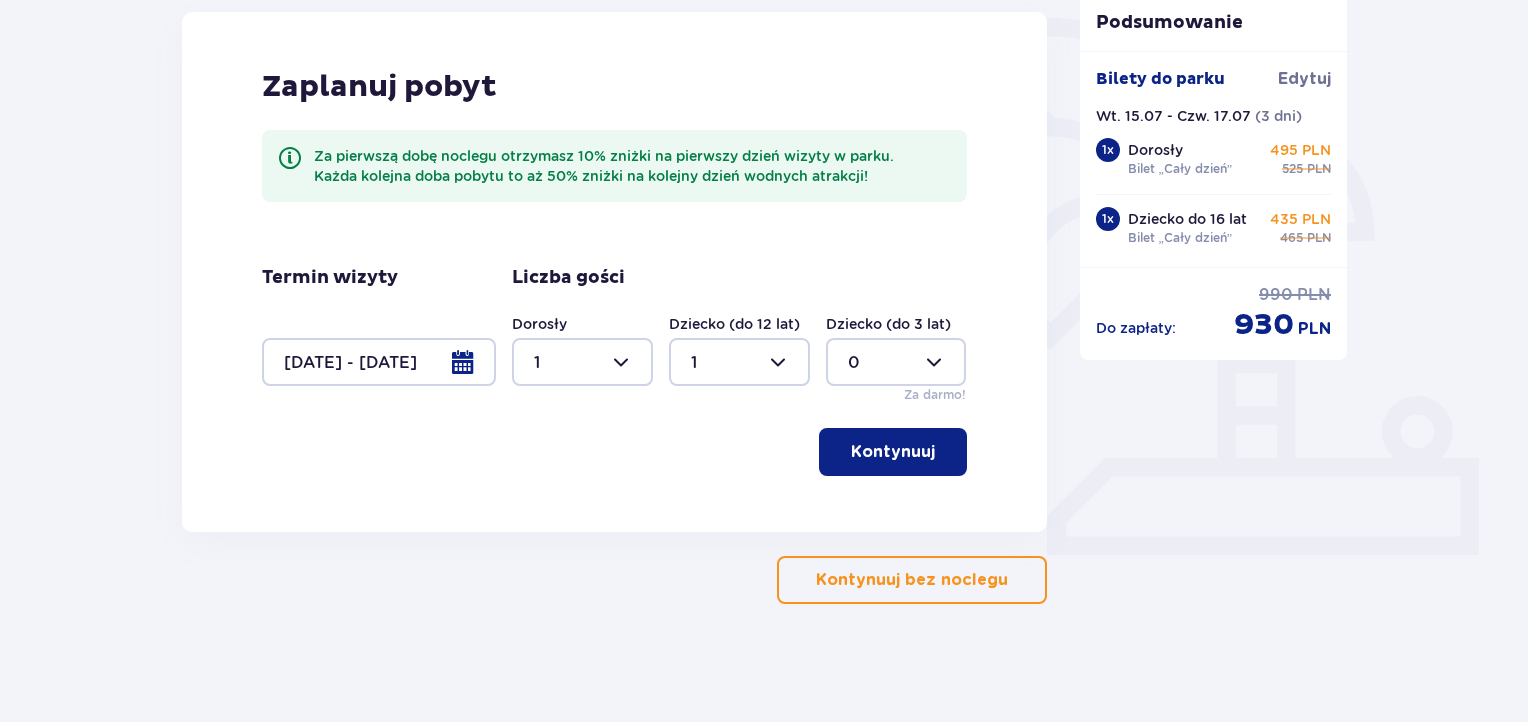 click on "Kontynuuj" at bounding box center (893, 452) 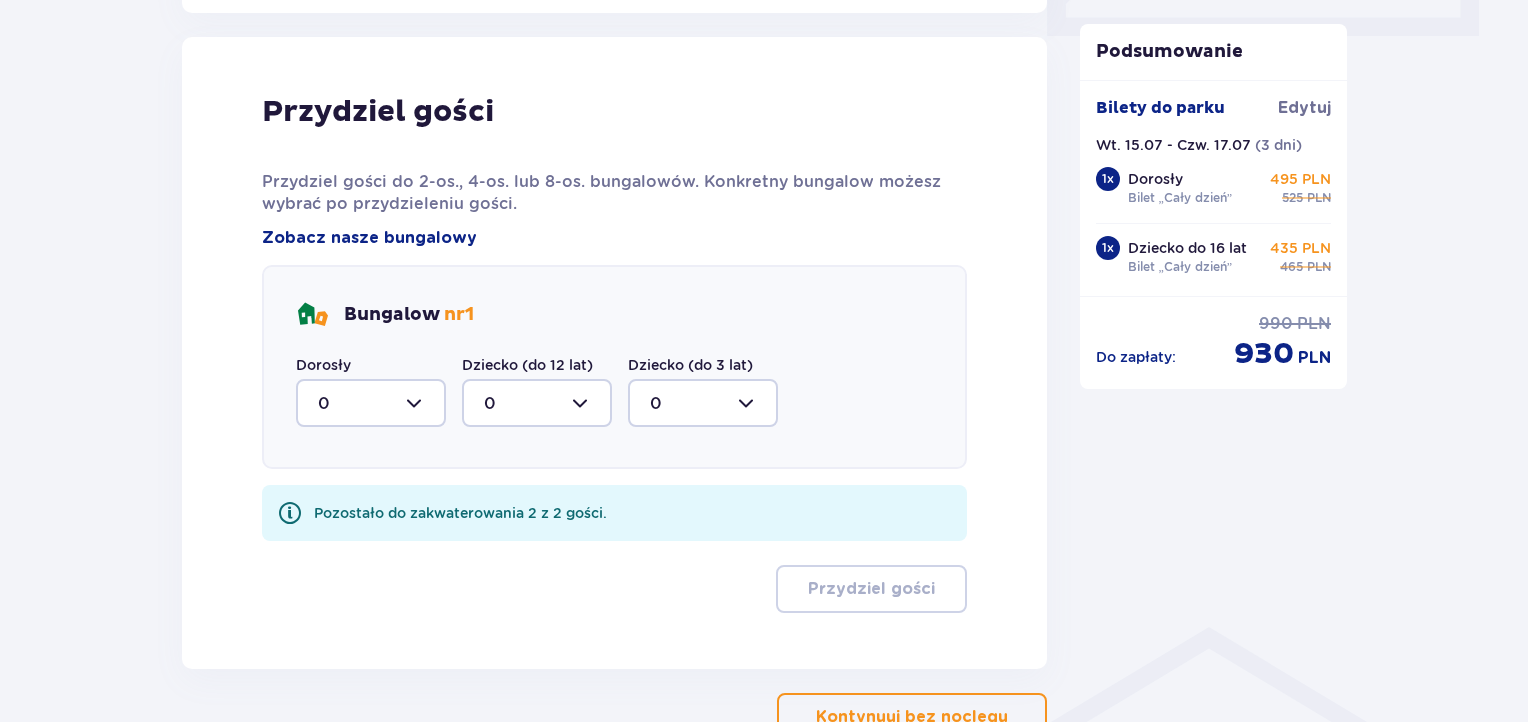 scroll, scrollTop: 1008, scrollLeft: 0, axis: vertical 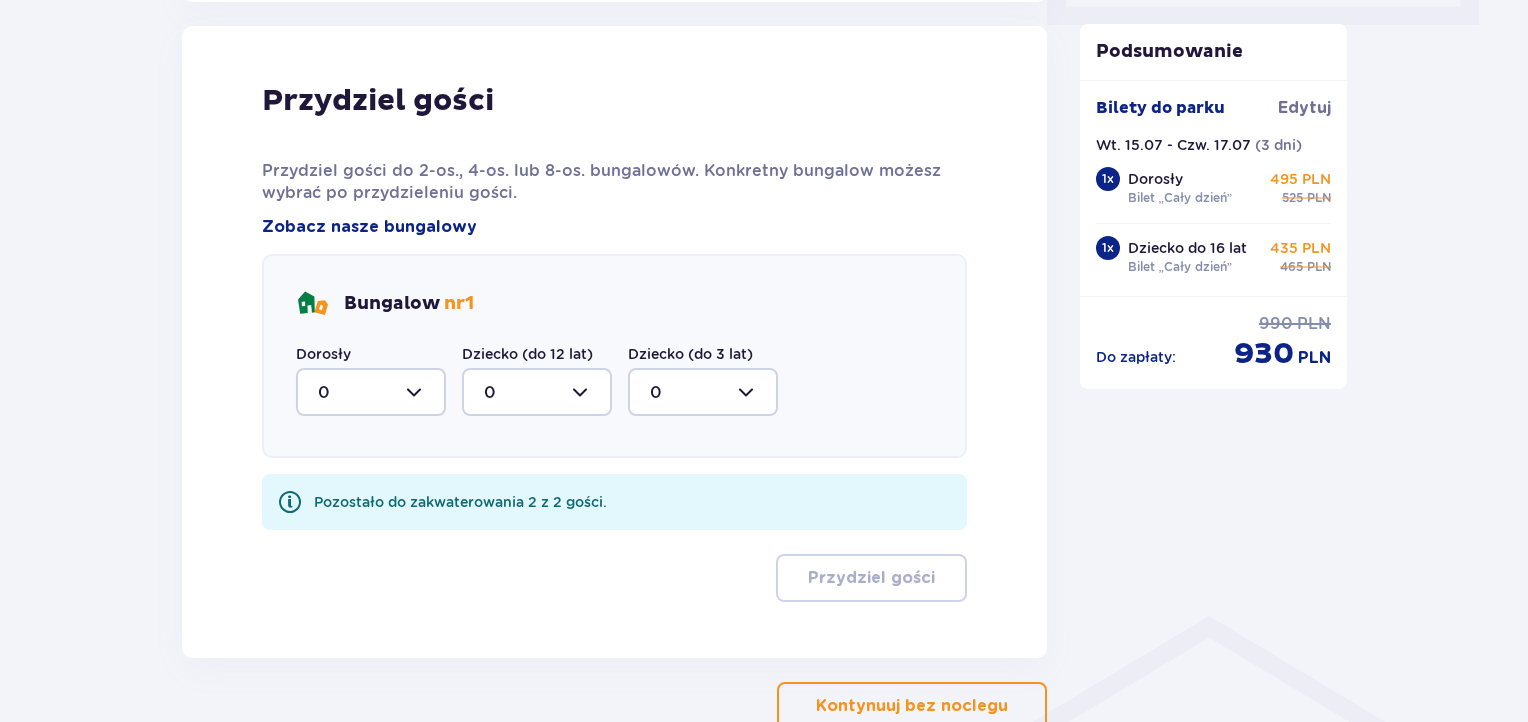 click at bounding box center (371, 392) 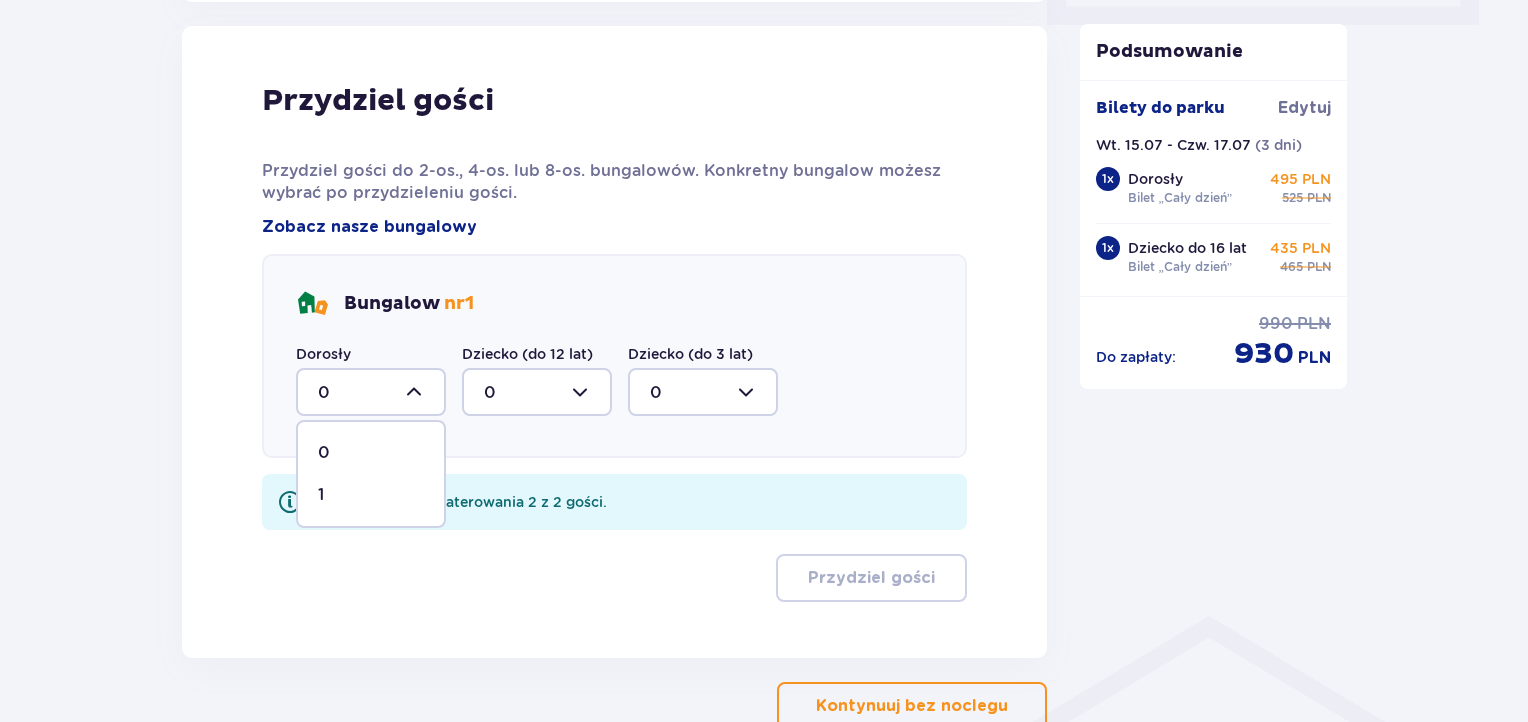 click on "0 1" at bounding box center [371, 474] 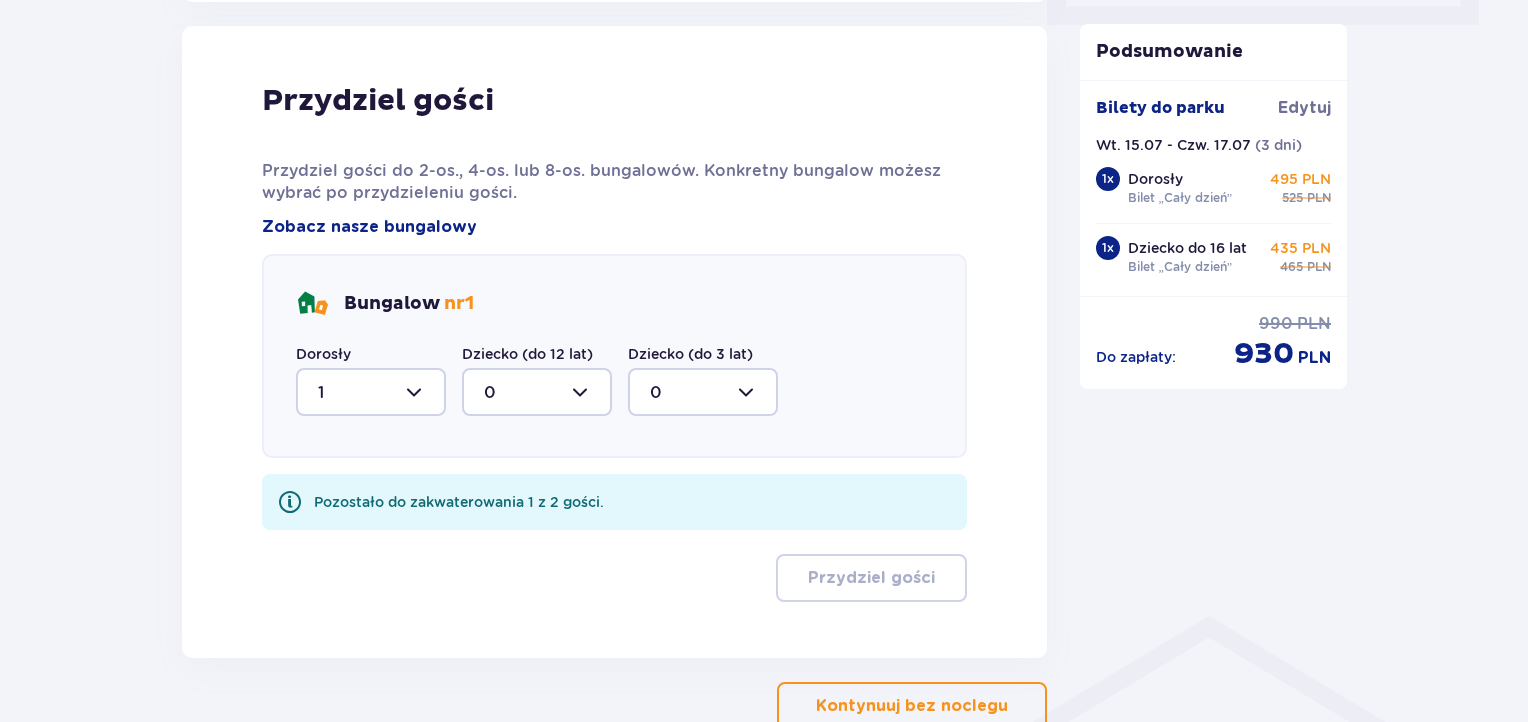 click at bounding box center (537, 392) 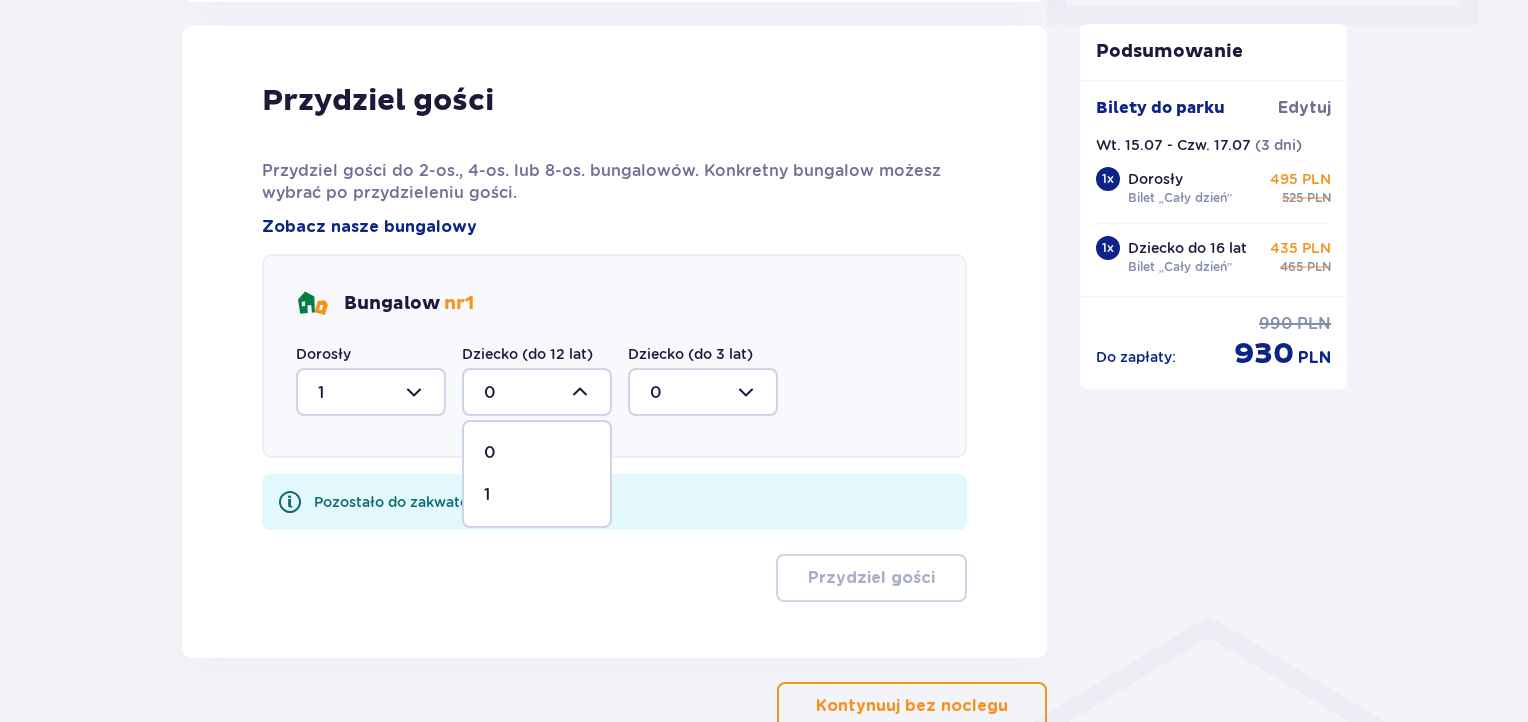 click on "1" at bounding box center [537, 495] 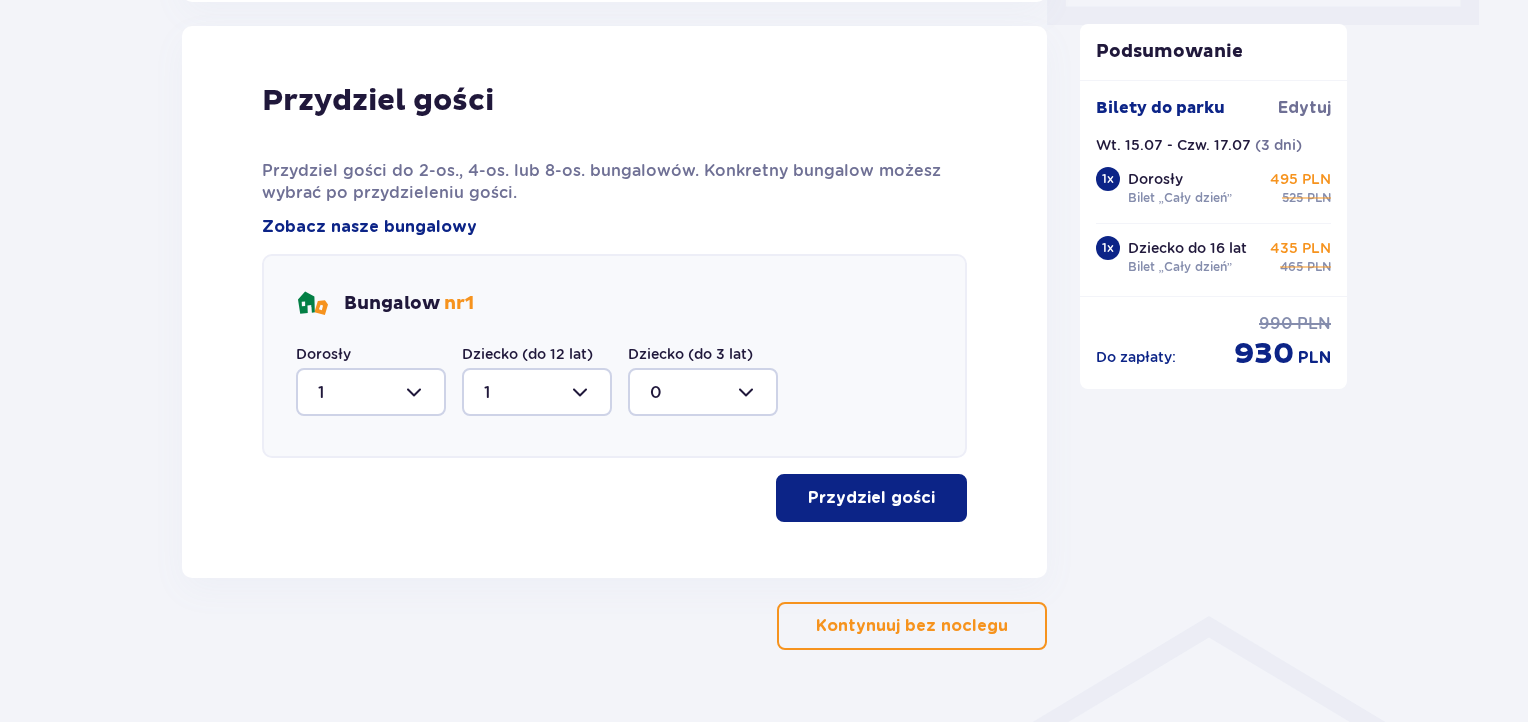 click on "Przydziel gości" at bounding box center (871, 498) 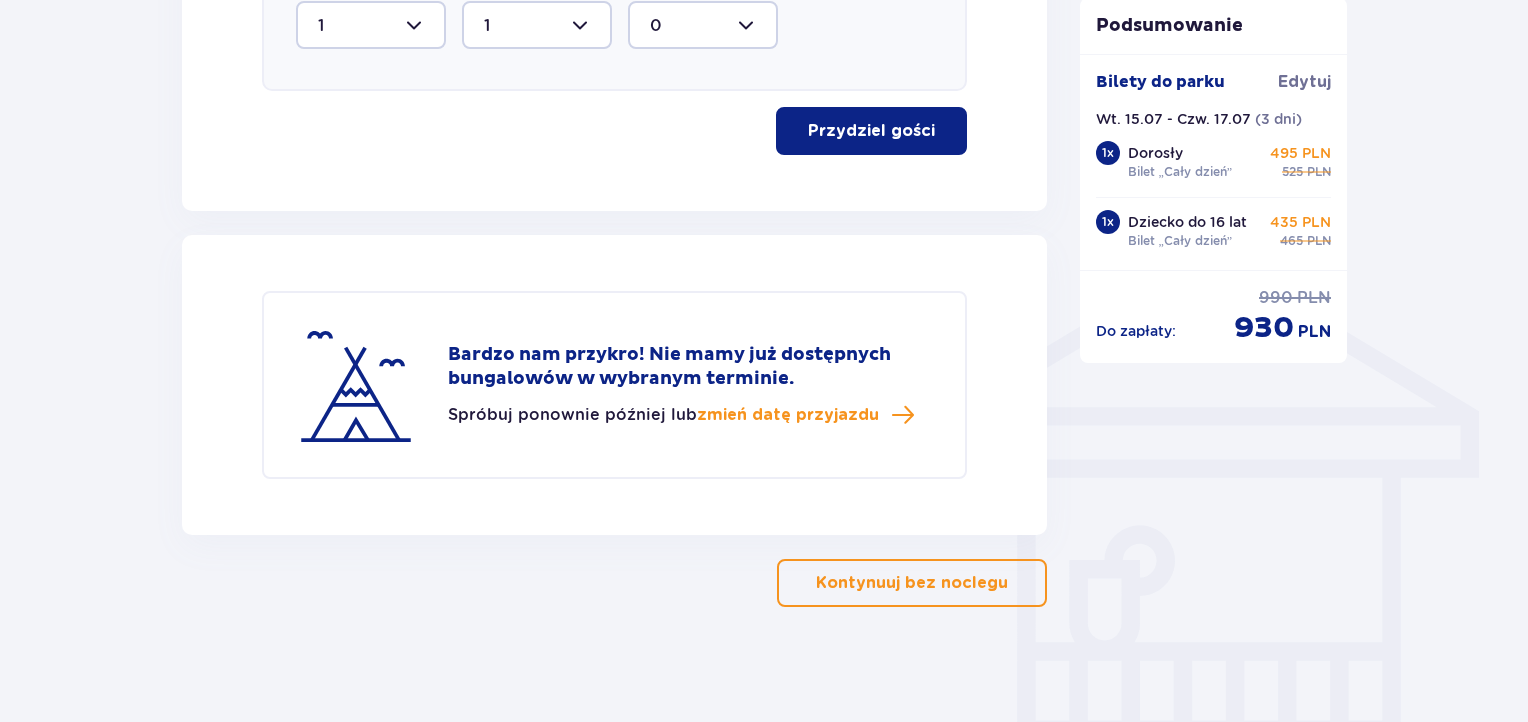 scroll, scrollTop: 1376, scrollLeft: 0, axis: vertical 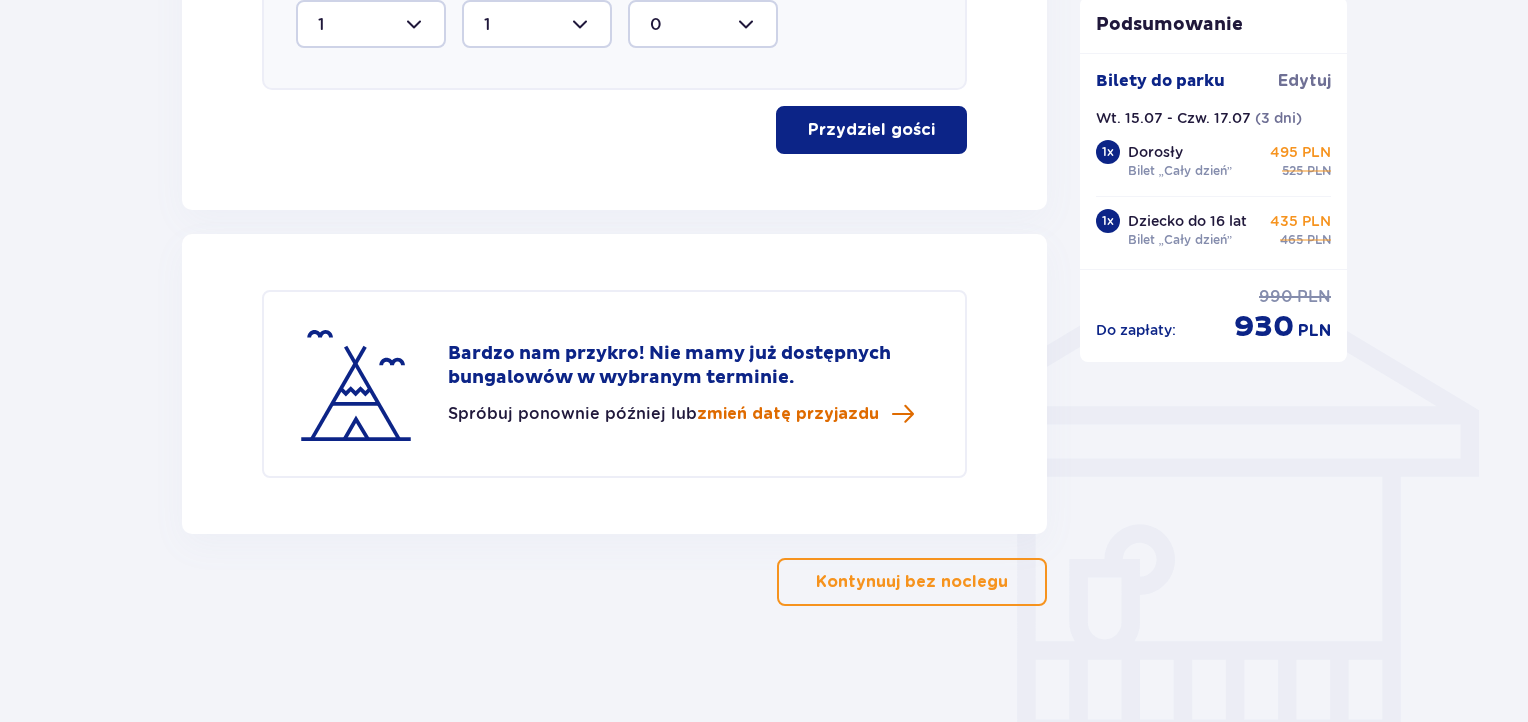 click on "zmień datę przyjazdu" at bounding box center (788, 414) 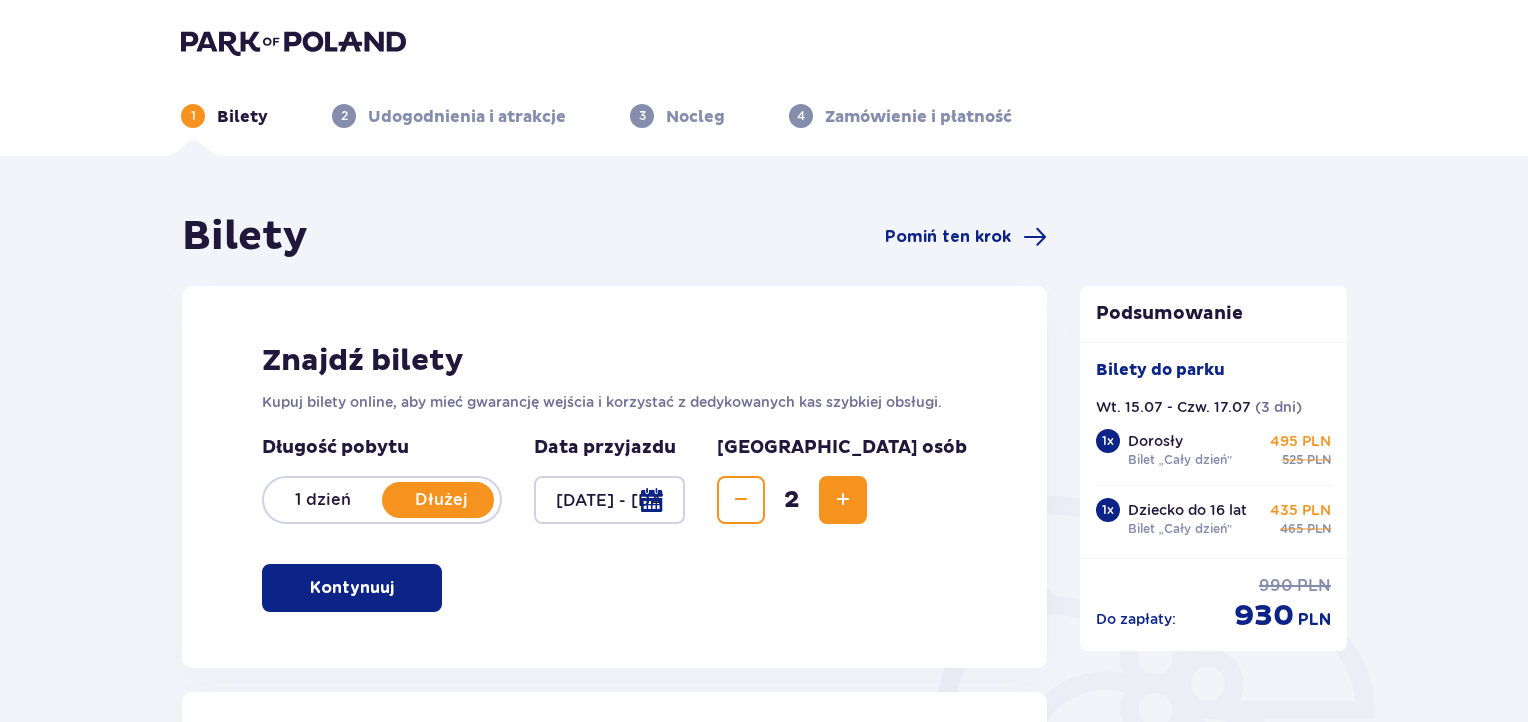 scroll, scrollTop: 333, scrollLeft: 0, axis: vertical 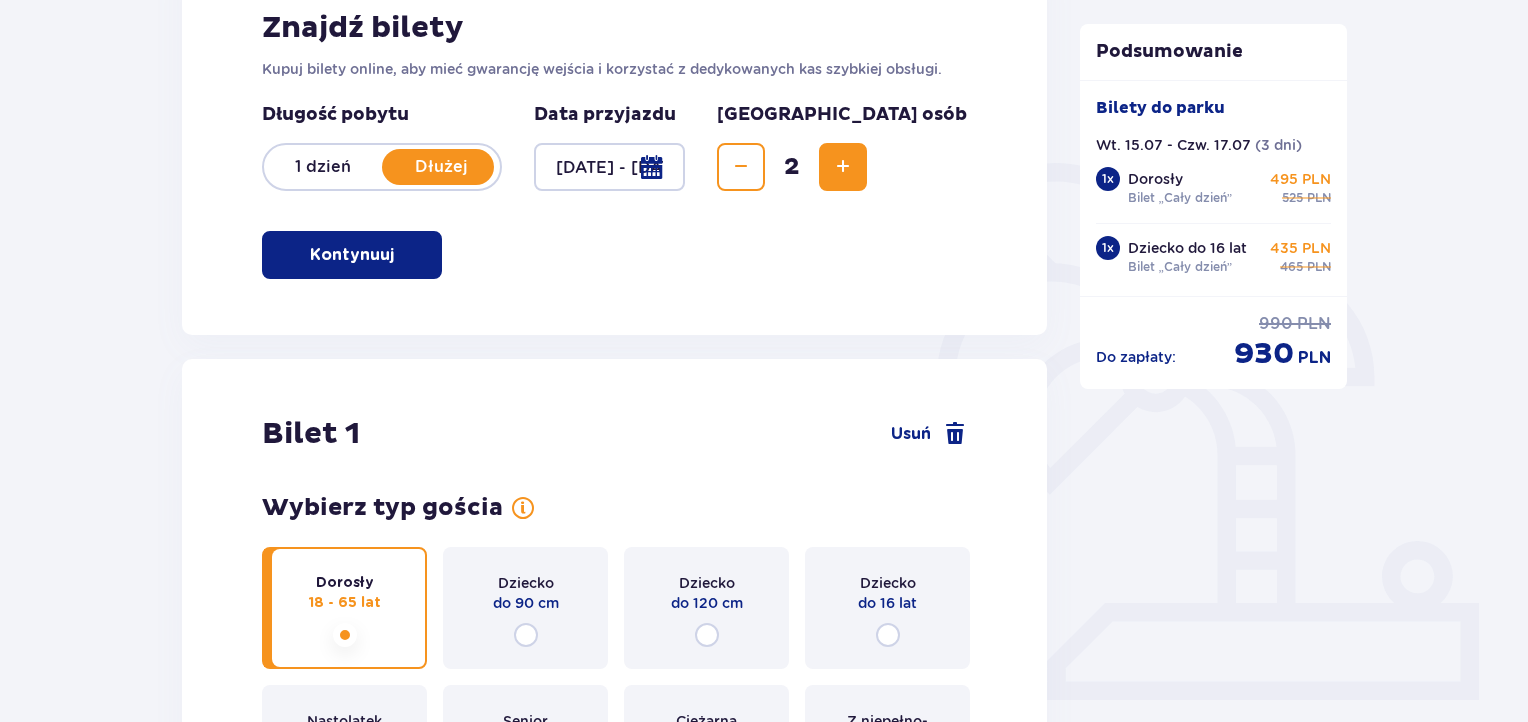 click at bounding box center (609, 167) 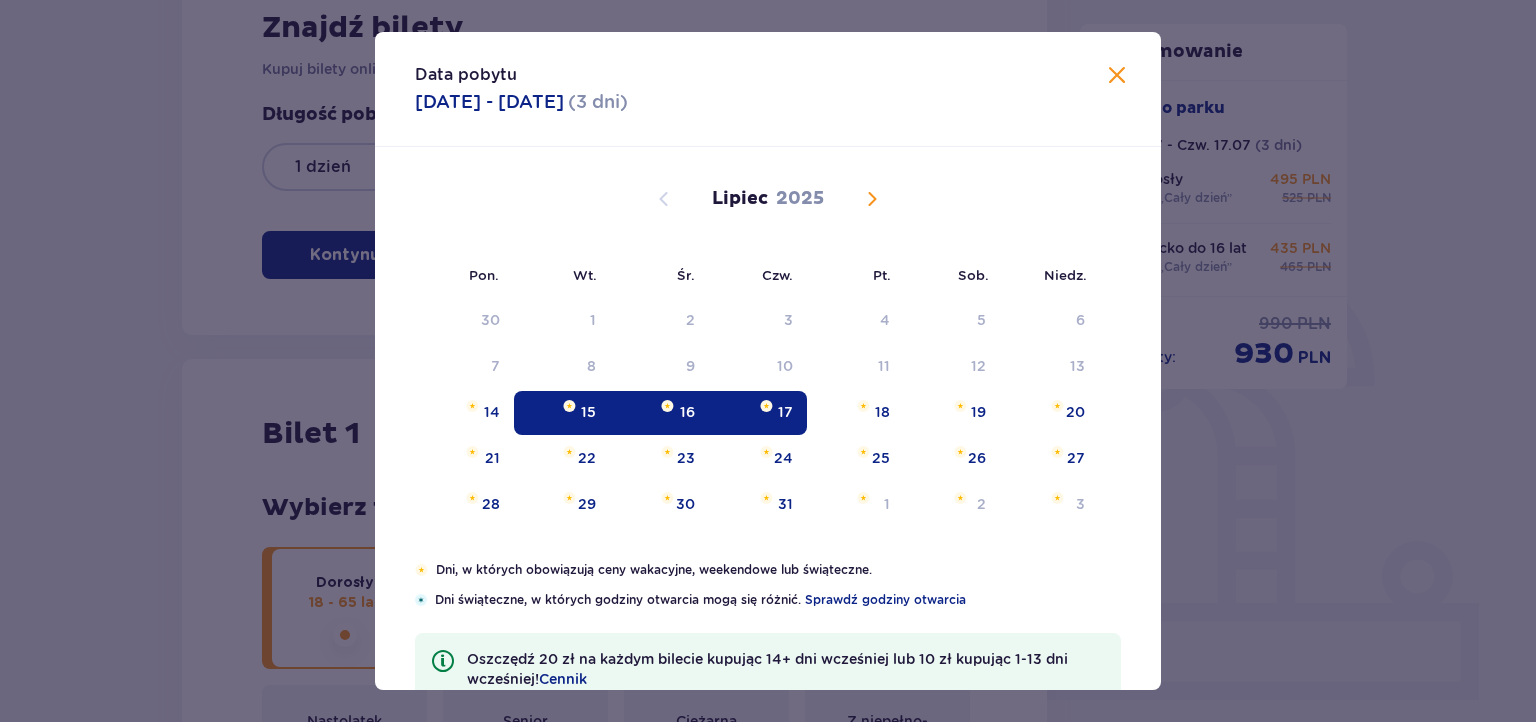 click on "Data pobytu 15.07.2025 - 17.07.2025 ( 3   dni )" at bounding box center (768, 89) 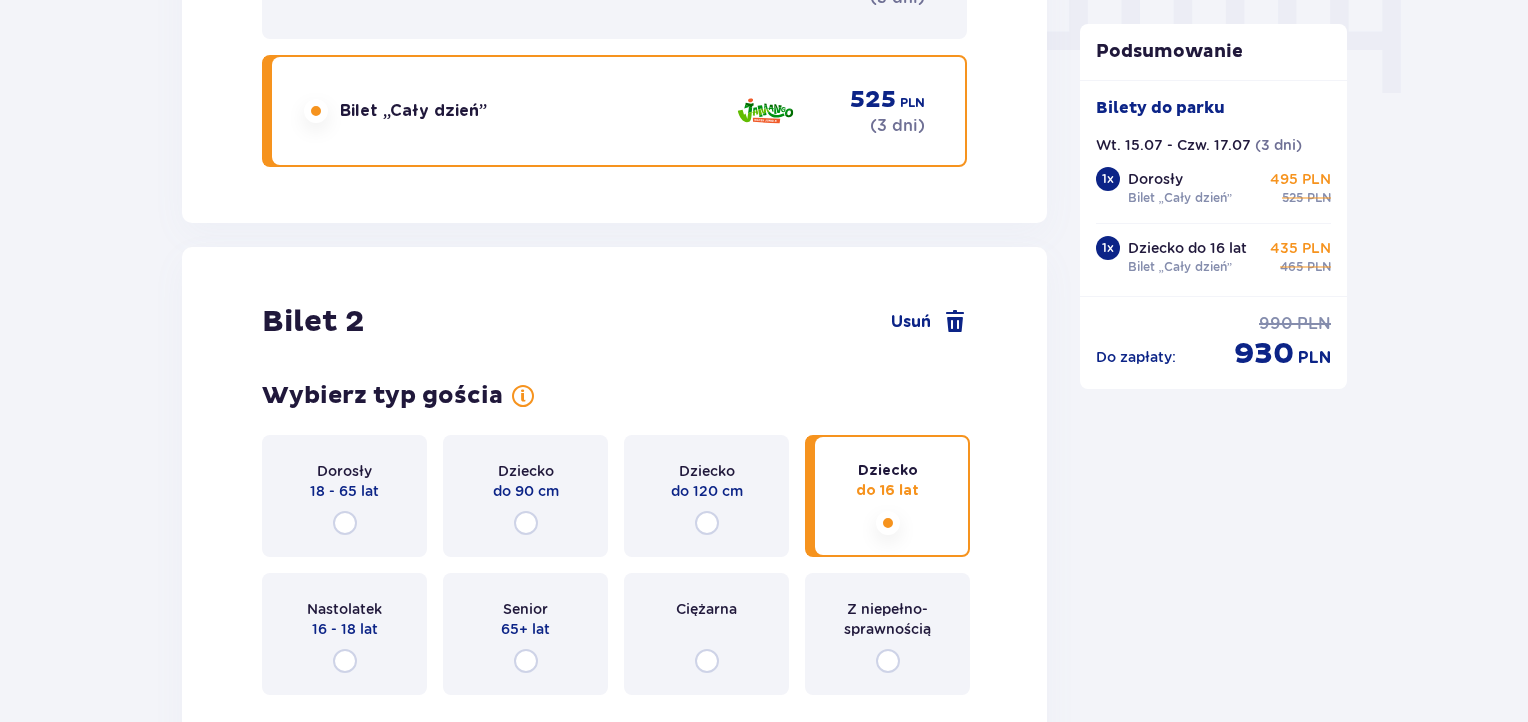 scroll, scrollTop: 1342, scrollLeft: 0, axis: vertical 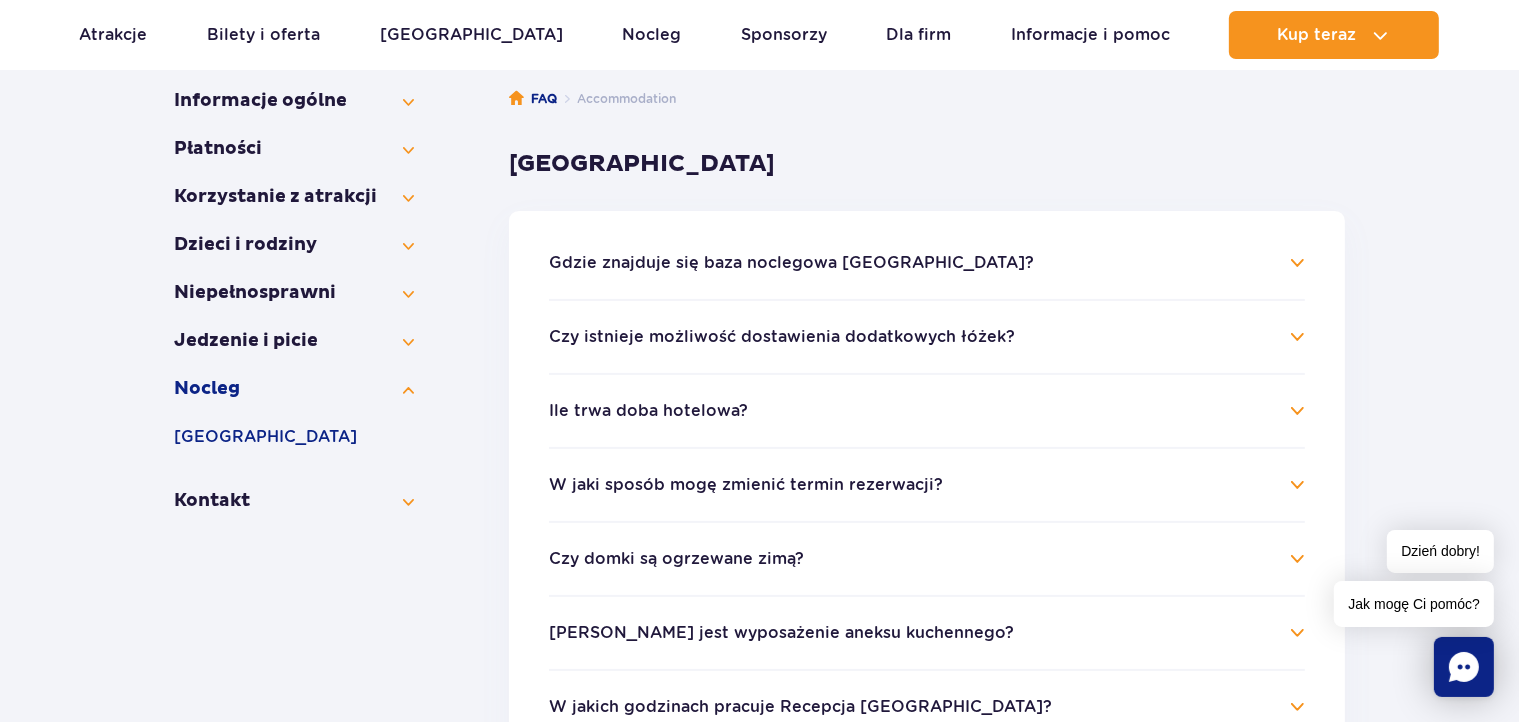 click on "Czy istnieje możliwość dostawienia dodatkowych łóżek?" at bounding box center (927, 337) 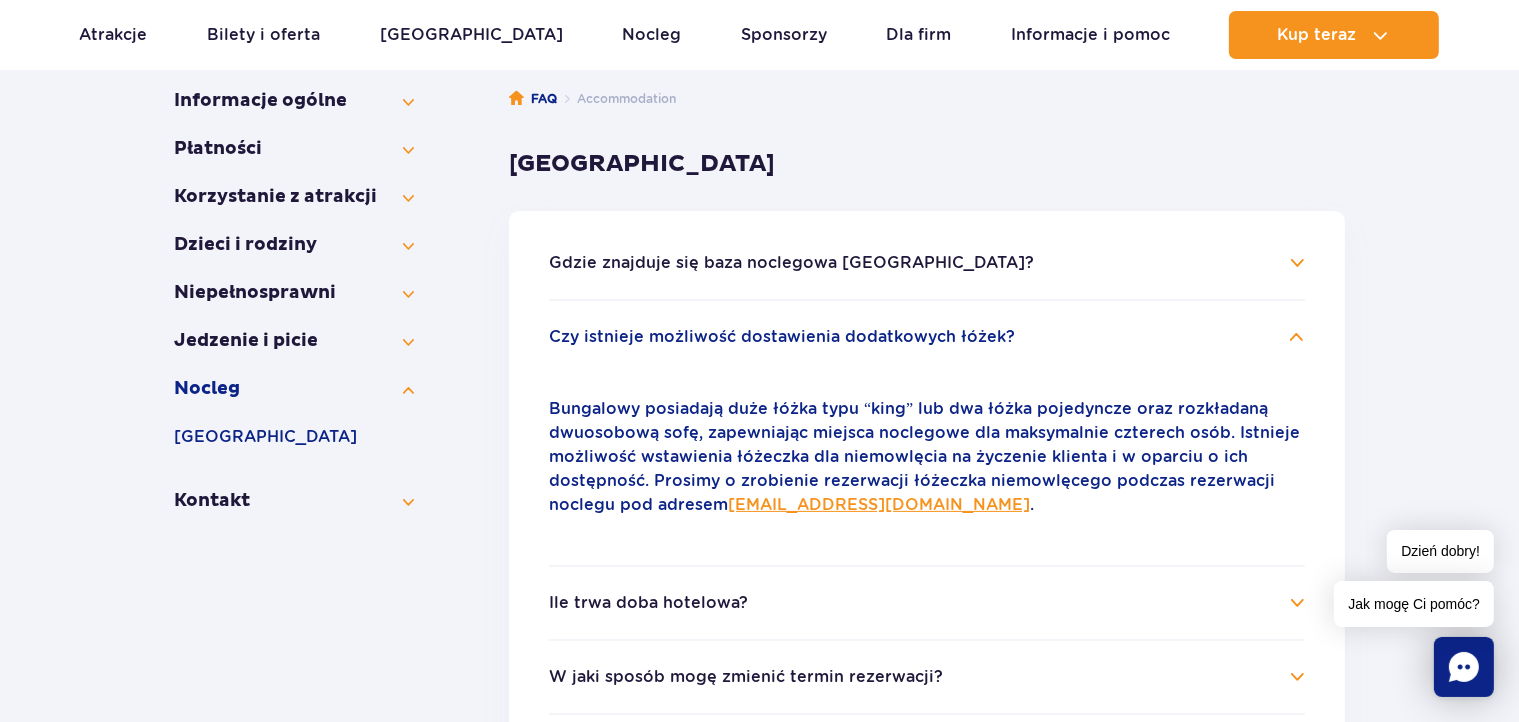 scroll, scrollTop: 666, scrollLeft: 0, axis: vertical 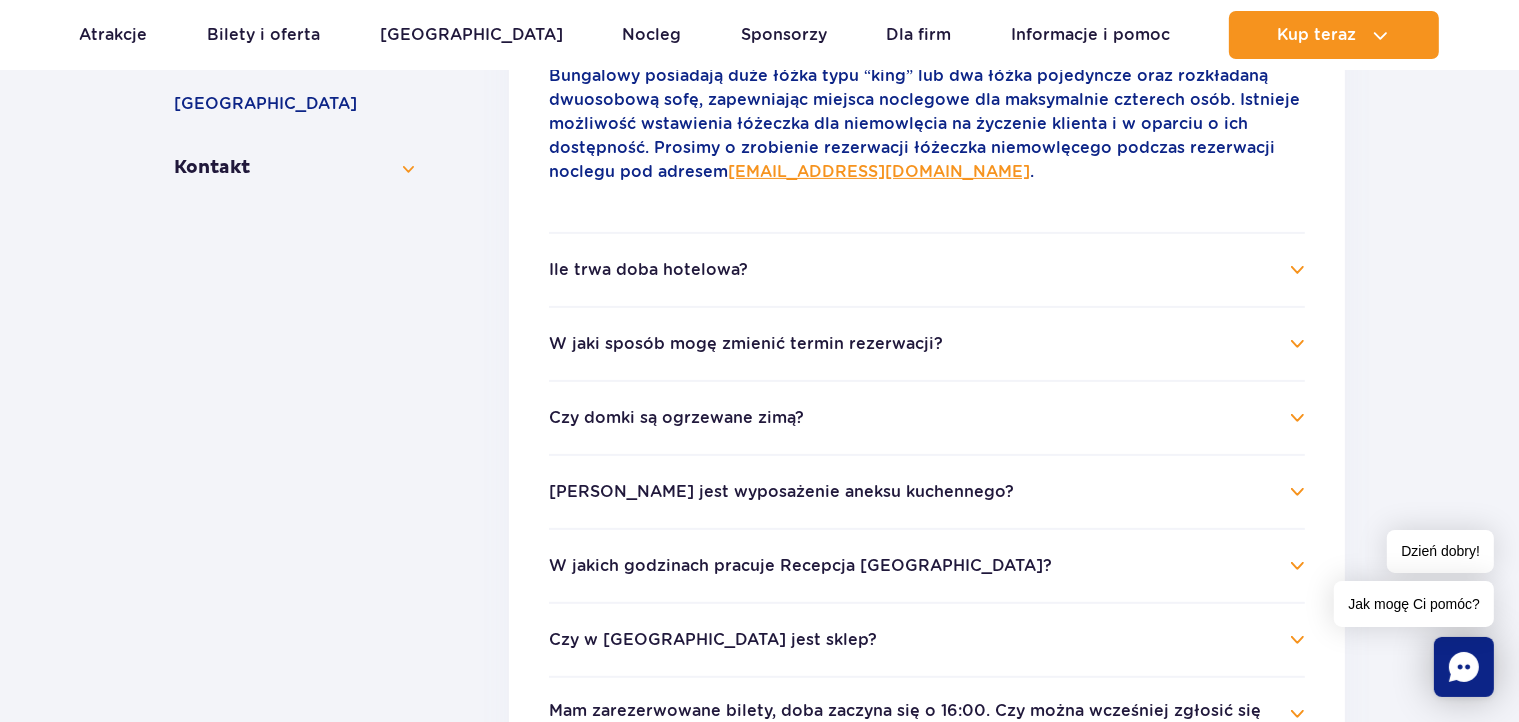 click on "Ile trwa doba hotelowa?" at bounding box center [648, 270] 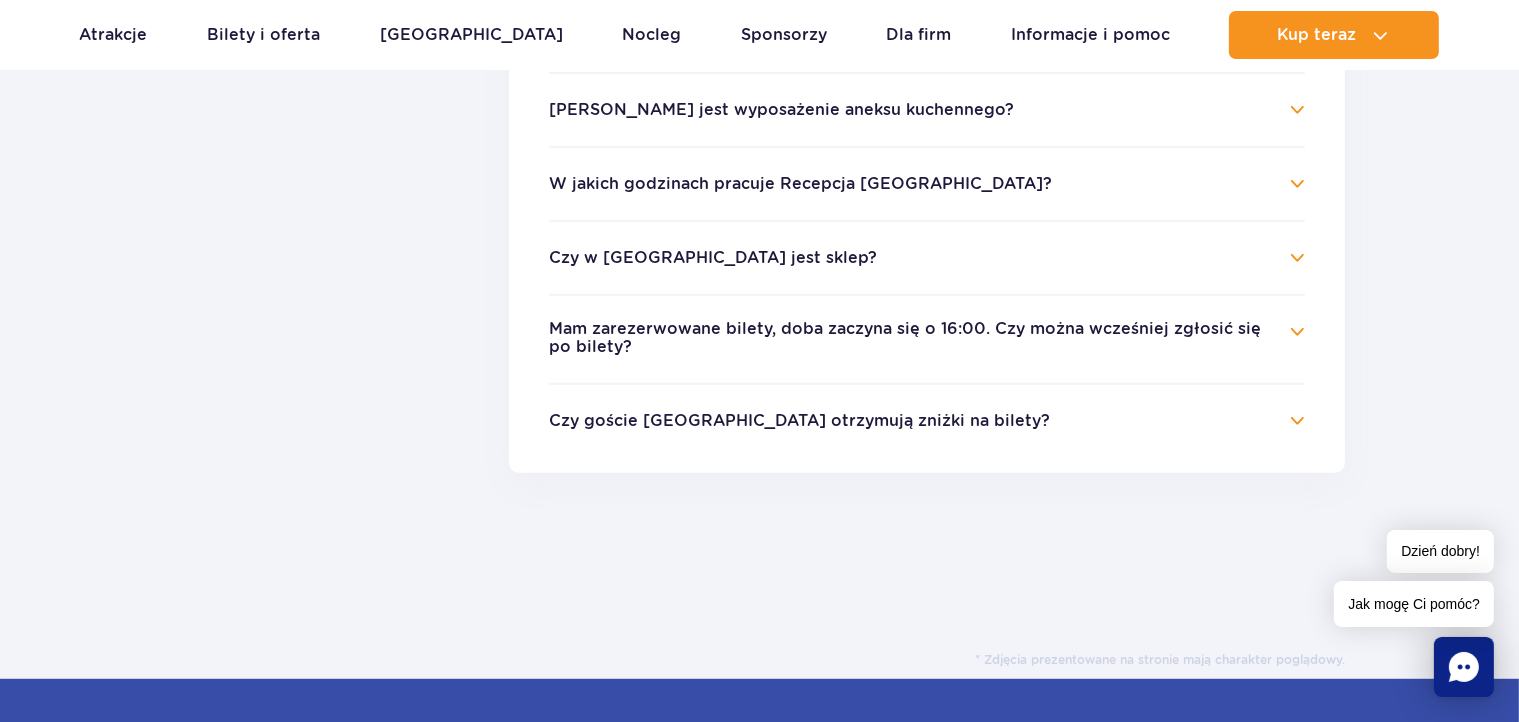 click on "Mam zarezerwowane bilety, doba zaczyna się o 16:00. Czy można wcześniej zgłosić się po bilety?" at bounding box center (912, 338) 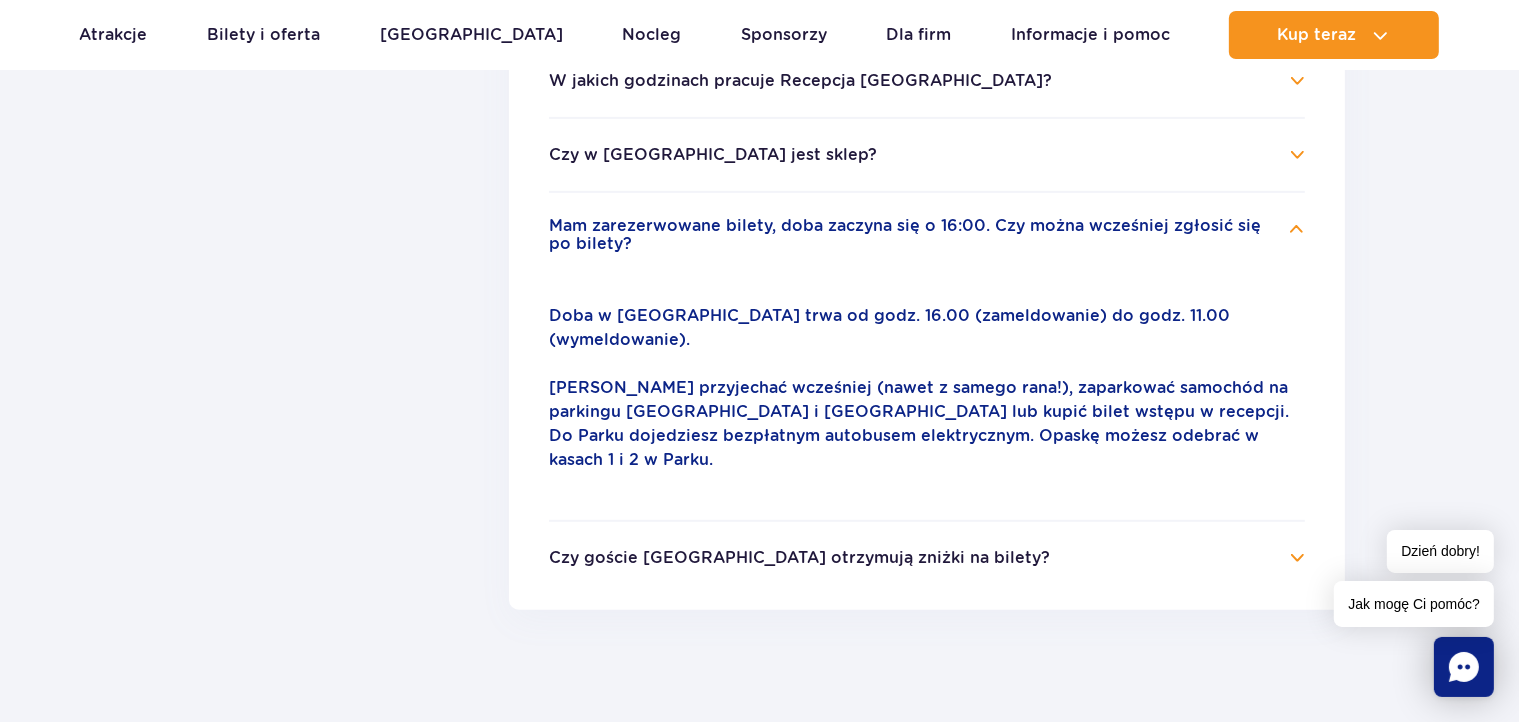 scroll, scrollTop: 856, scrollLeft: 0, axis: vertical 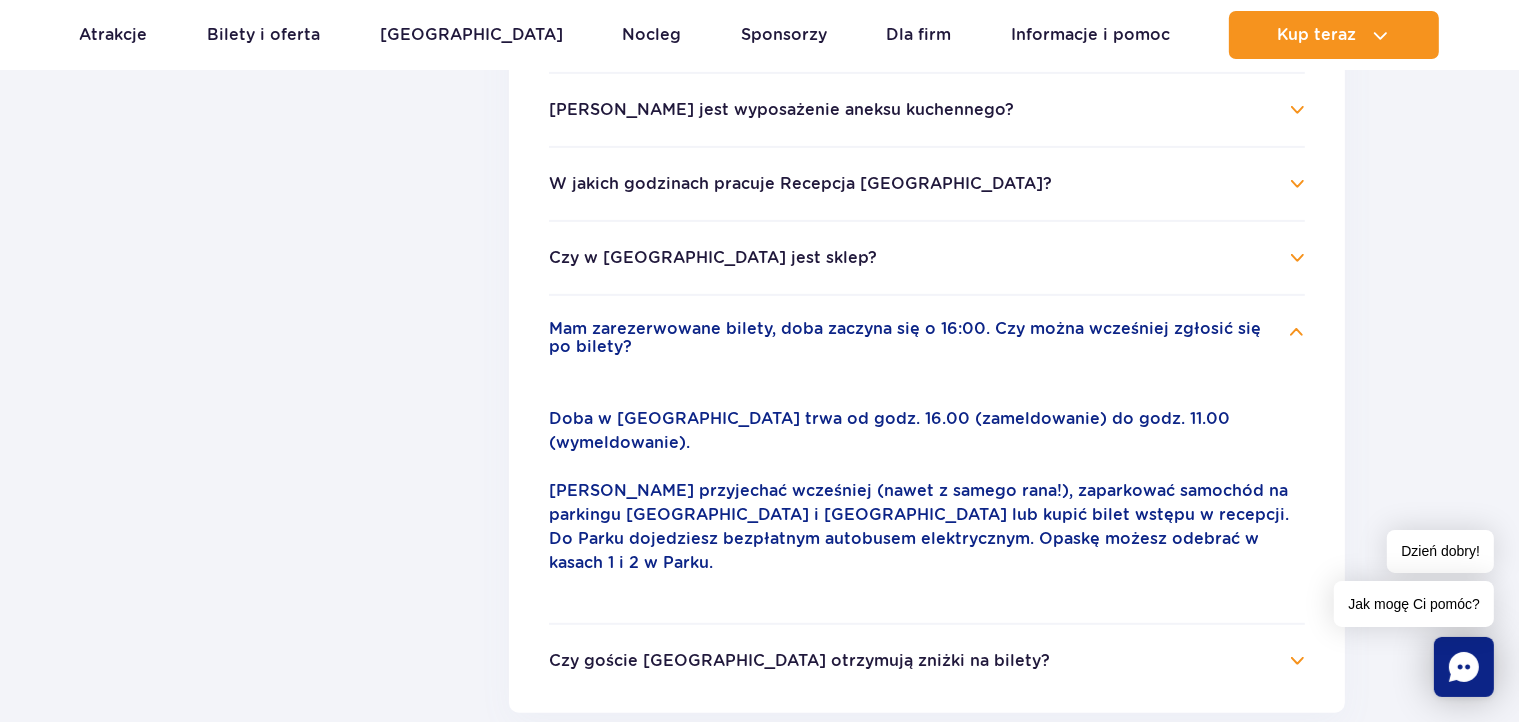 click on "Gdzie znajduje się baza noclegowa [GEOGRAPHIC_DATA]?
[GEOGRAPHIC_DATA] znajduje się pod adresem: ul. [STREET_ADDRESS]. Baza noclegowa jest oddalona od [GEOGRAPHIC_DATA] o jedyne 600 m. Naszych gości dowozimy do parku elektrycznymi busami. Jest to usługa bezpłatna.
Czy istnieje możliwość dostawienia dodatkowych łóżek?
Bungalowy posiadają duże łóżka typu “king” lub dwa łóżka pojedyncze oraz rozkładaną dwuosobową sofę, zapewniając miejsca noclegowe dla maksymalnie czterech osób. Istnieje możliwość wstawienia łóżeczka dla niemowlęcia na życzenie klienta i w oparciu o ich dostępność. Prosimy o zrobienie rezerwacji łóżeczka niemowlęcego podczas rezerwacji noclegu pod adresem  [EMAIL_ADDRESS][DOMAIN_NAME] ." at bounding box center [927, 200] 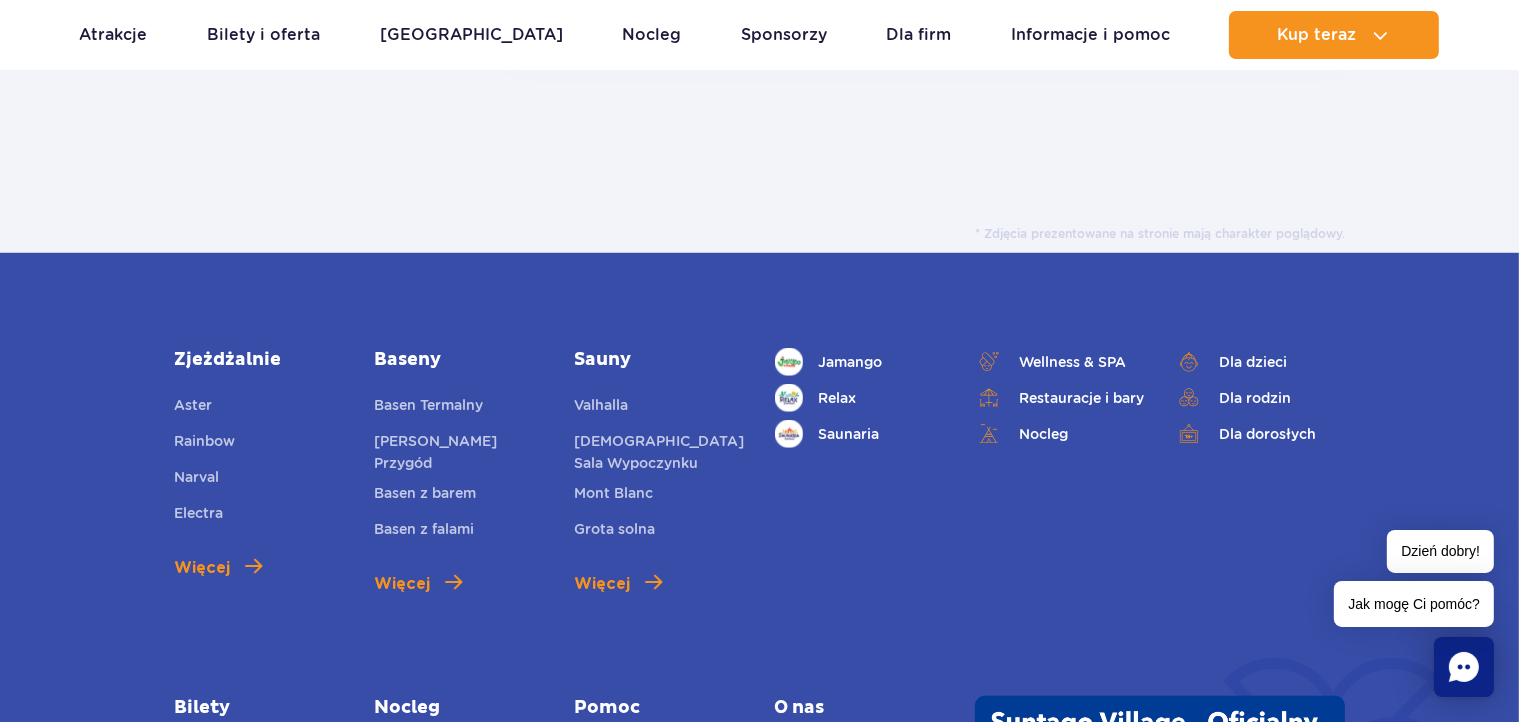 scroll, scrollTop: 1189, scrollLeft: 0, axis: vertical 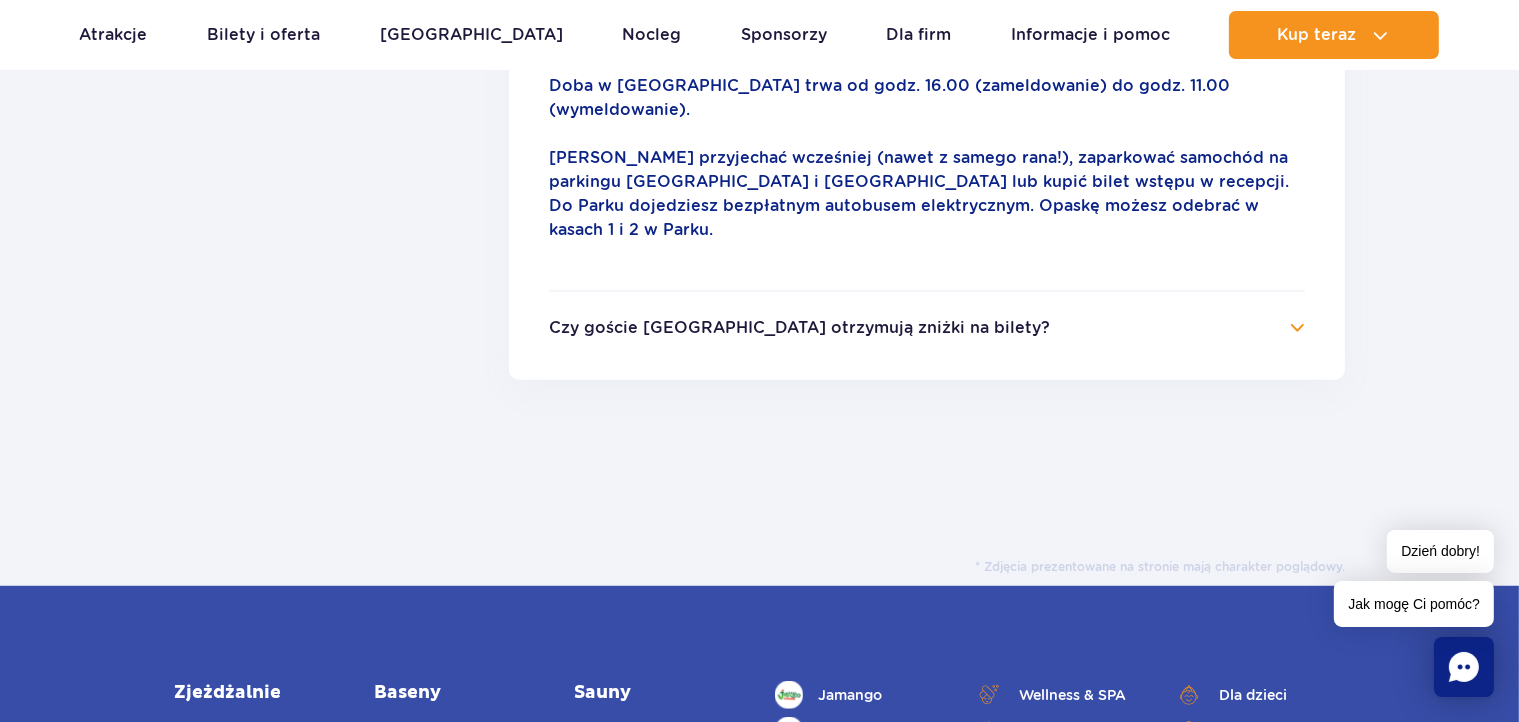 click on "Gdzie znajduje się baza noclegowa [GEOGRAPHIC_DATA]?
[GEOGRAPHIC_DATA] znajduje się pod adresem: ul. [STREET_ADDRESS]. Baza noclegowa jest oddalona od [GEOGRAPHIC_DATA] o jedyne 600 m. Naszych gości dowozimy do parku elektrycznymi busami. Jest to usługa bezpłatna.
Czy istnieje możliwość dostawienia dodatkowych łóżek?
Bungalowy posiadają duże łóżka typu “king” lub dwa łóżka pojedyncze oraz rozkładaną dwuosobową sofę, zapewniając miejsca noclegowe dla maksymalnie czterech osób. Istnieje możliwość wstawienia łóżeczka dla niemowlęcia na życzenie klienta i w oparciu o ich dostępność. Prosimy o zrobienie rezerwacji łóżeczka niemowlęcego podczas rezerwacji noclegu pod adresem  [EMAIL_ADDRESS][DOMAIN_NAME] ." at bounding box center (927, -133) 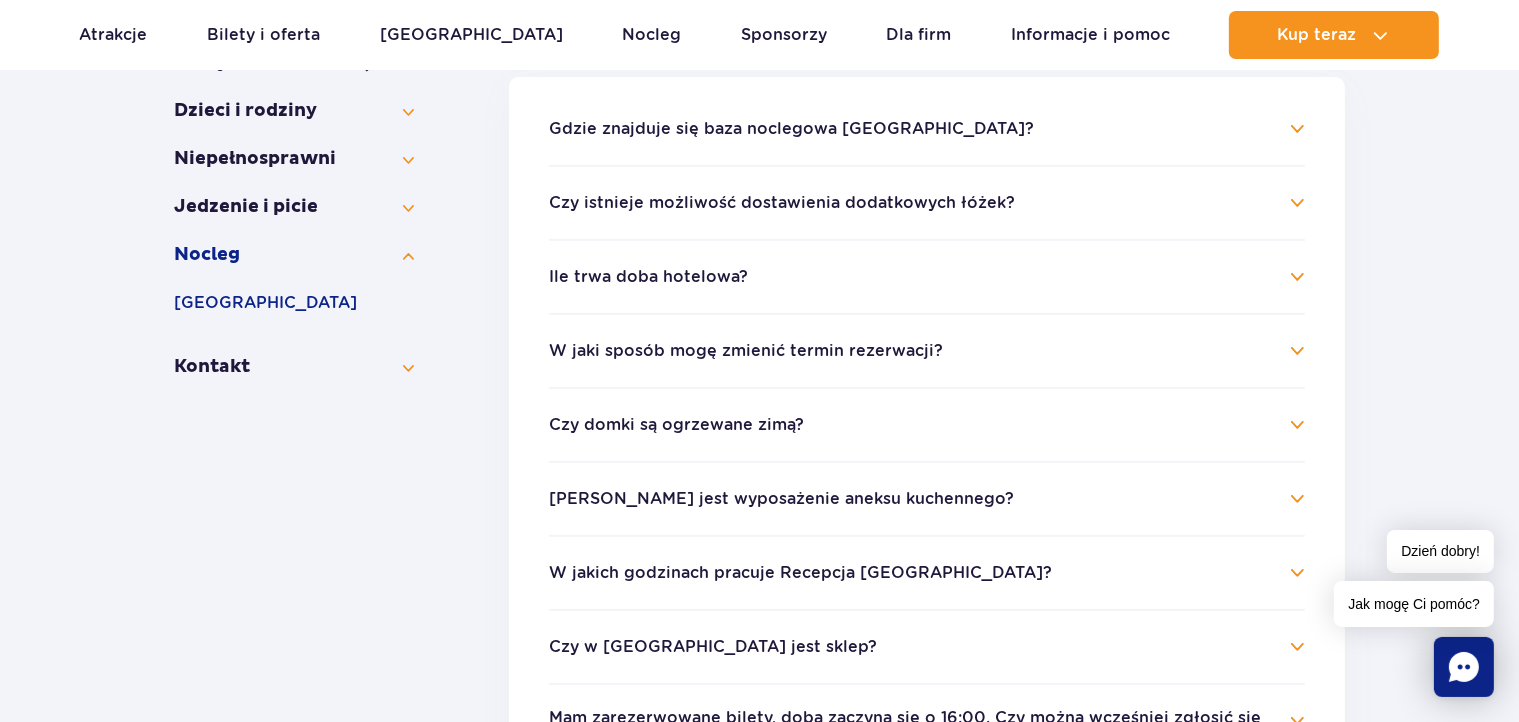 scroll, scrollTop: 189, scrollLeft: 0, axis: vertical 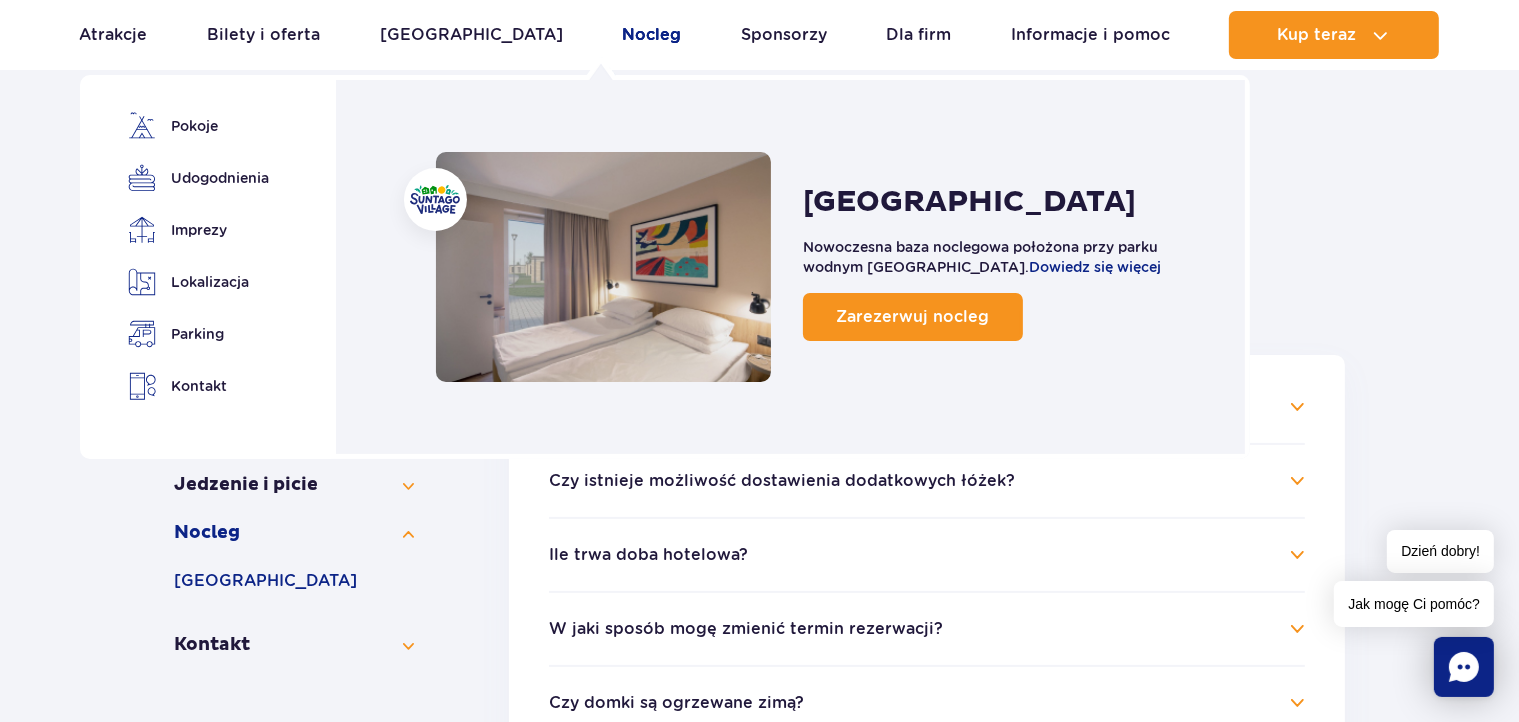 click on "Nocleg" at bounding box center (651, 35) 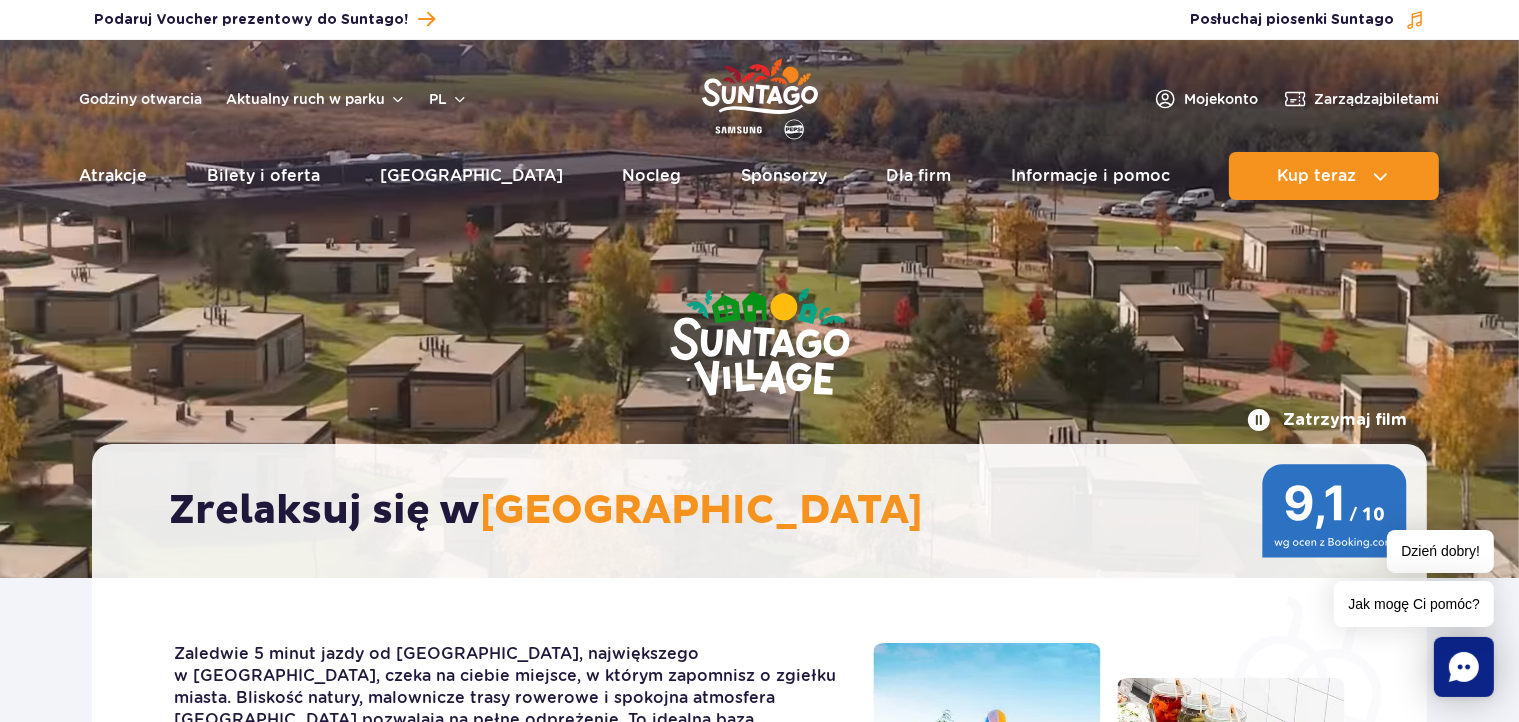 scroll, scrollTop: 333, scrollLeft: 0, axis: vertical 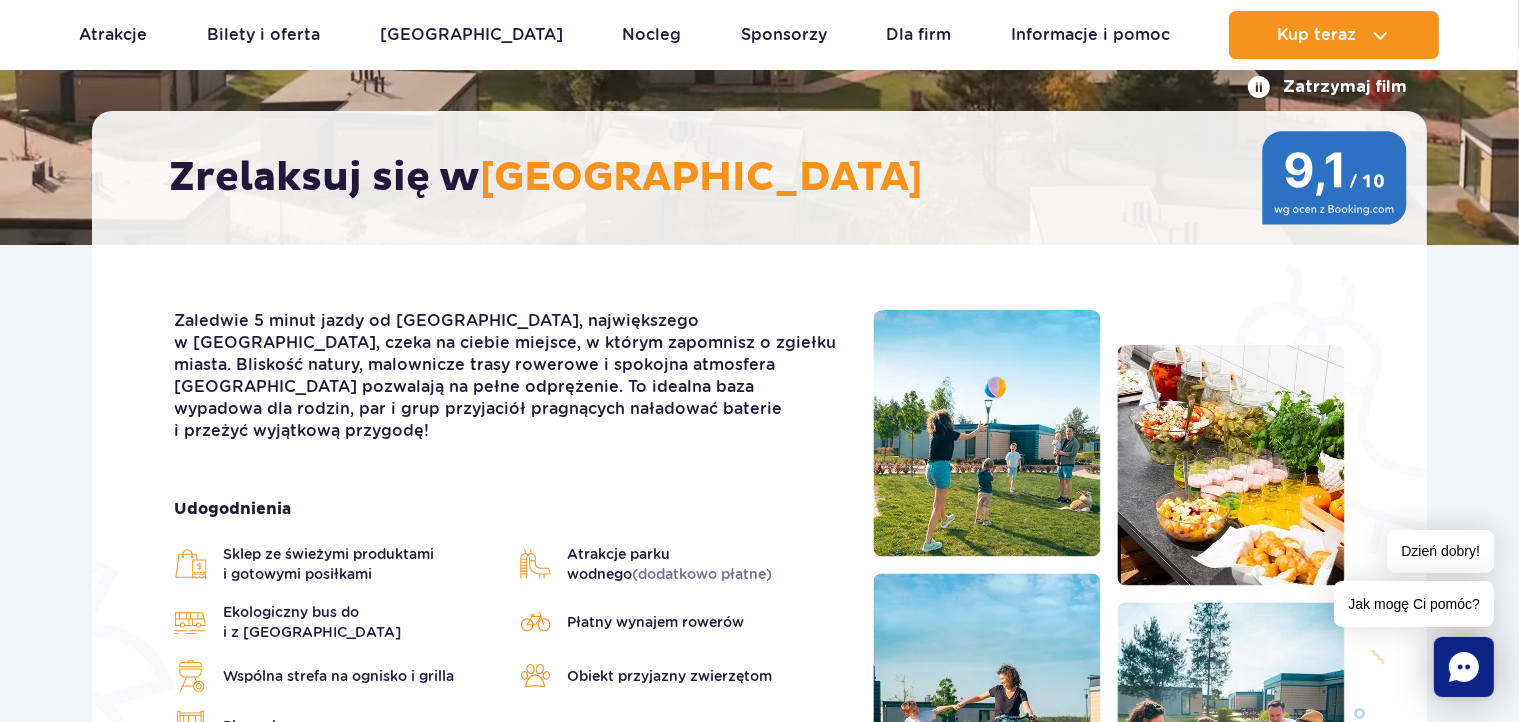 click at bounding box center (987, 433) 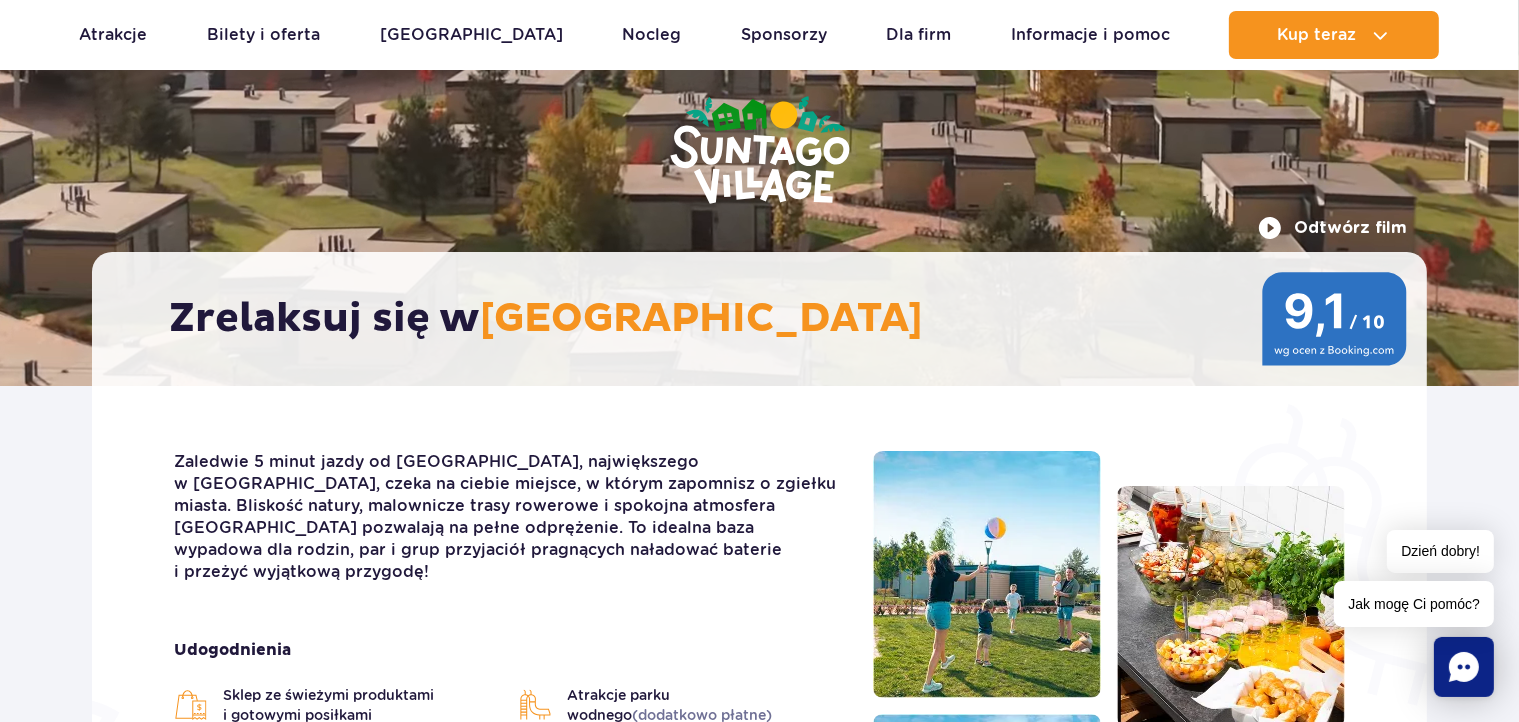 scroll, scrollTop: 0, scrollLeft: 0, axis: both 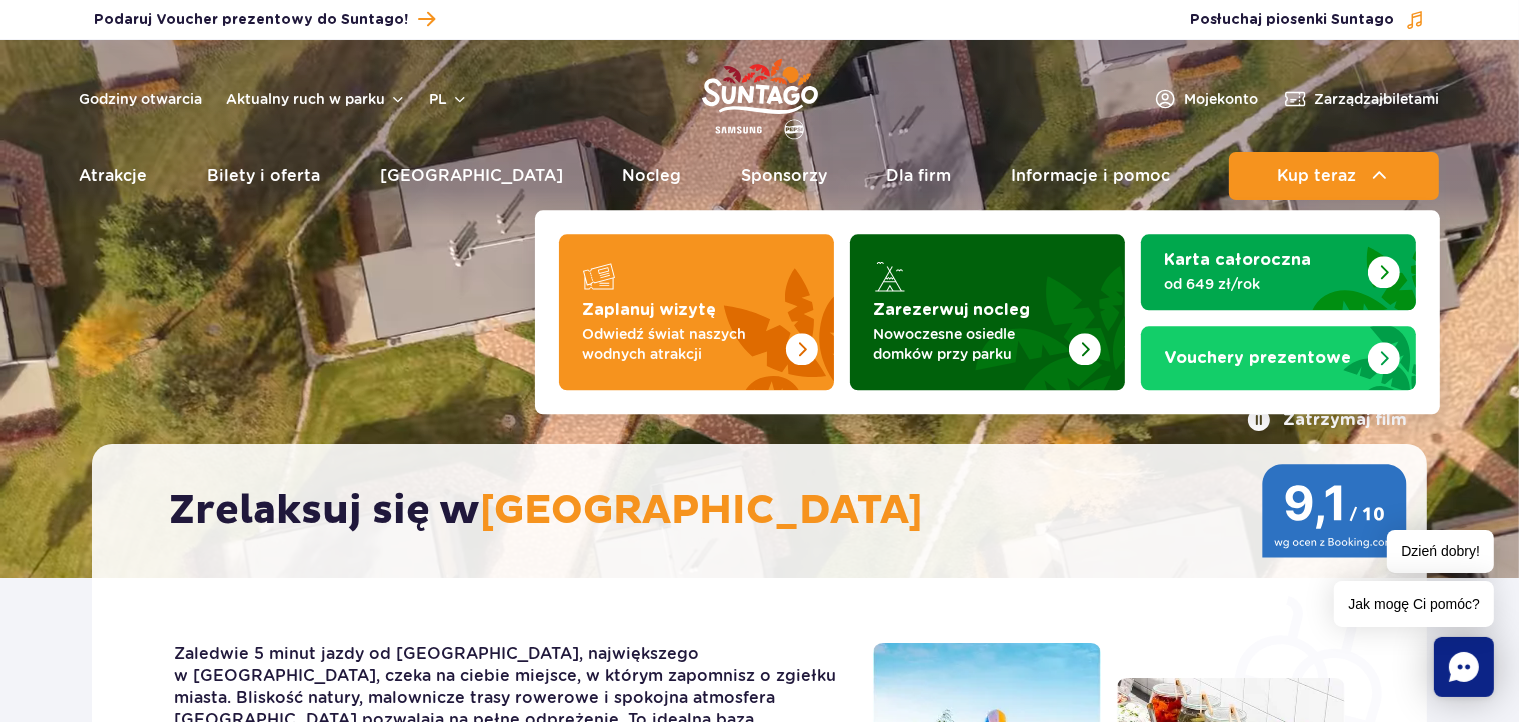 click at bounding box center [987, 312] 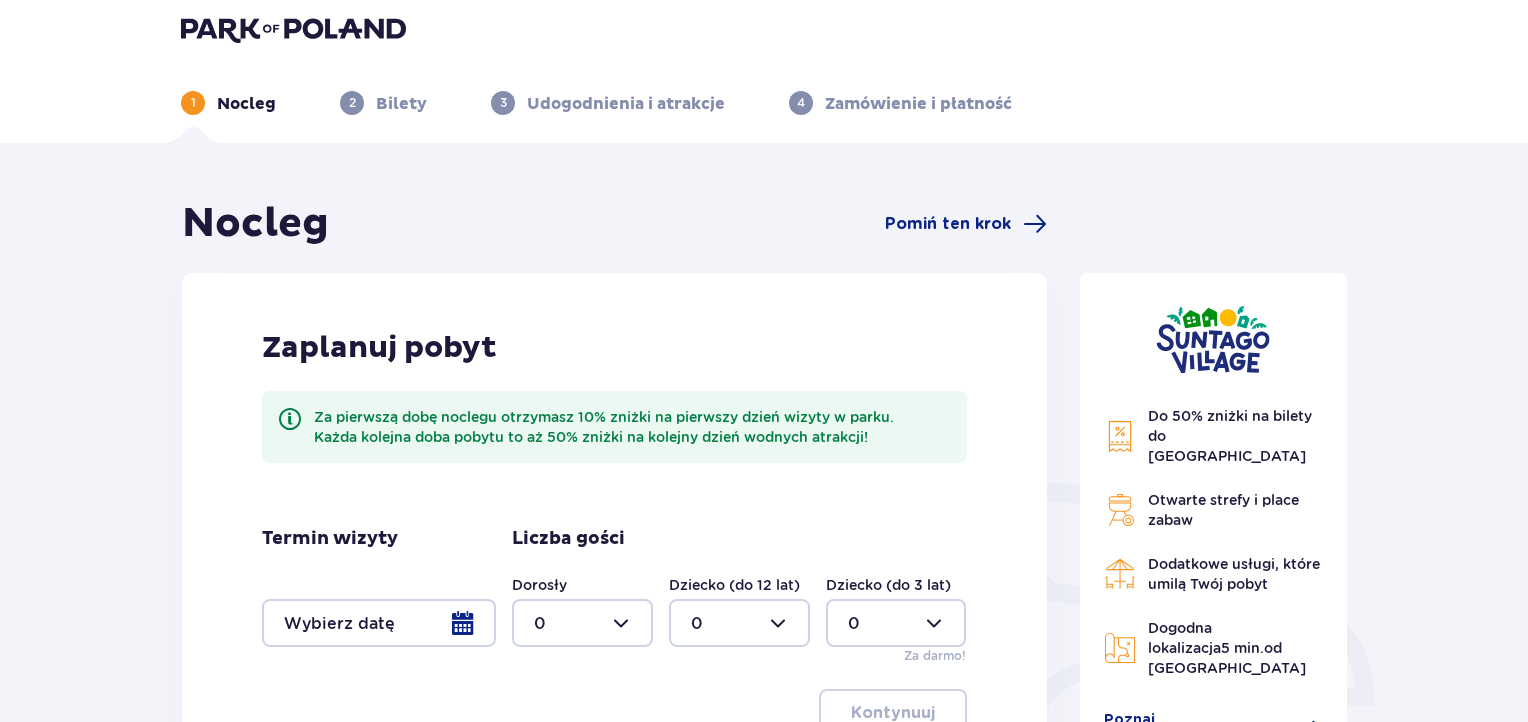scroll, scrollTop: 333, scrollLeft: 0, axis: vertical 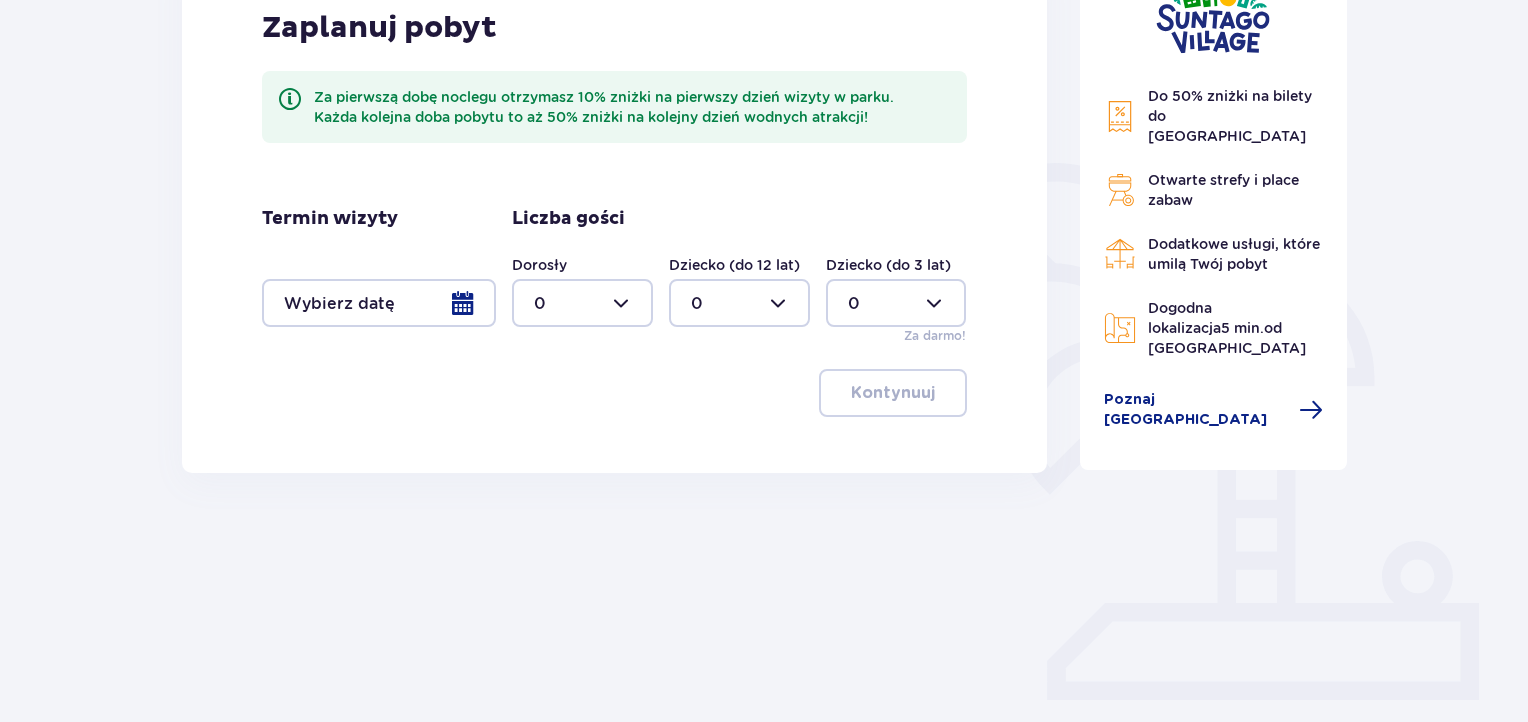 click at bounding box center (379, 303) 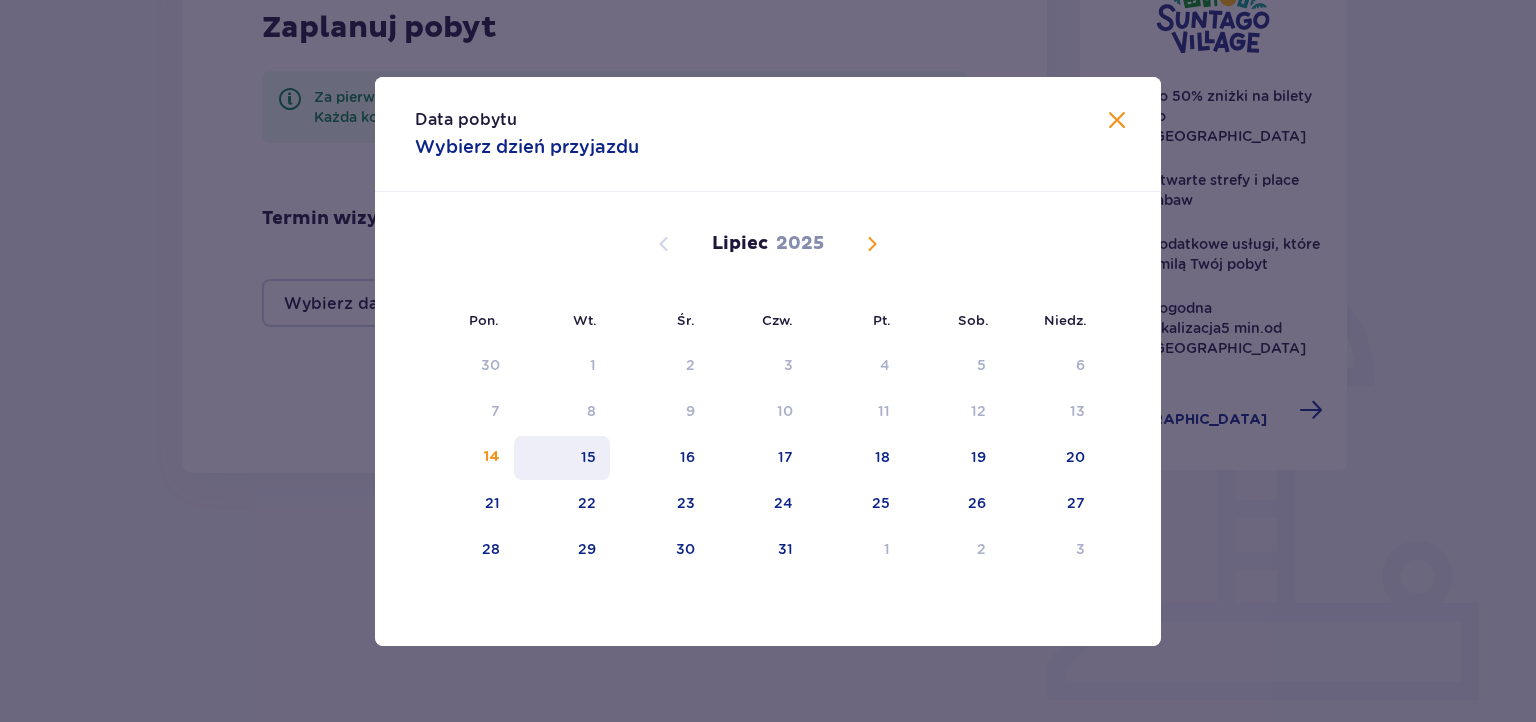 click on "15" at bounding box center [562, 458] 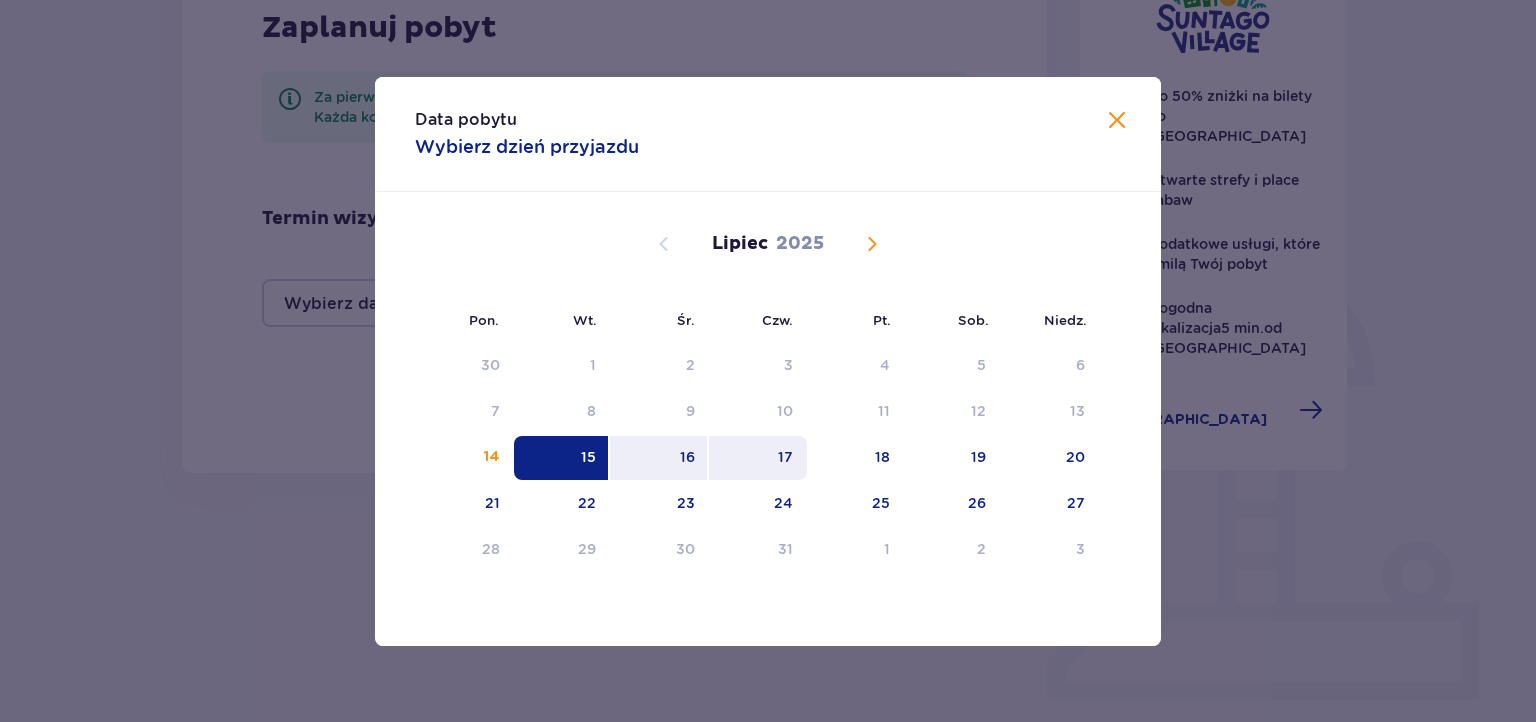 click on "17" at bounding box center (785, 457) 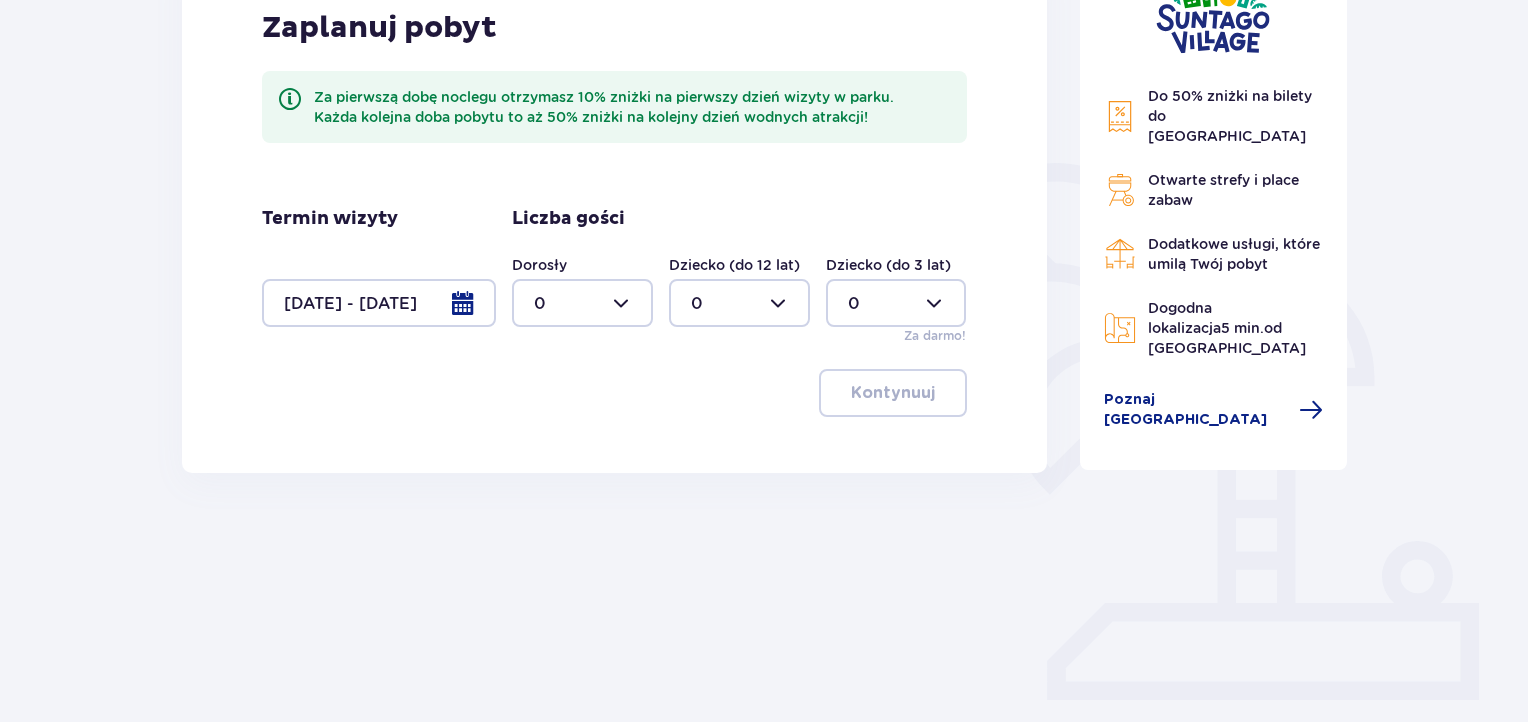 click at bounding box center (582, 303) 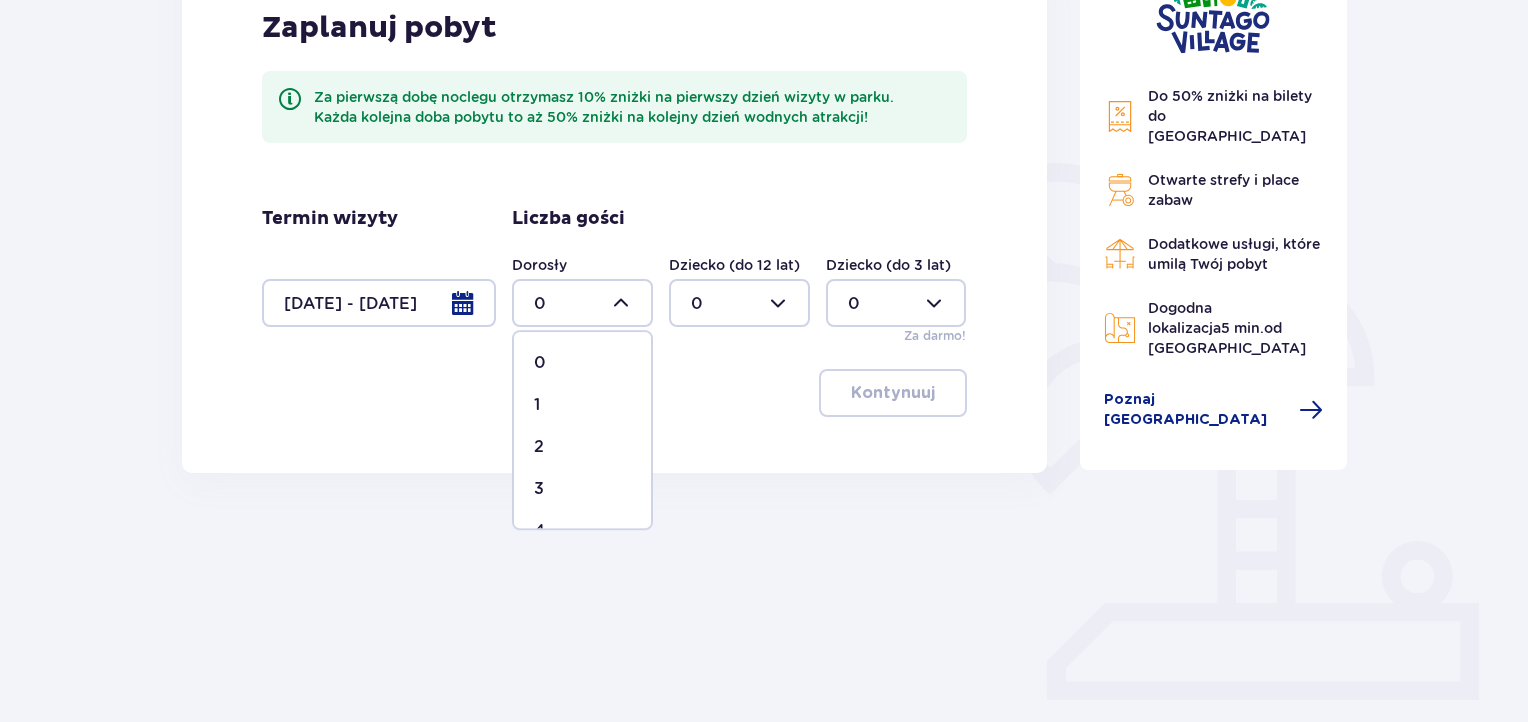 click on "1" at bounding box center [582, 405] 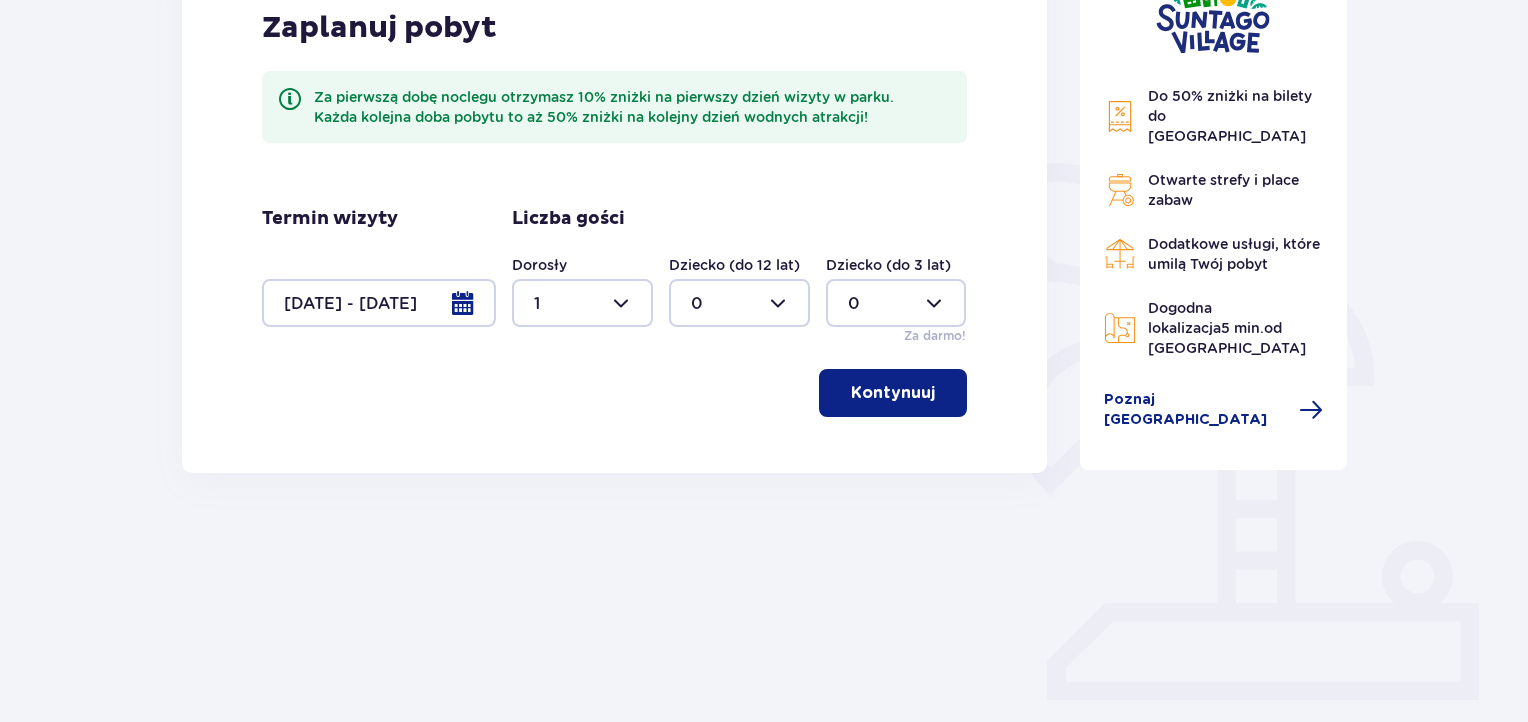 click at bounding box center (739, 303) 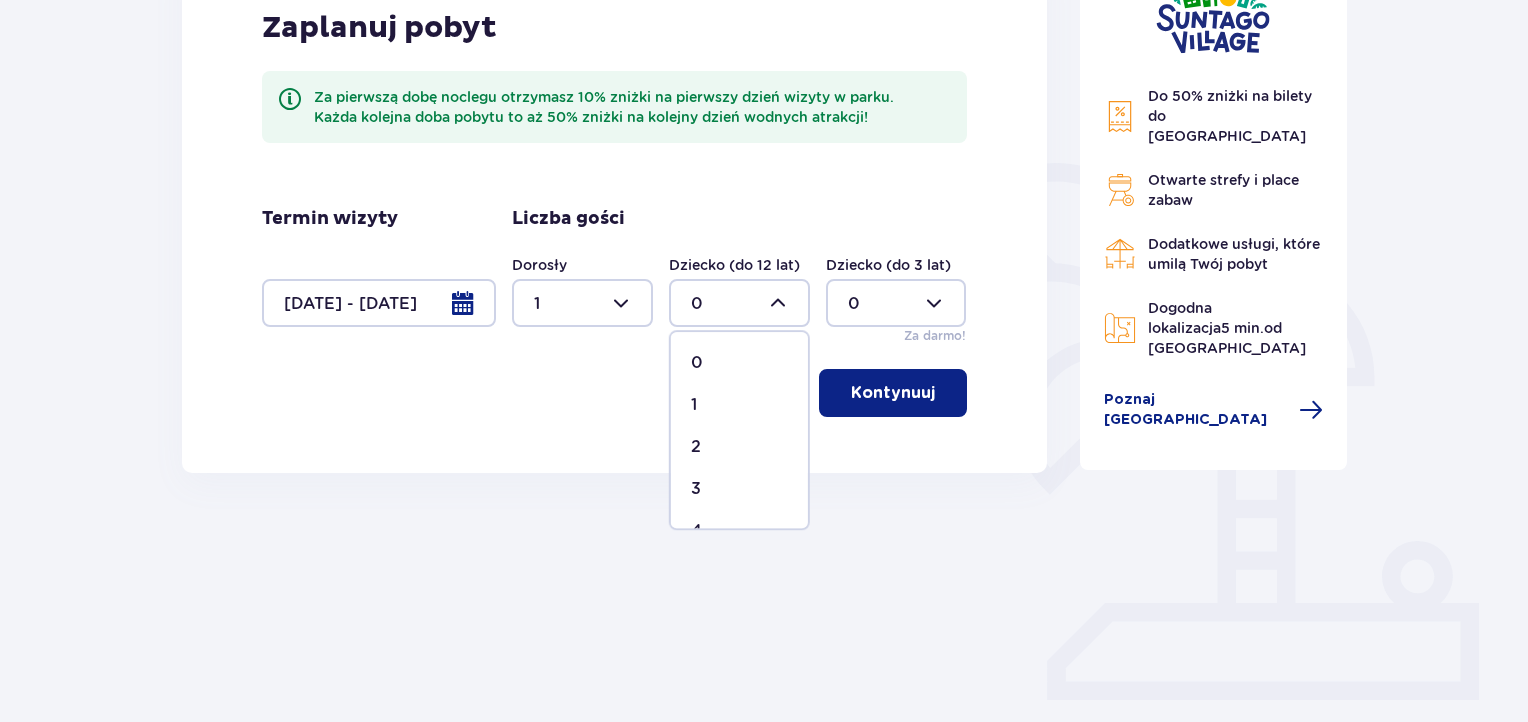 click on "1" at bounding box center [739, 405] 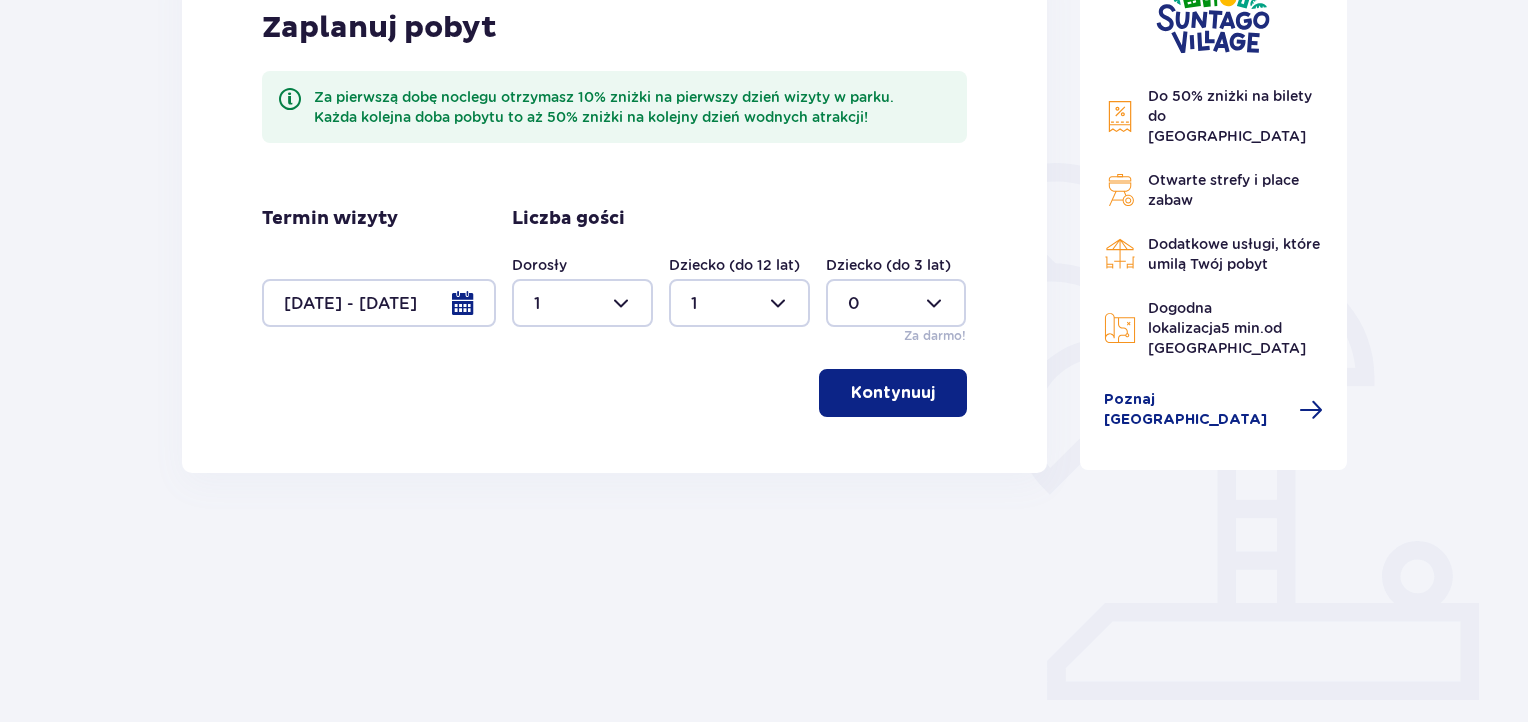 type on "1" 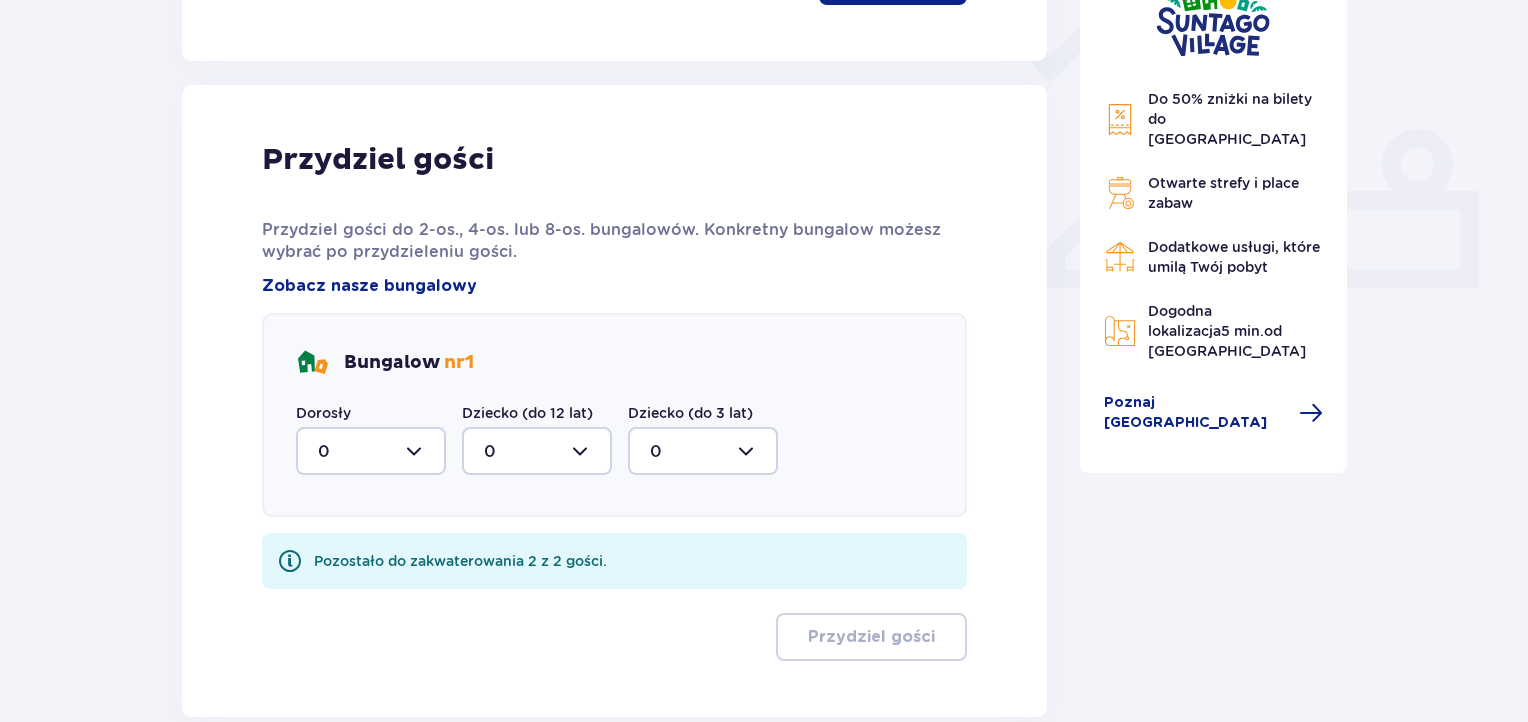 scroll, scrollTop: 804, scrollLeft: 0, axis: vertical 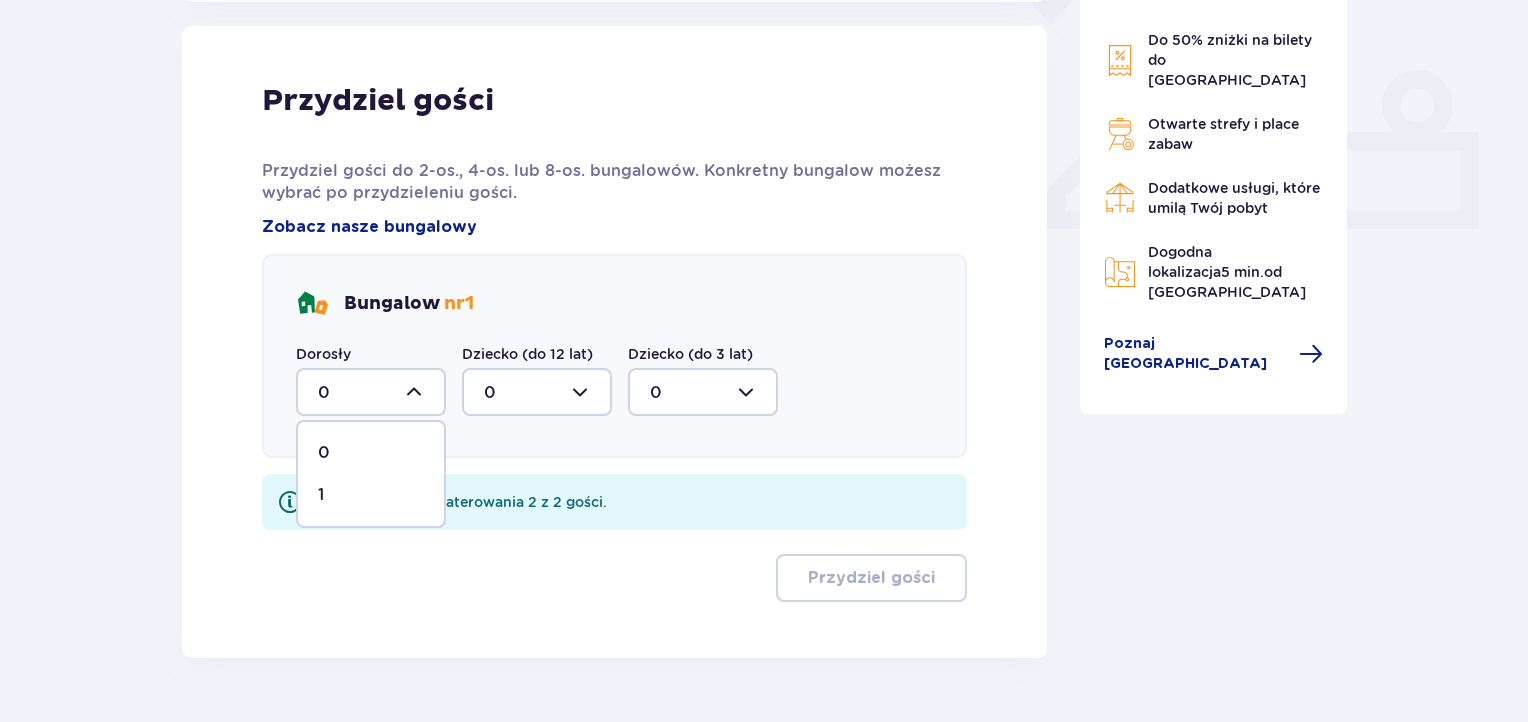click on "1" at bounding box center (371, 495) 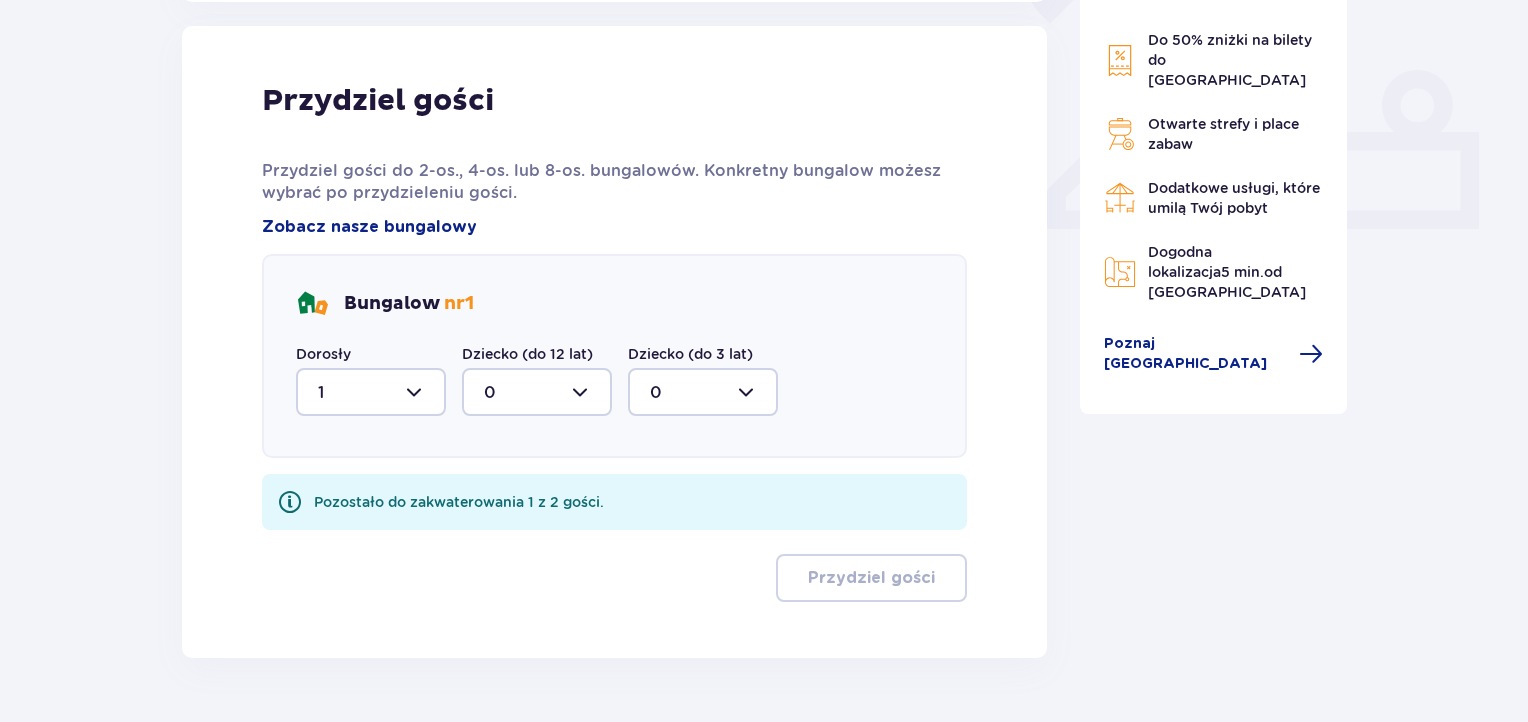 click at bounding box center (537, 392) 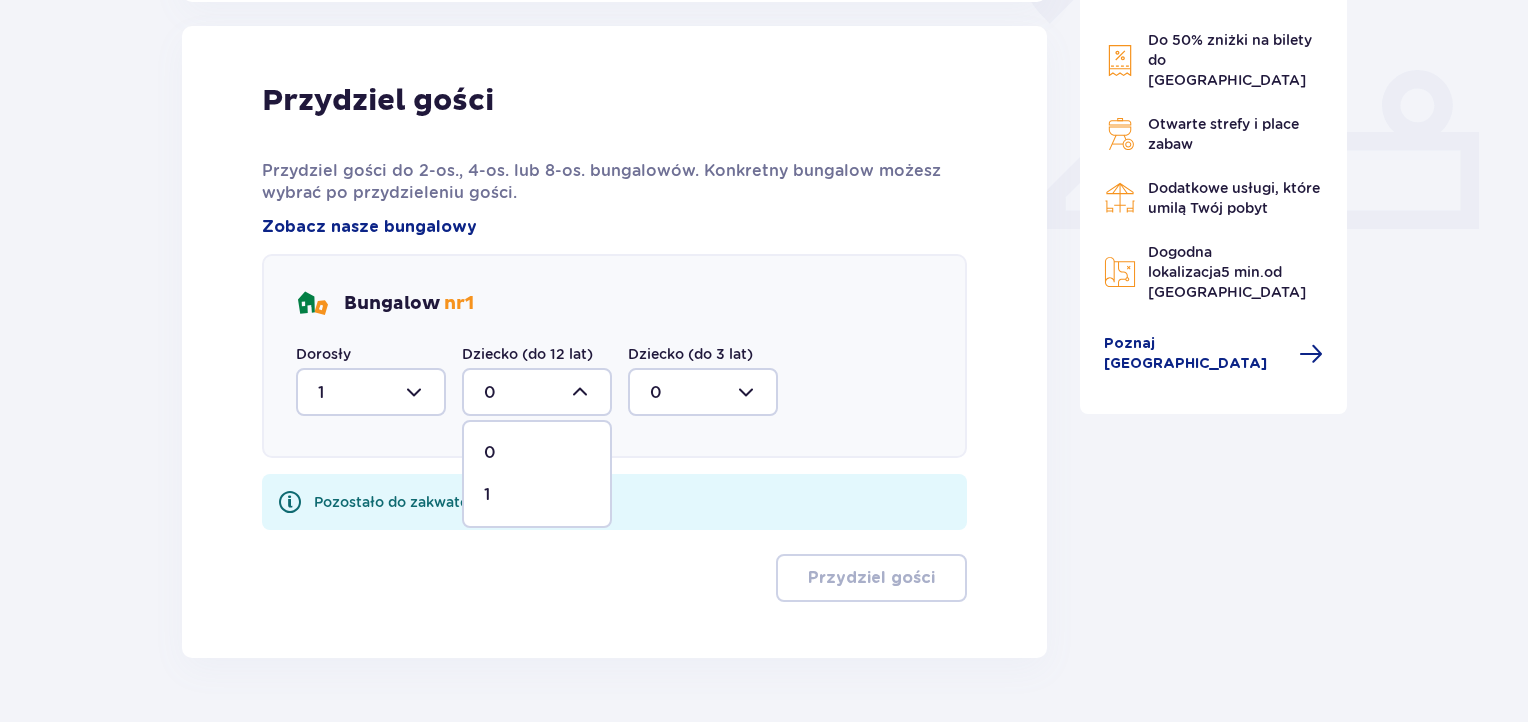 click on "1" at bounding box center [537, 495] 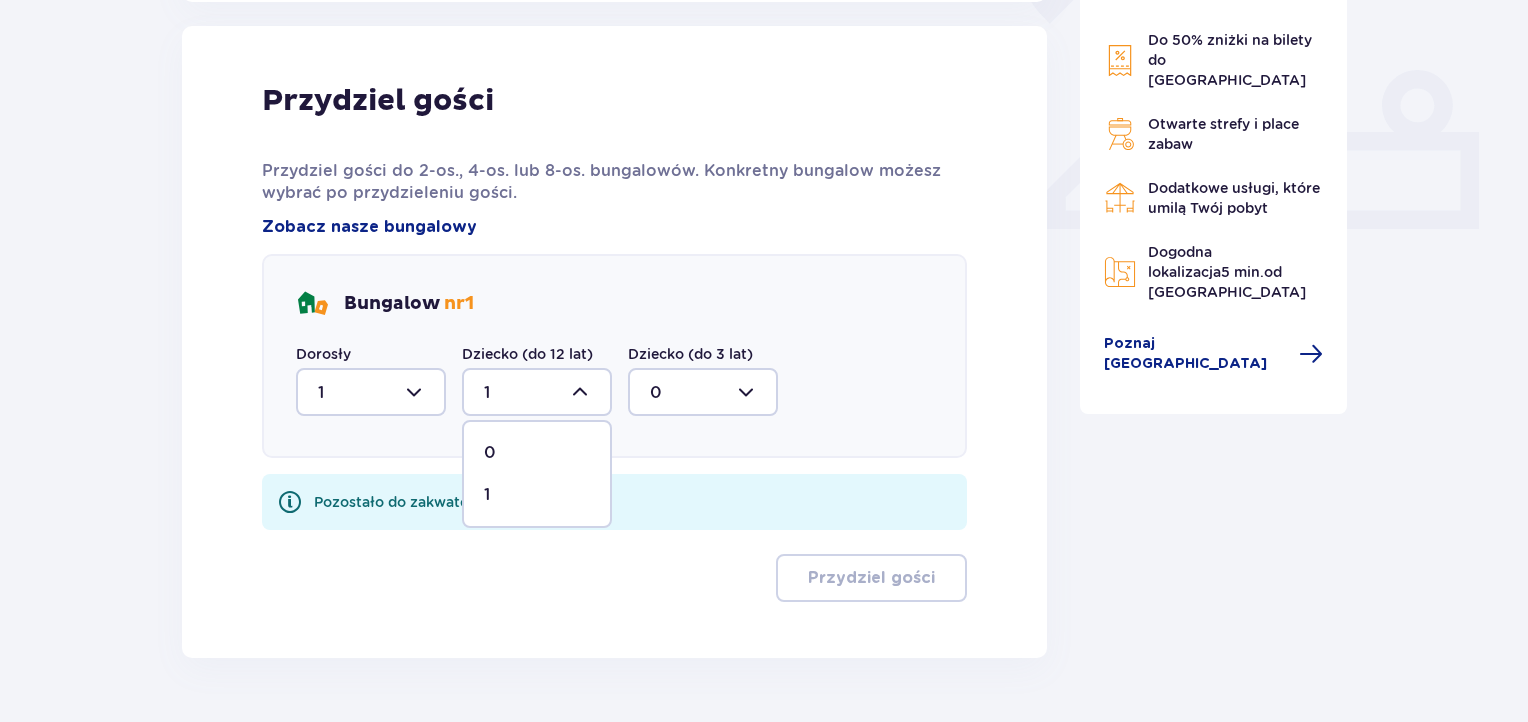 scroll, scrollTop: 777, scrollLeft: 0, axis: vertical 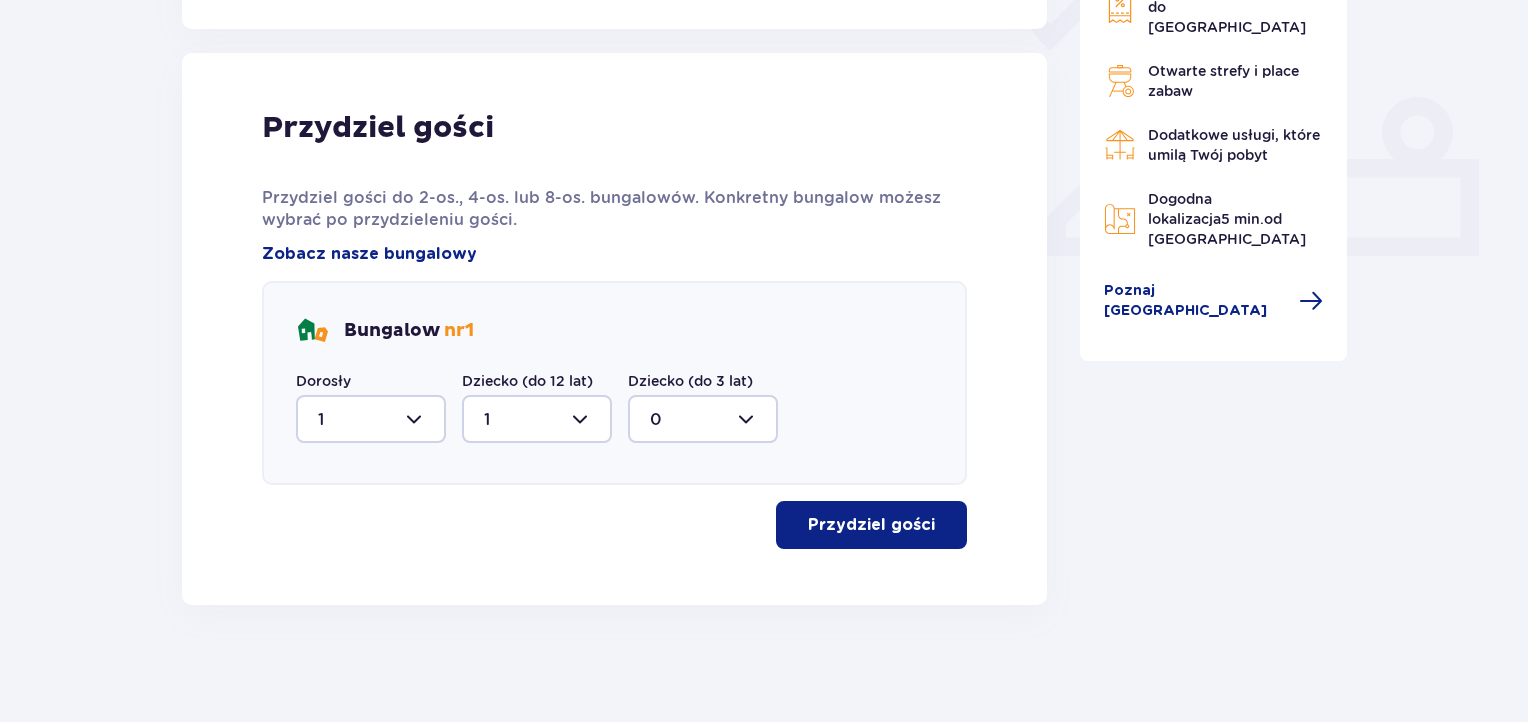 click on "Przydziel gości" at bounding box center (871, 525) 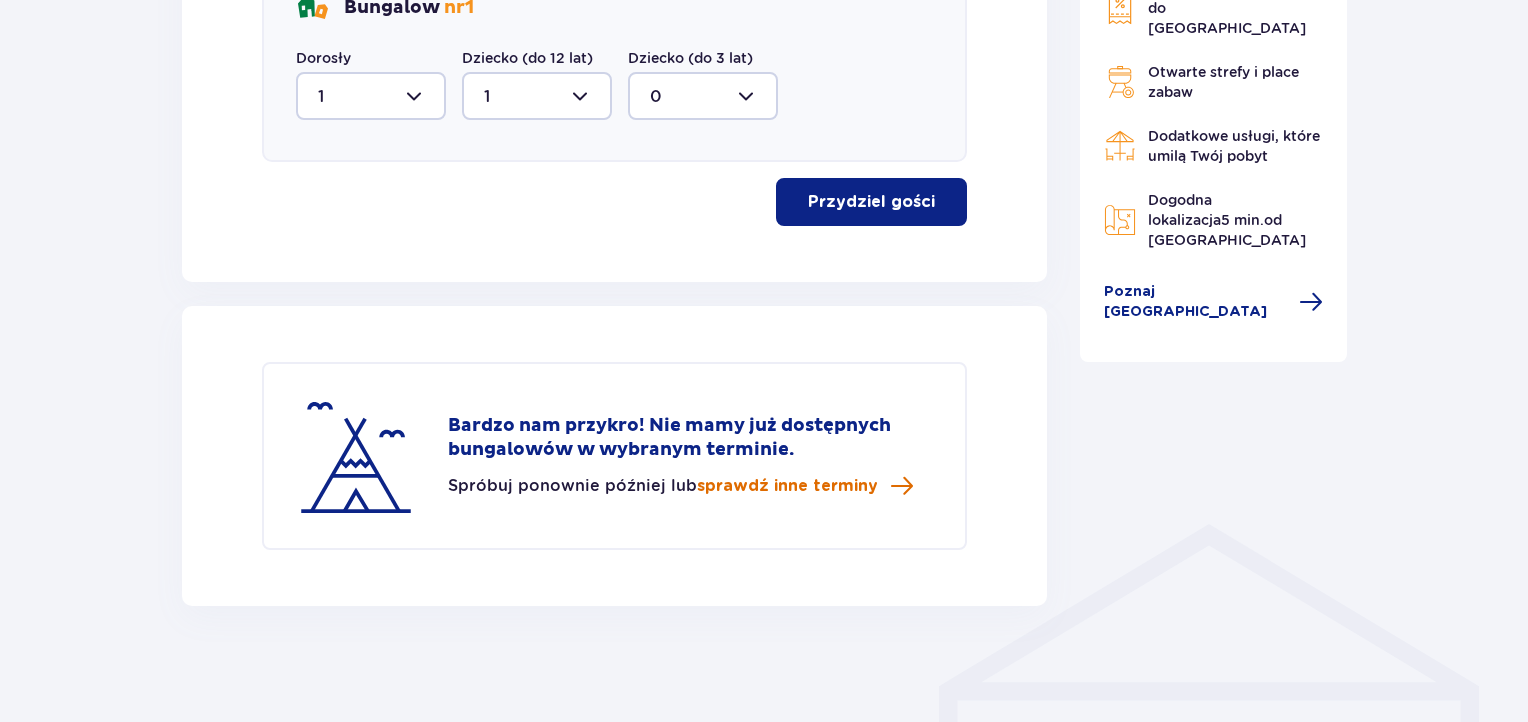 click on "sprawdź inne terminy" at bounding box center (787, 486) 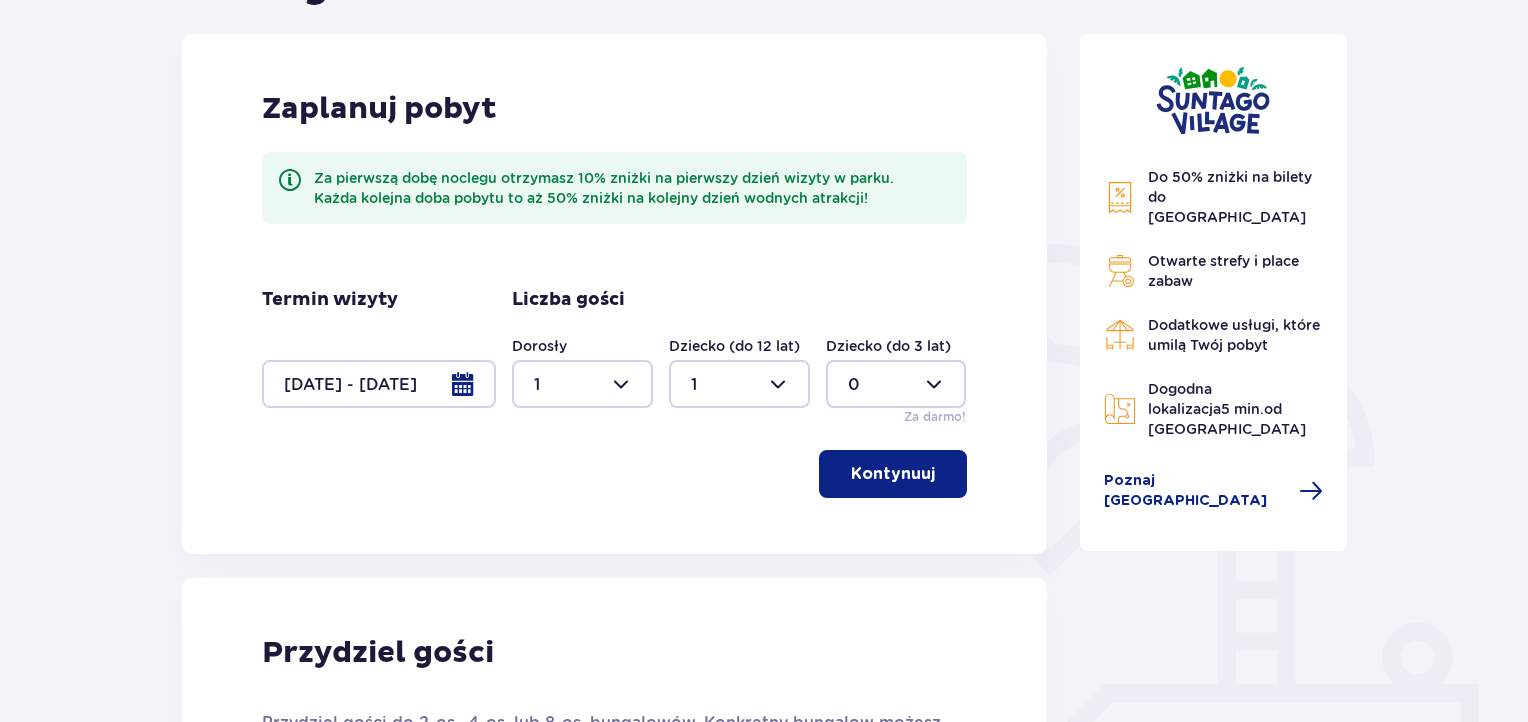 scroll, scrollTop: 235, scrollLeft: 0, axis: vertical 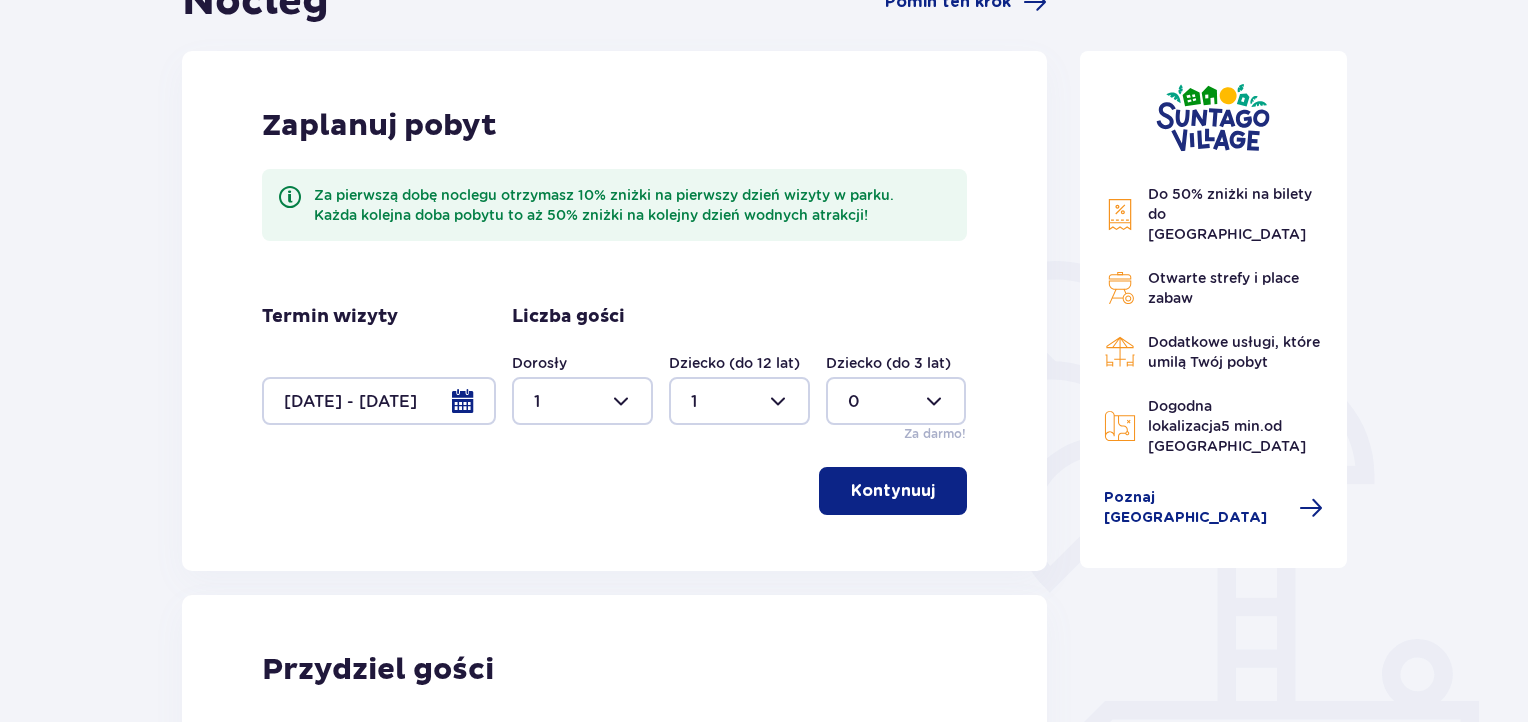 click at bounding box center [379, 401] 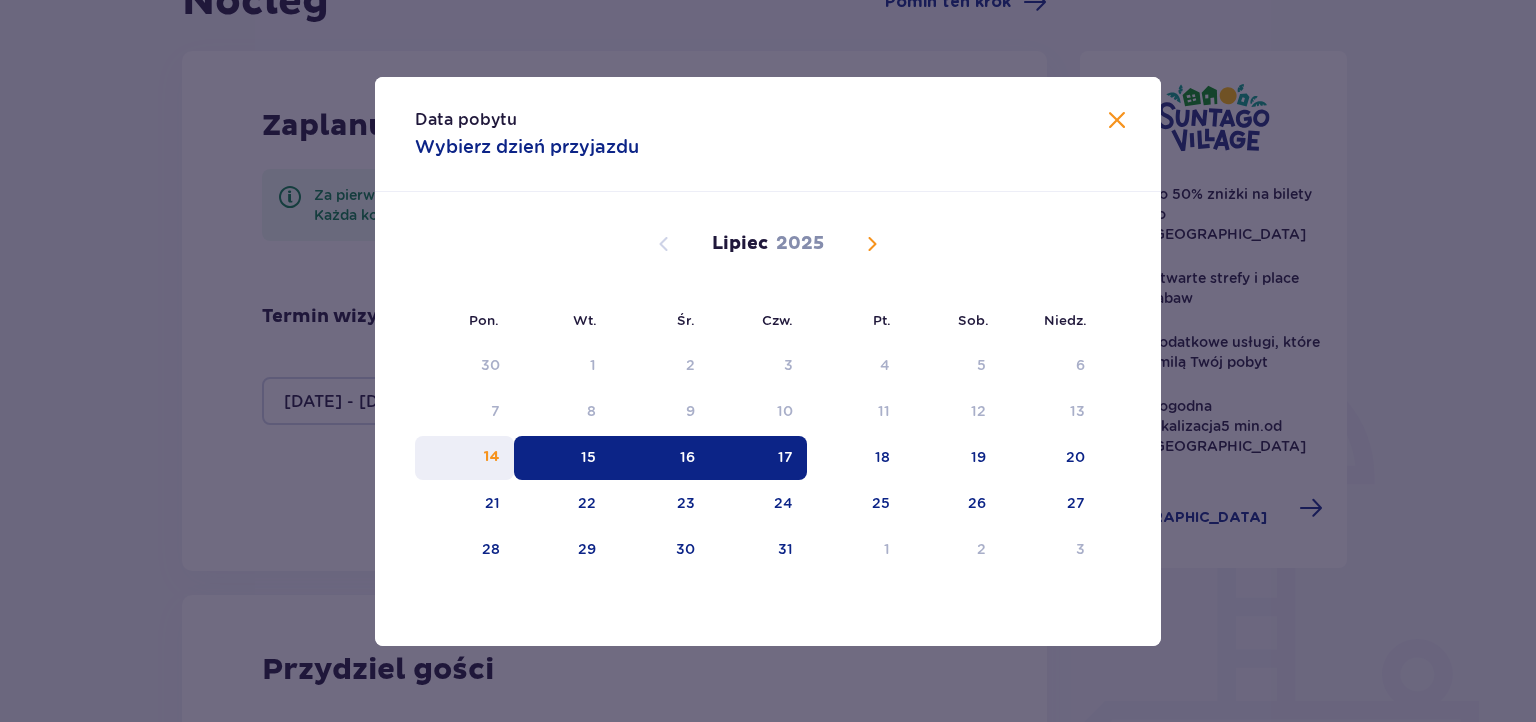 click on "14" at bounding box center [492, 457] 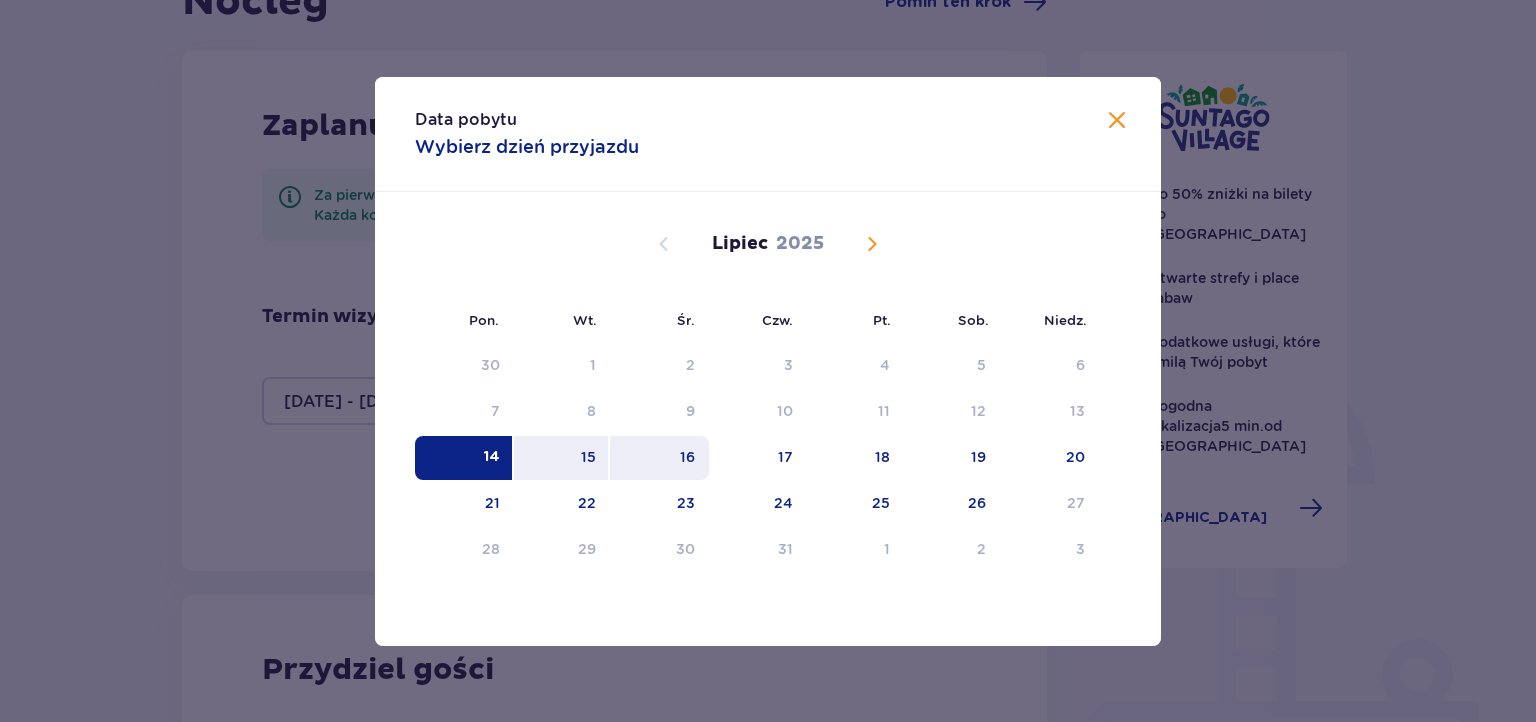 click on "16" at bounding box center (687, 457) 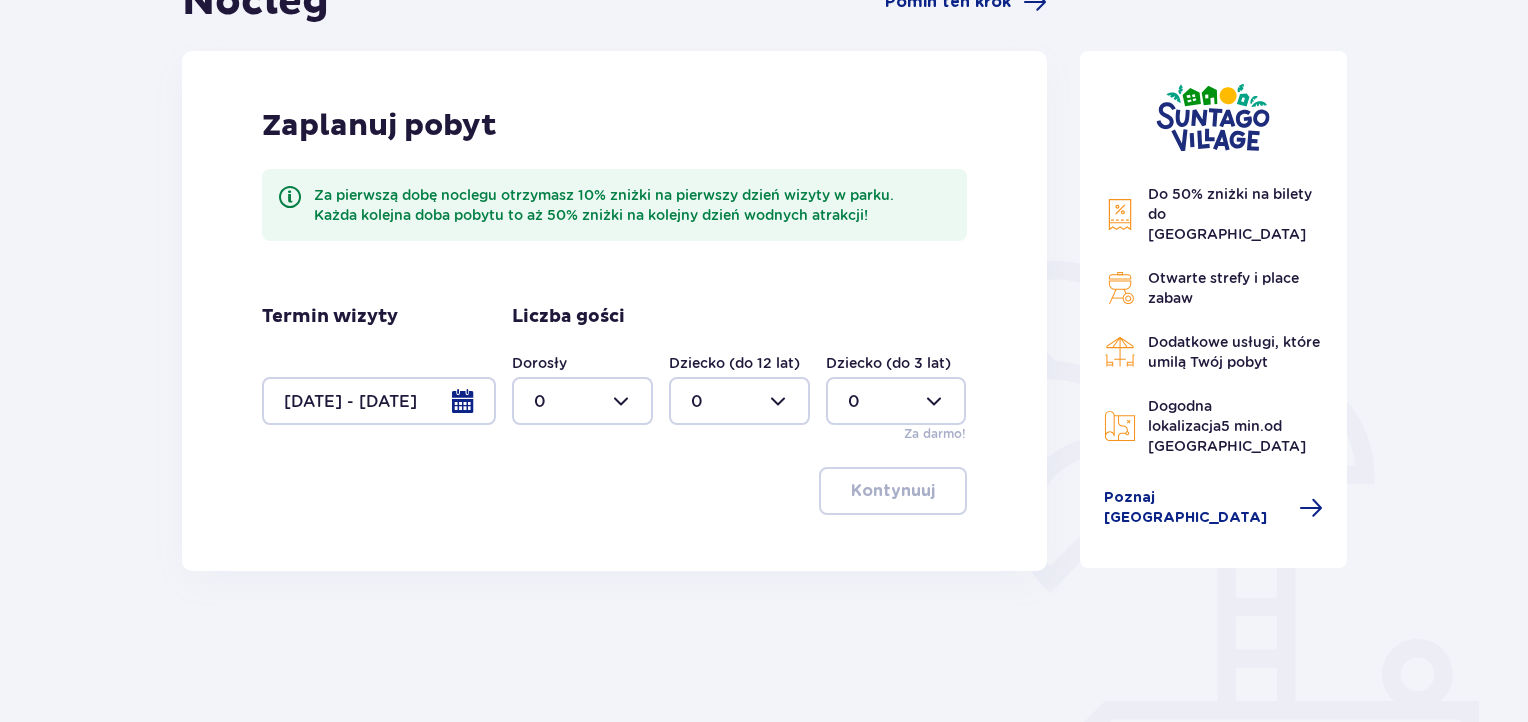 click at bounding box center (582, 401) 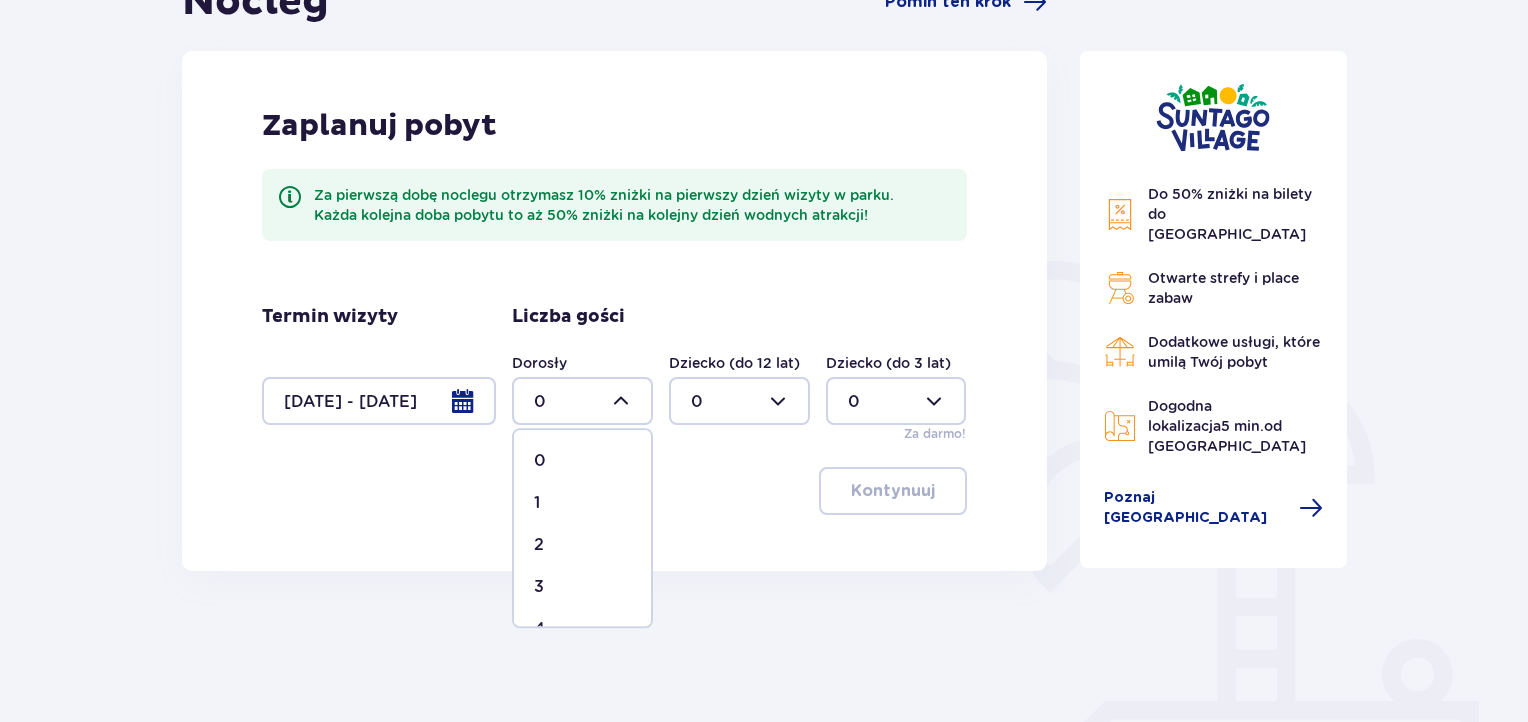 click on "1" at bounding box center [582, 503] 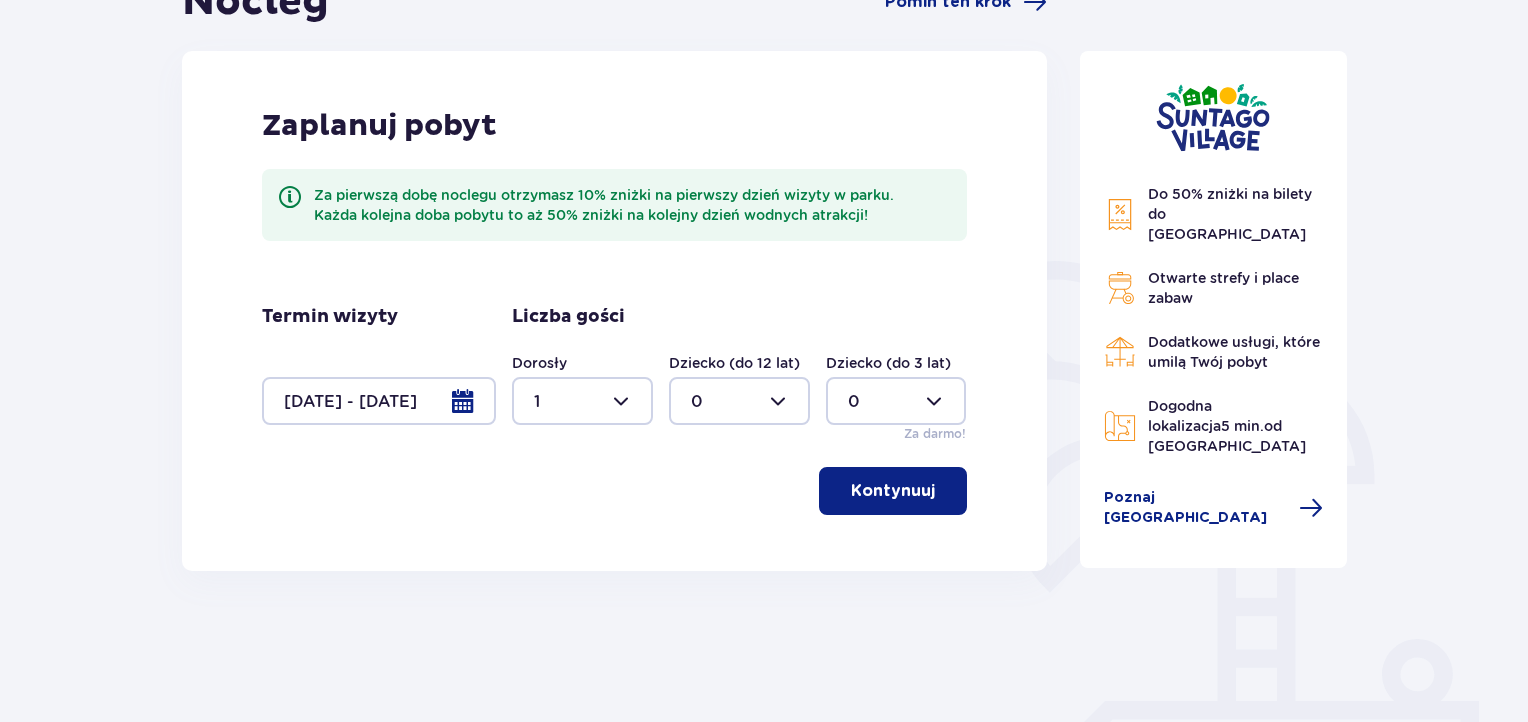 click at bounding box center [739, 401] 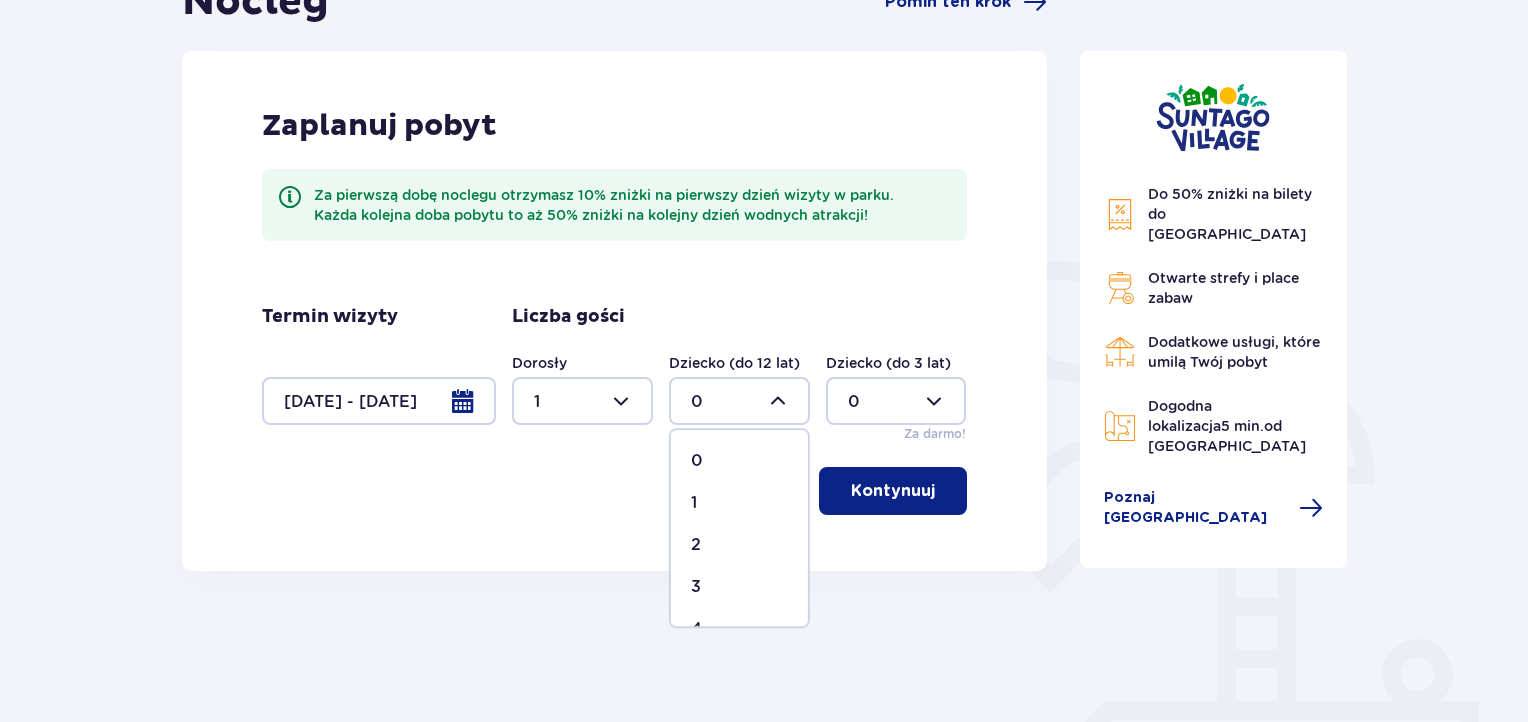 click on "1" at bounding box center [739, 503] 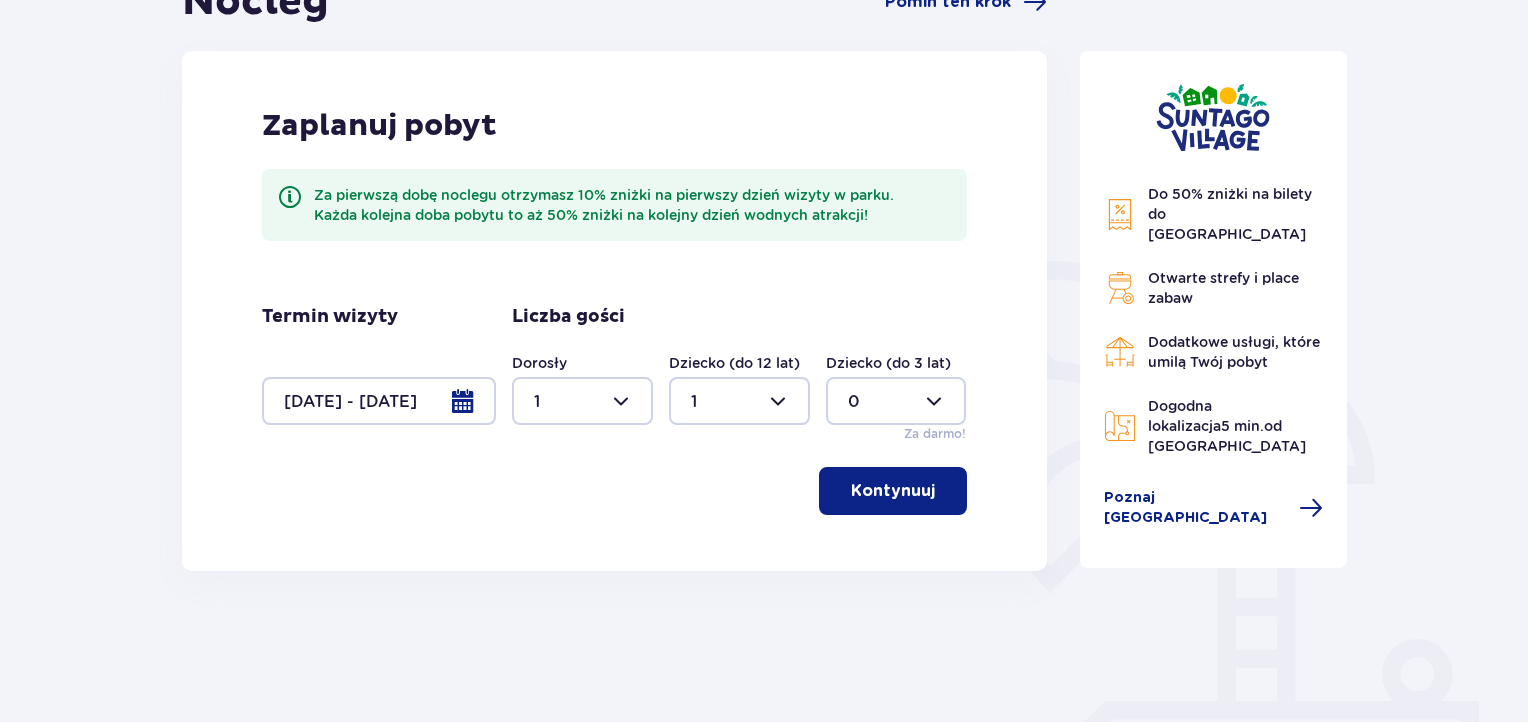 click on "Kontynuuj" at bounding box center (893, 491) 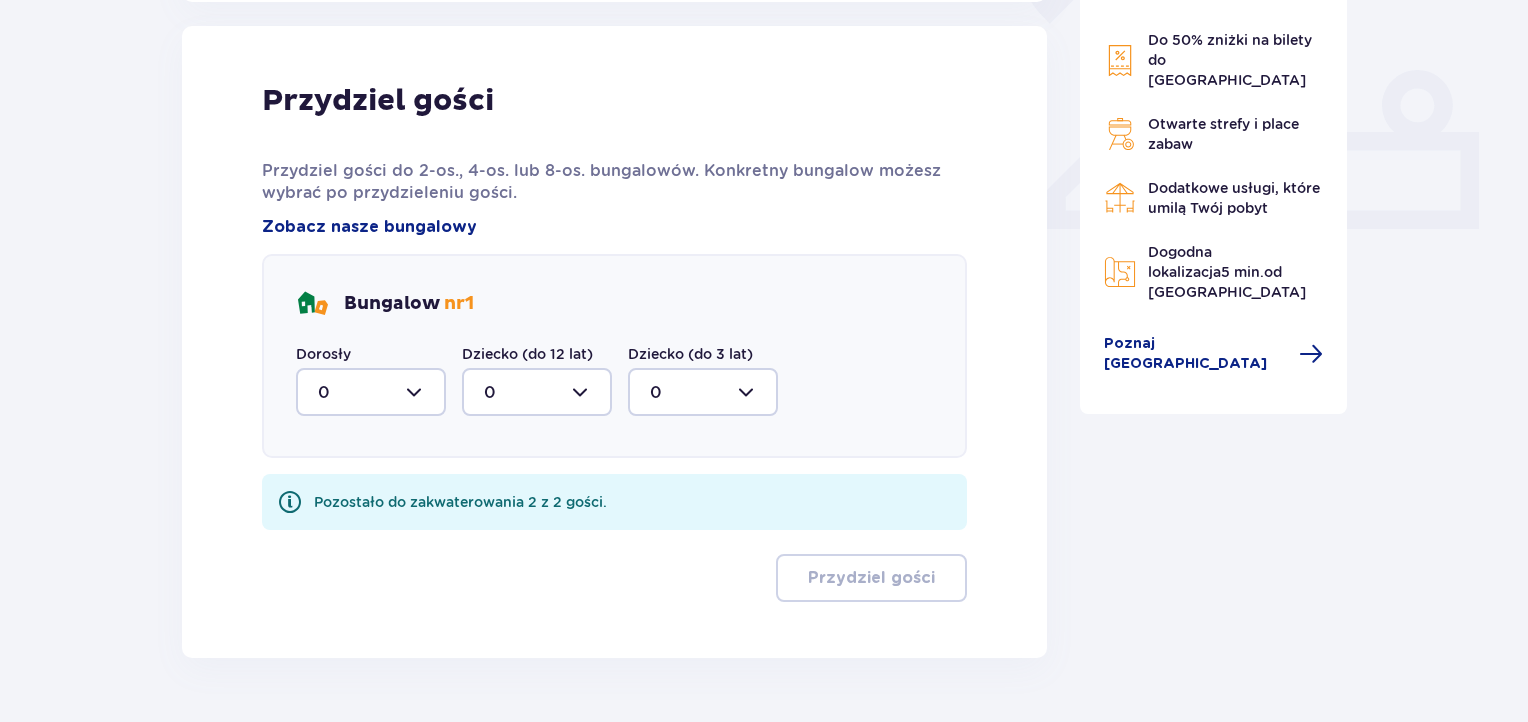 scroll, scrollTop: 804, scrollLeft: 0, axis: vertical 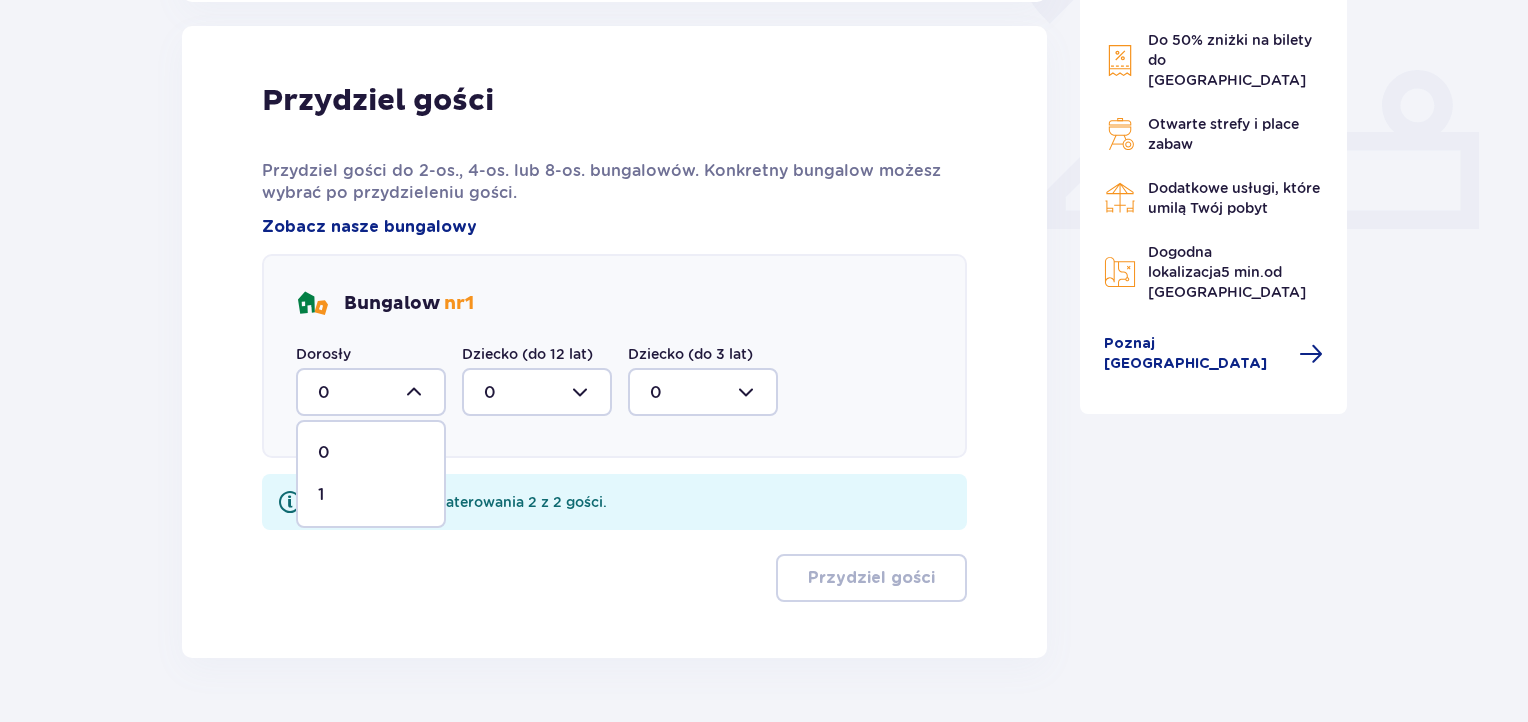 click on "1" at bounding box center [371, 495] 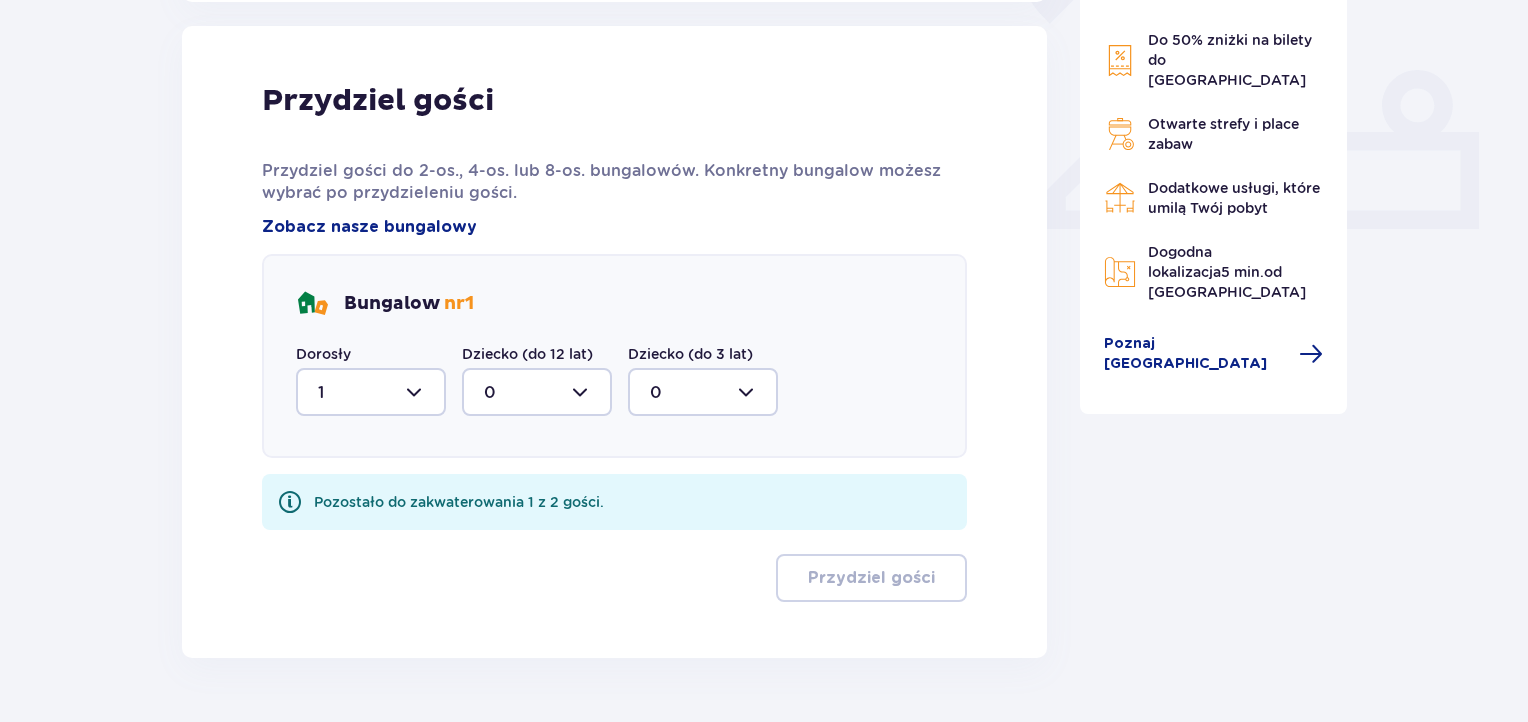 click at bounding box center [537, 392] 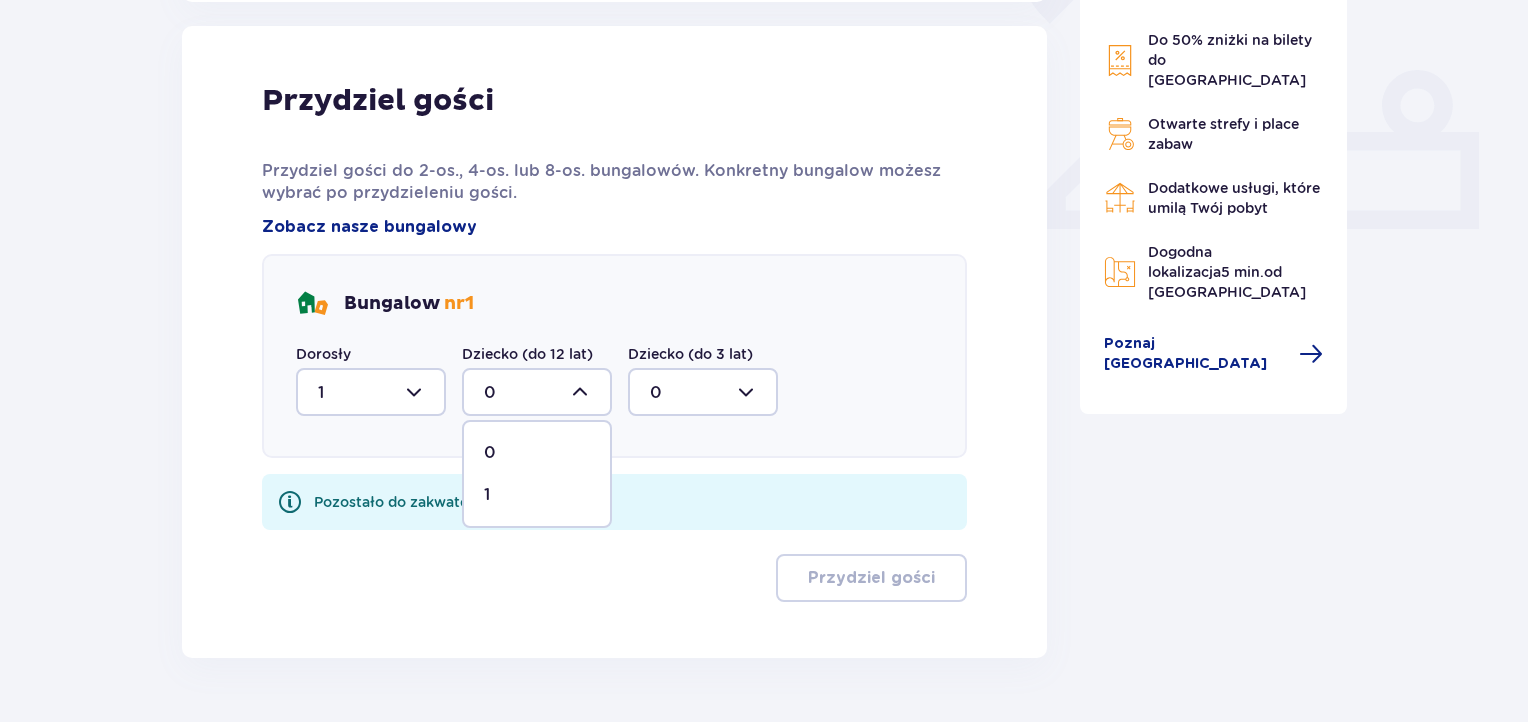 click on "1" at bounding box center (537, 495) 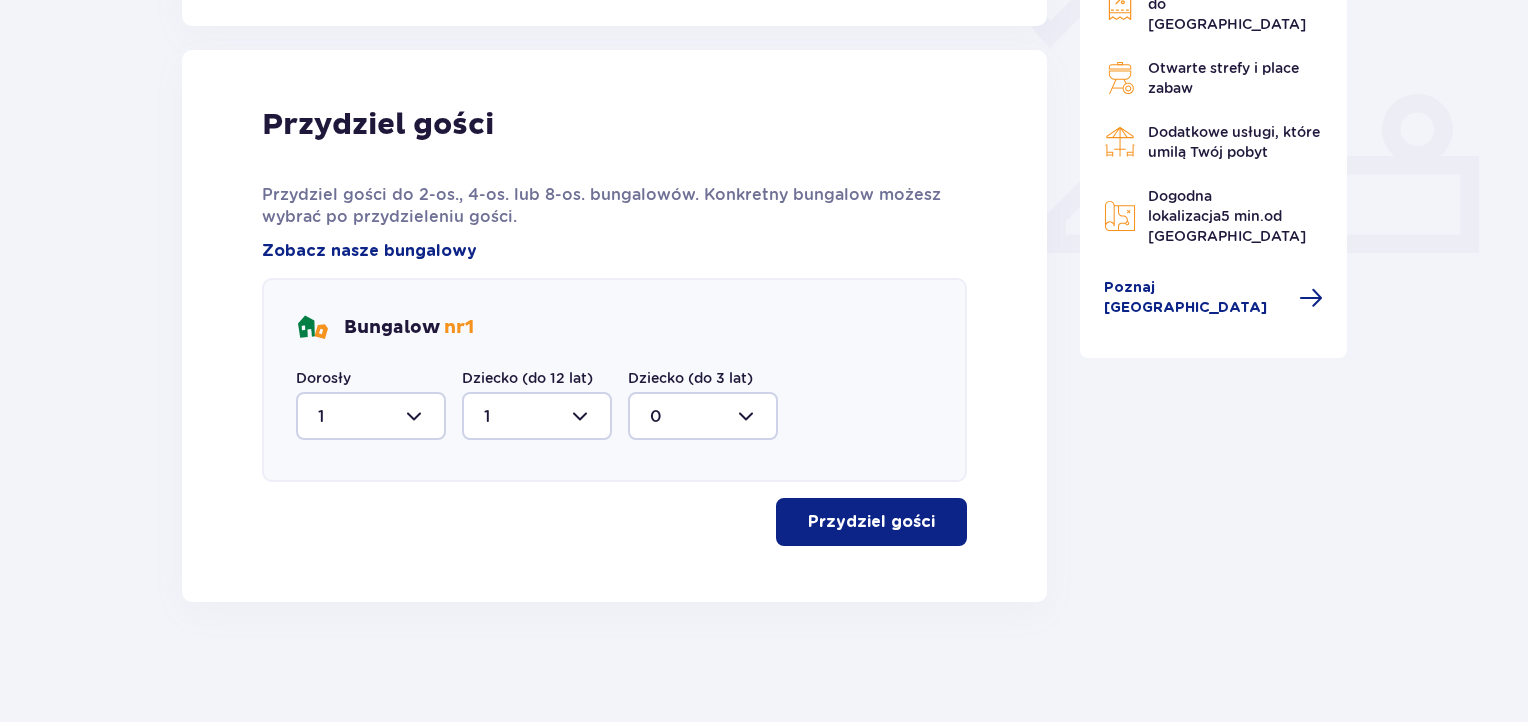 scroll, scrollTop: 777, scrollLeft: 0, axis: vertical 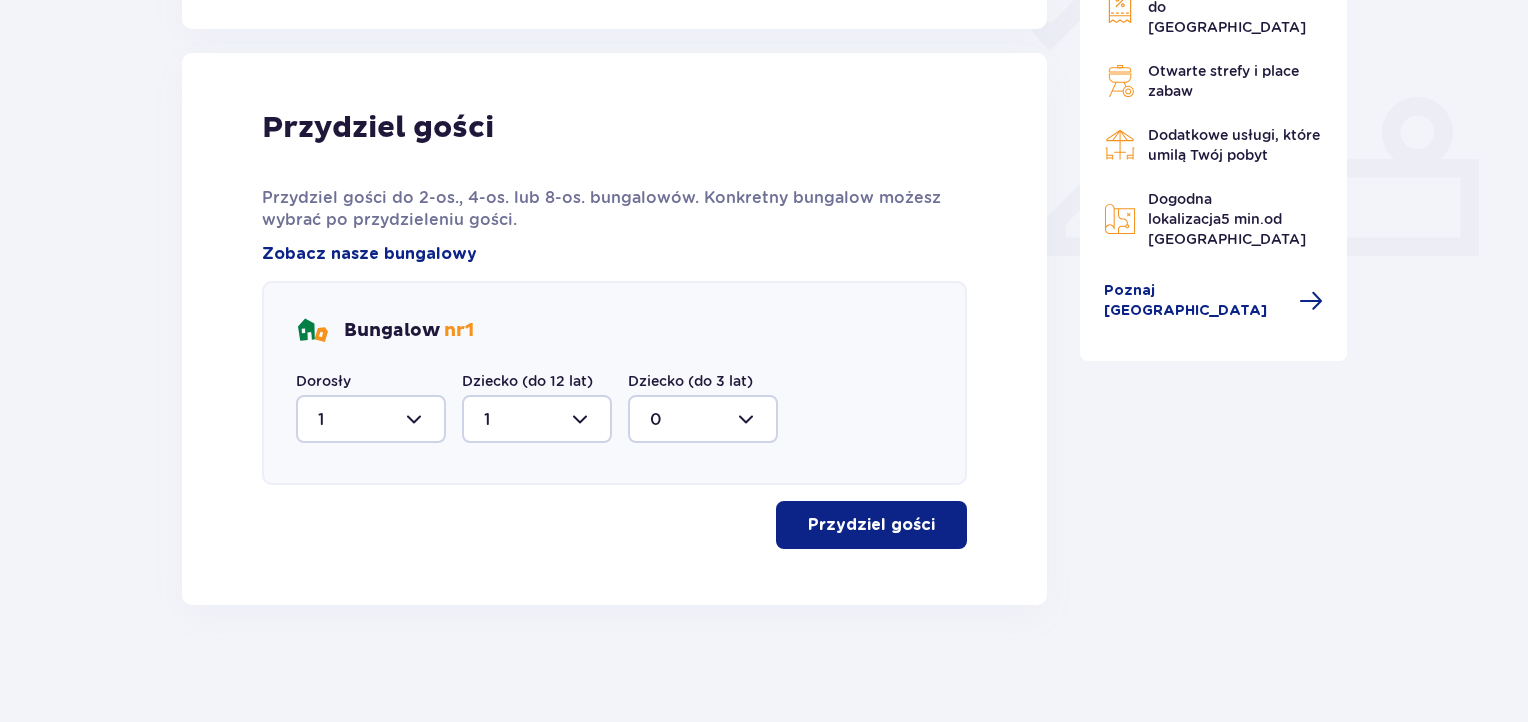 click on "Przydziel gości" at bounding box center (871, 525) 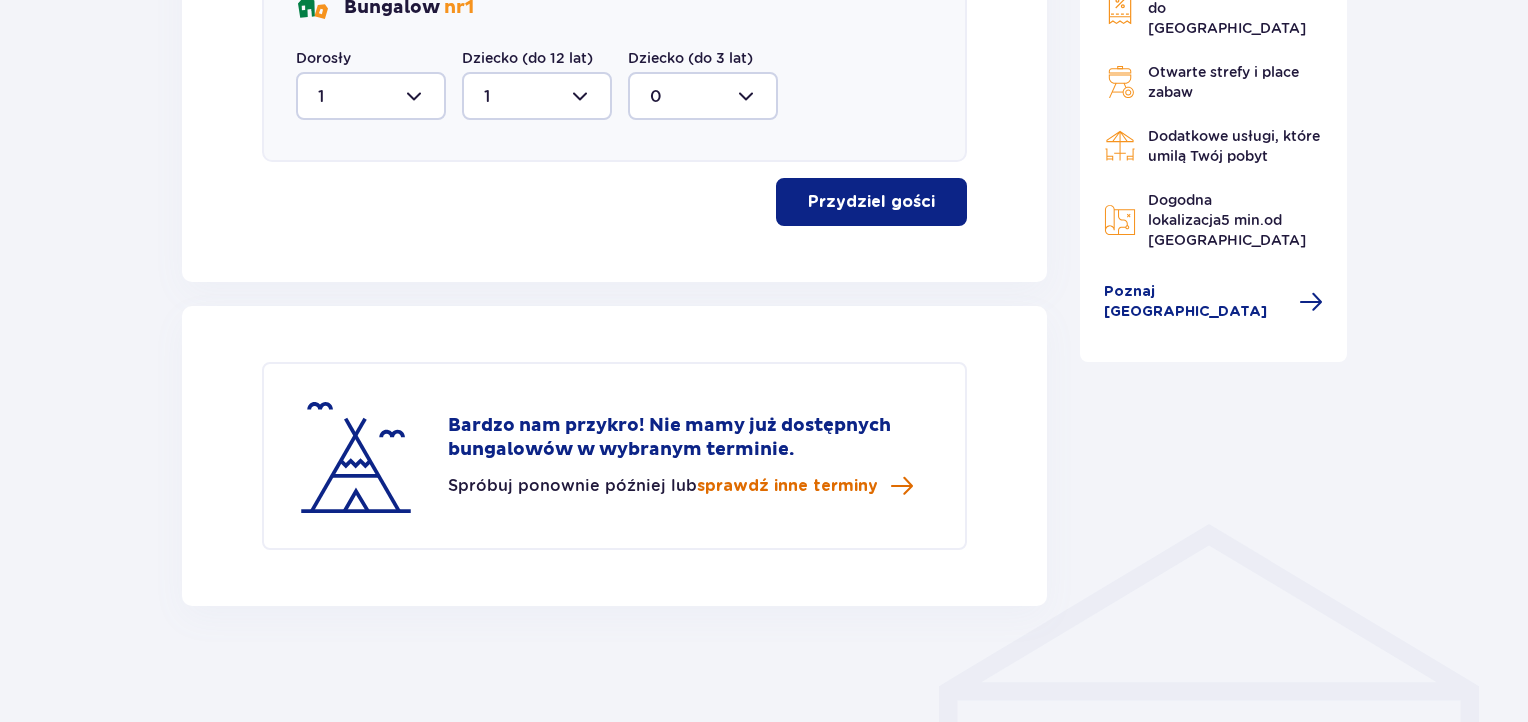click on "sprawdź inne terminy" at bounding box center [787, 486] 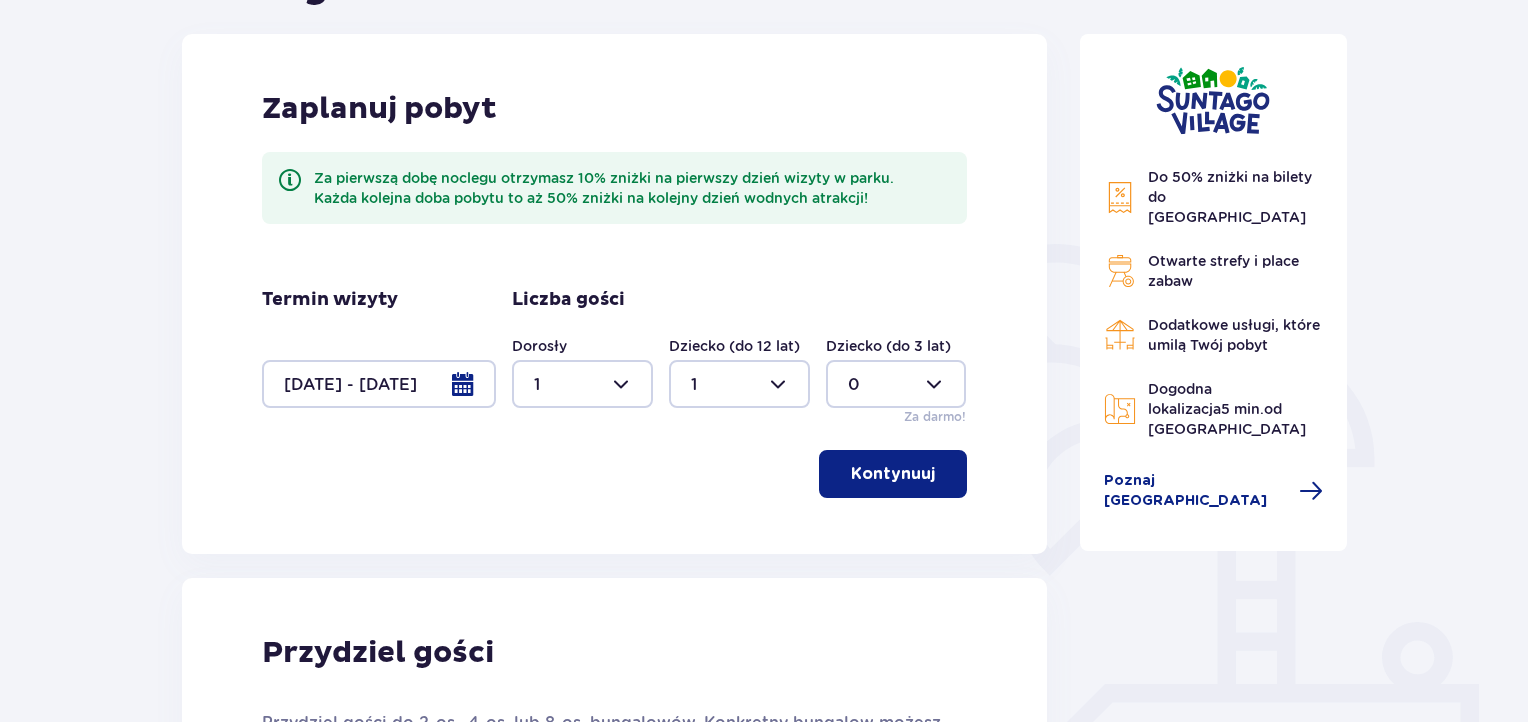 scroll, scrollTop: 235, scrollLeft: 0, axis: vertical 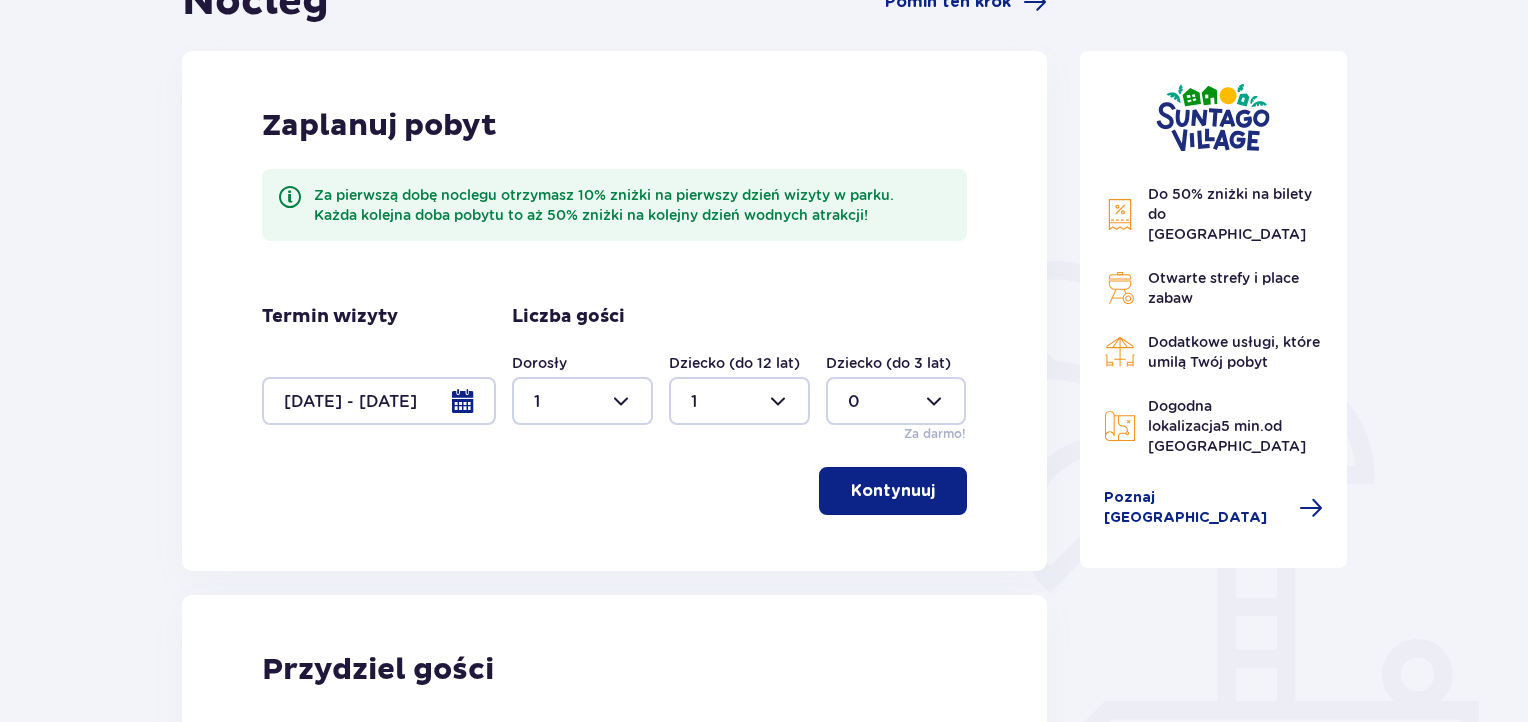click at bounding box center (379, 401) 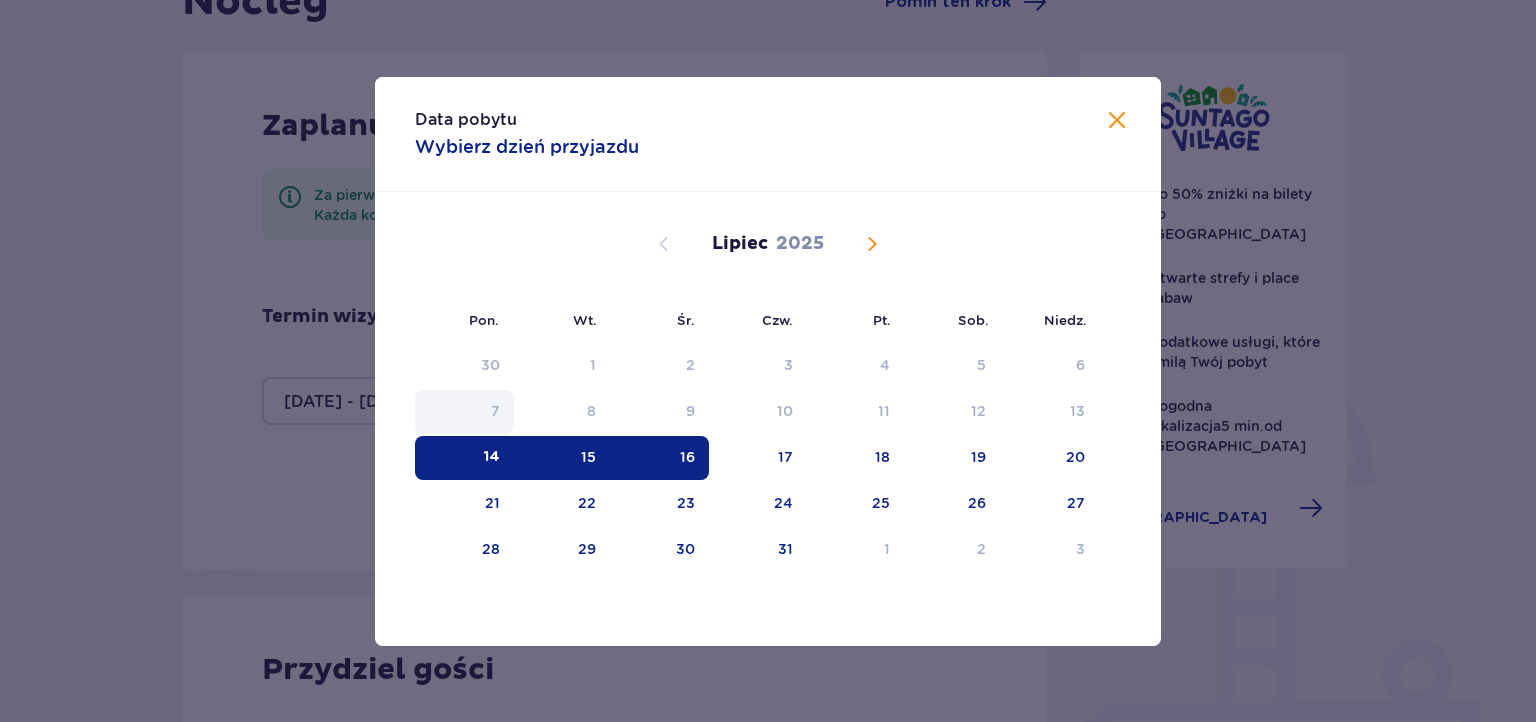 click on "7" at bounding box center (464, 412) 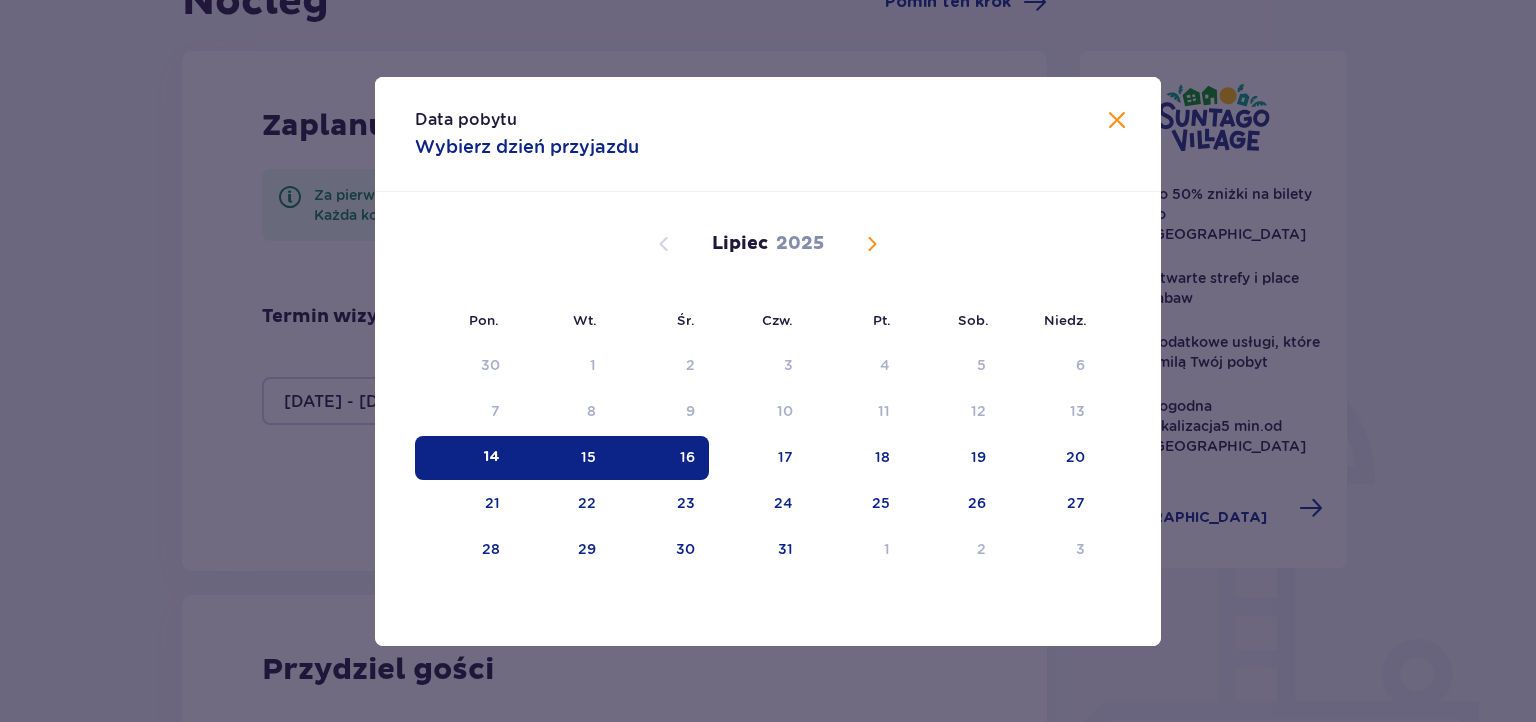 click on "16" at bounding box center (659, 458) 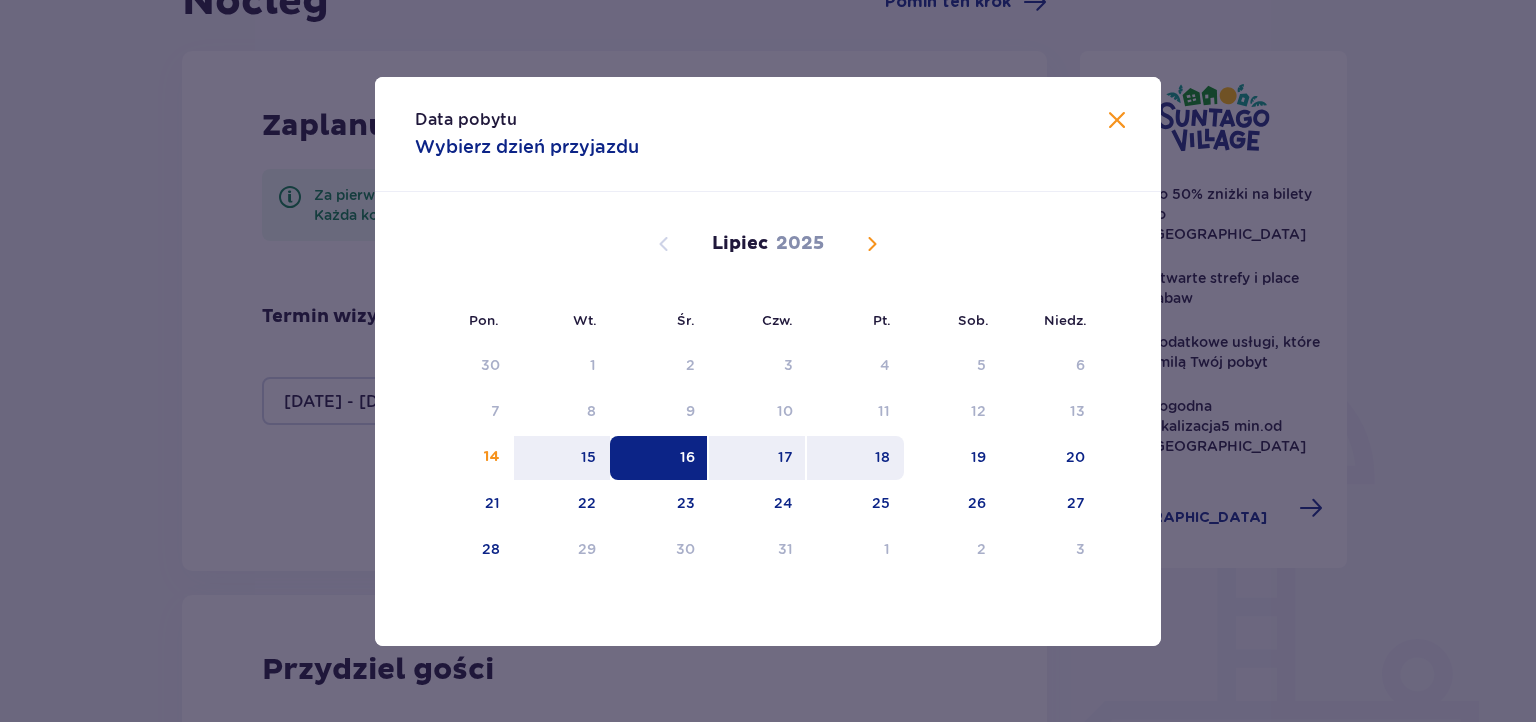 click on "18" at bounding box center [855, 458] 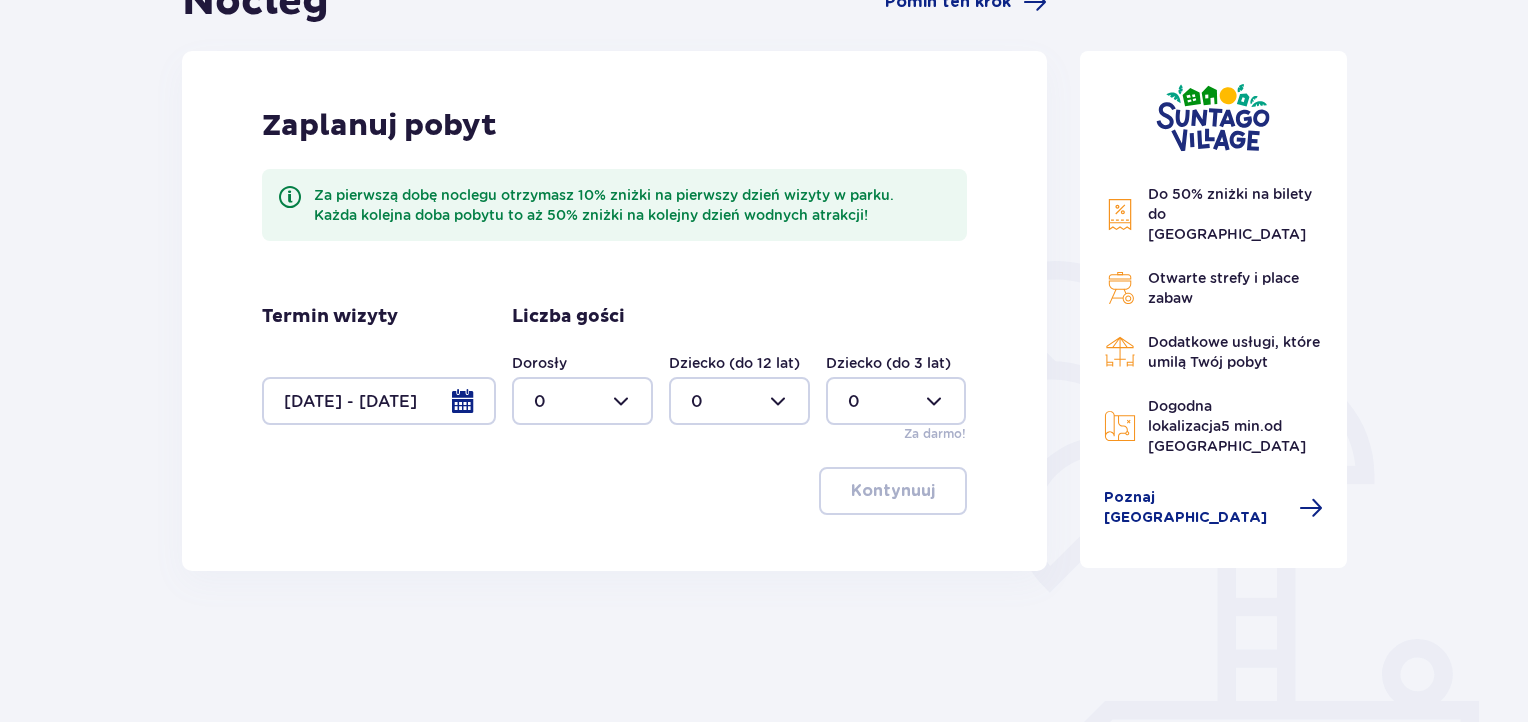 click on "Termin wizyty 16.07.25 - 18.07.25 Liczba gości Dorosły   0 Dziecko (do 12 lat)   0 Dziecko (do 3 lat)   0 Za darmo!" at bounding box center [614, 374] 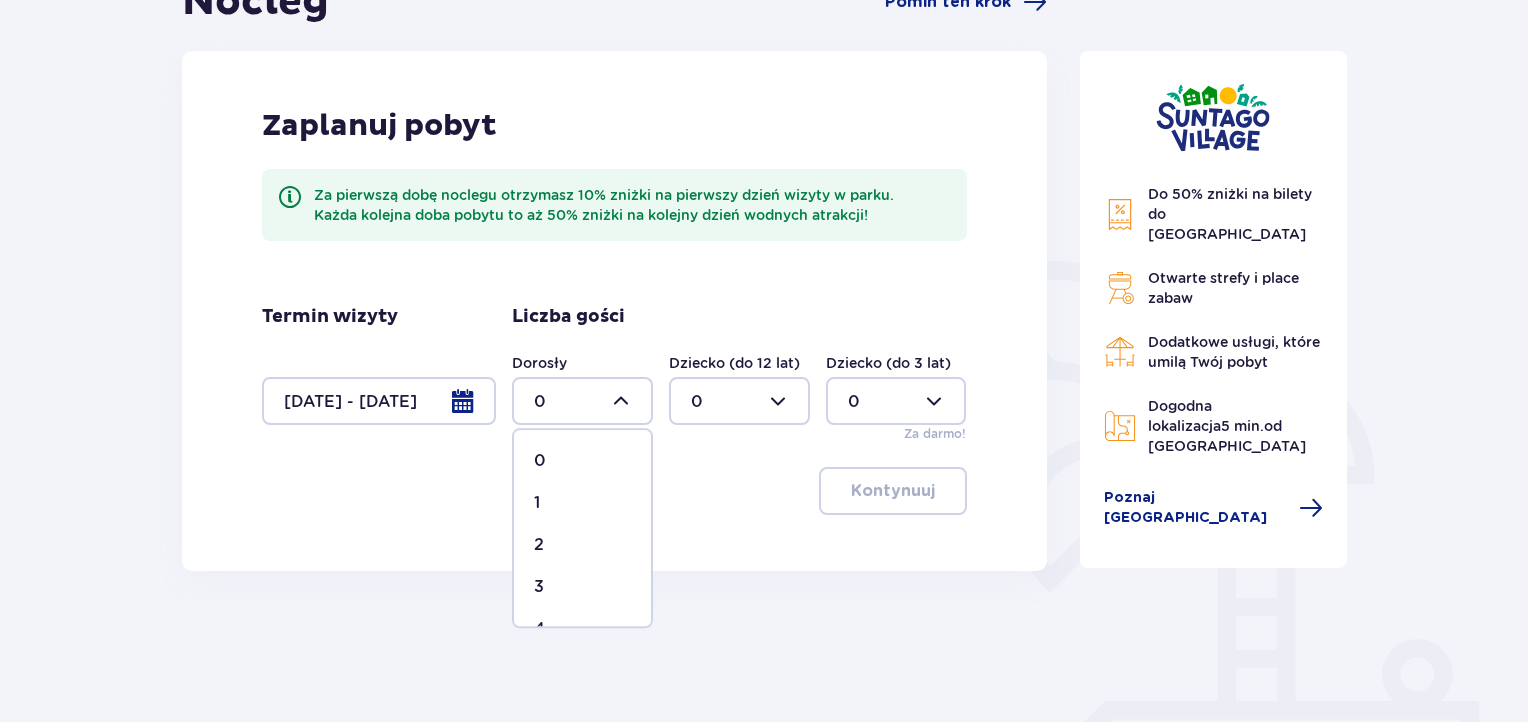 click on "1" at bounding box center (582, 503) 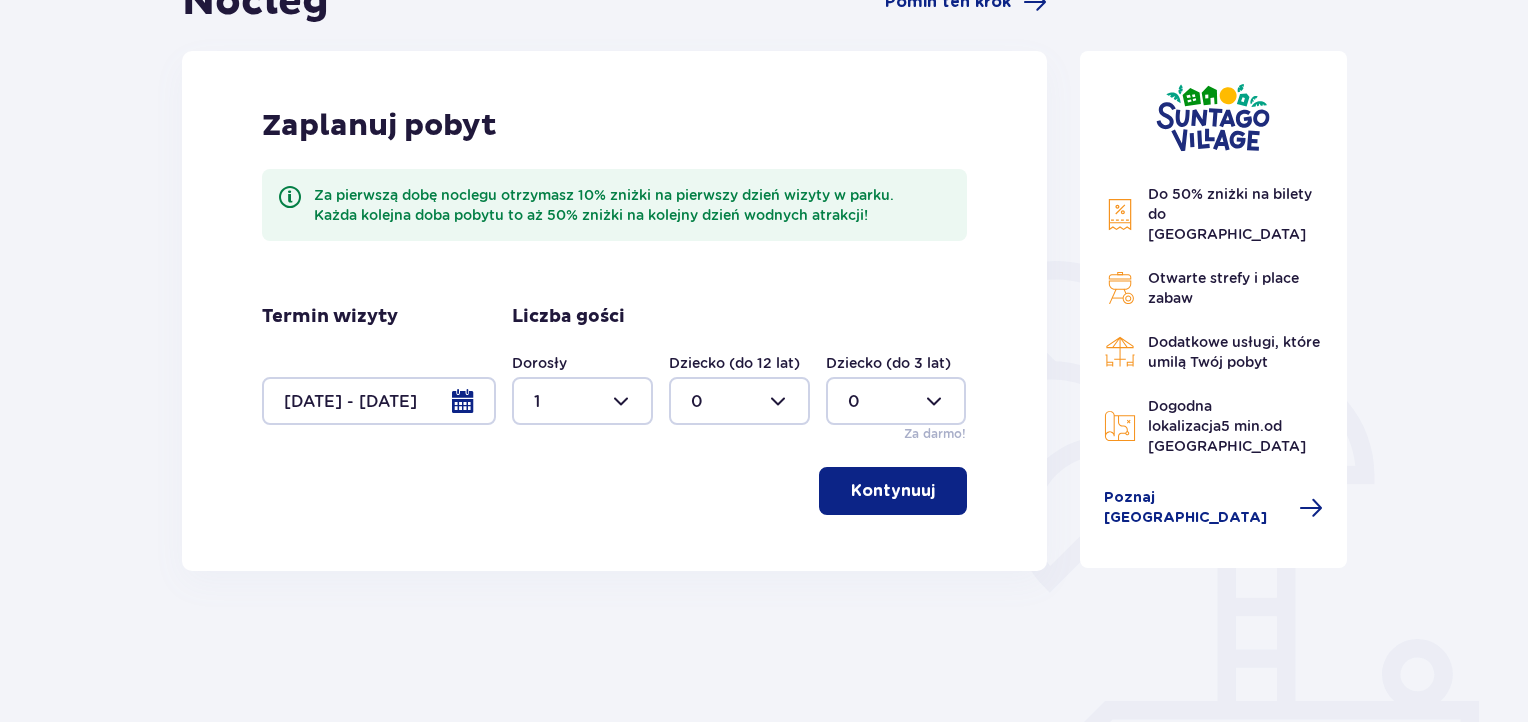 click at bounding box center [739, 401] 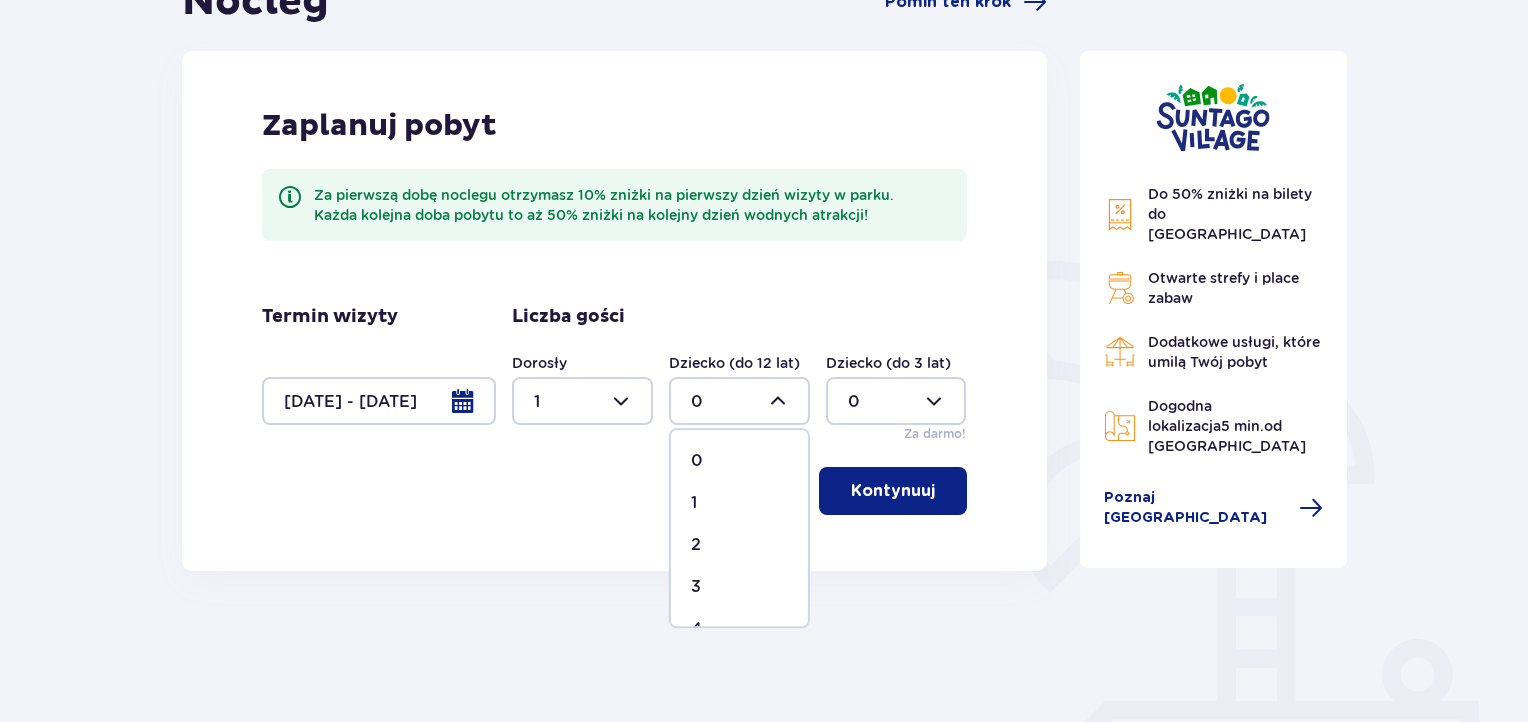 click on "1" at bounding box center [739, 503] 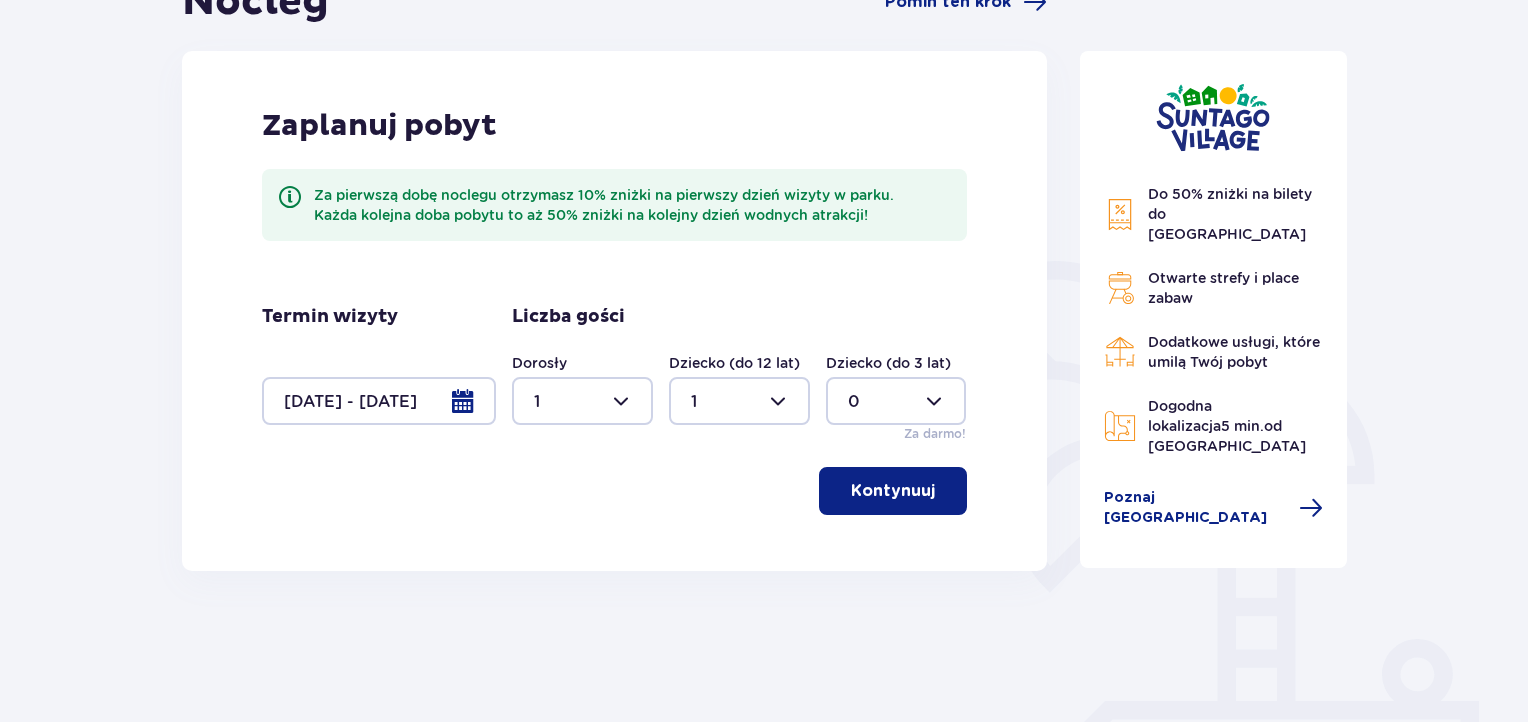 click on "Zaplanuj pobyt Za pierwszą dobę noclegu otrzymasz 10% zniżki na pierwszy dzień wizyty w parku. Każda kolejna doba pobytu to aż 50% zniżki na kolejny dzień wodnych atrakcji! Termin wizyty 16.07.25 - 18.07.25 Liczba gości Dorosły   1 Dziecko (do 12 lat)   1 Dziecko (do 3 lat)   0 Za darmo! Kontynuuj" at bounding box center [614, 311] 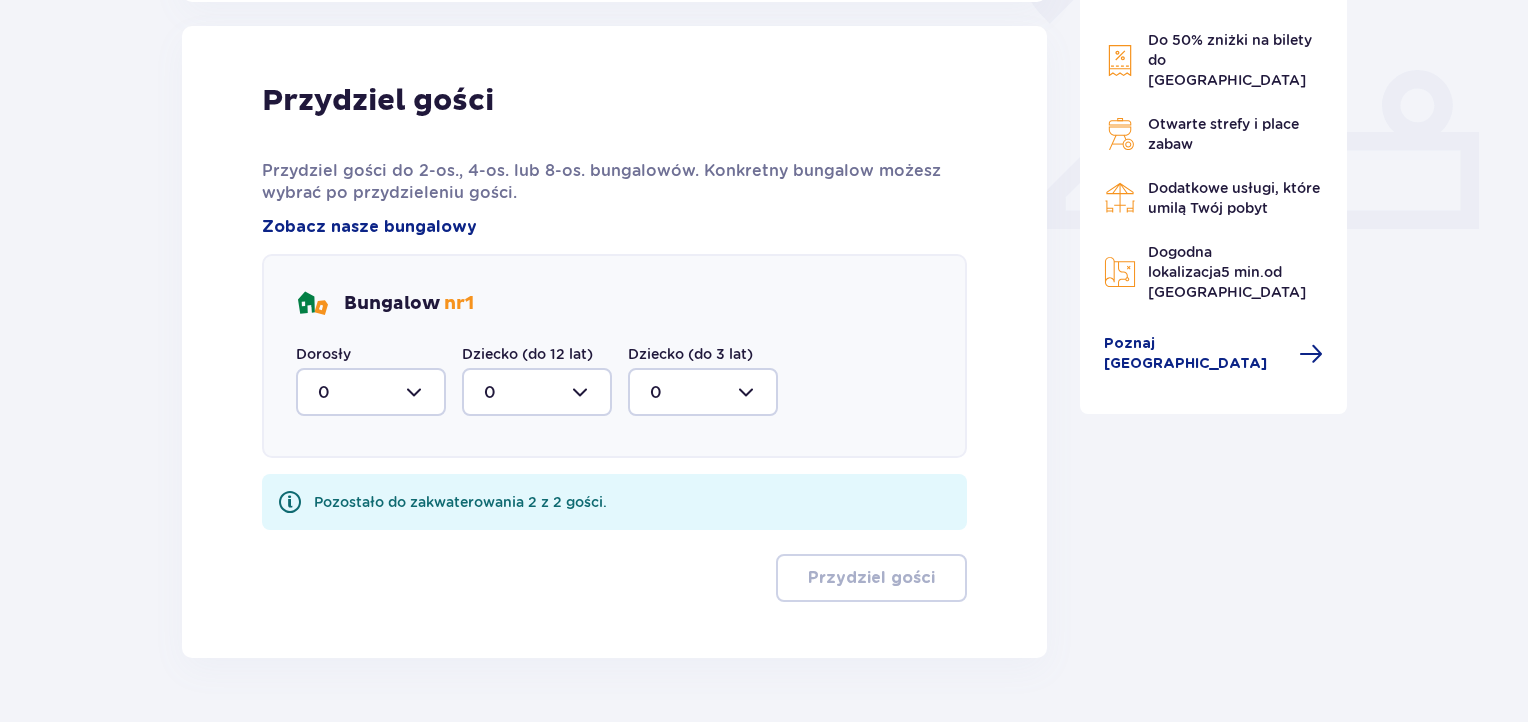scroll, scrollTop: 804, scrollLeft: 0, axis: vertical 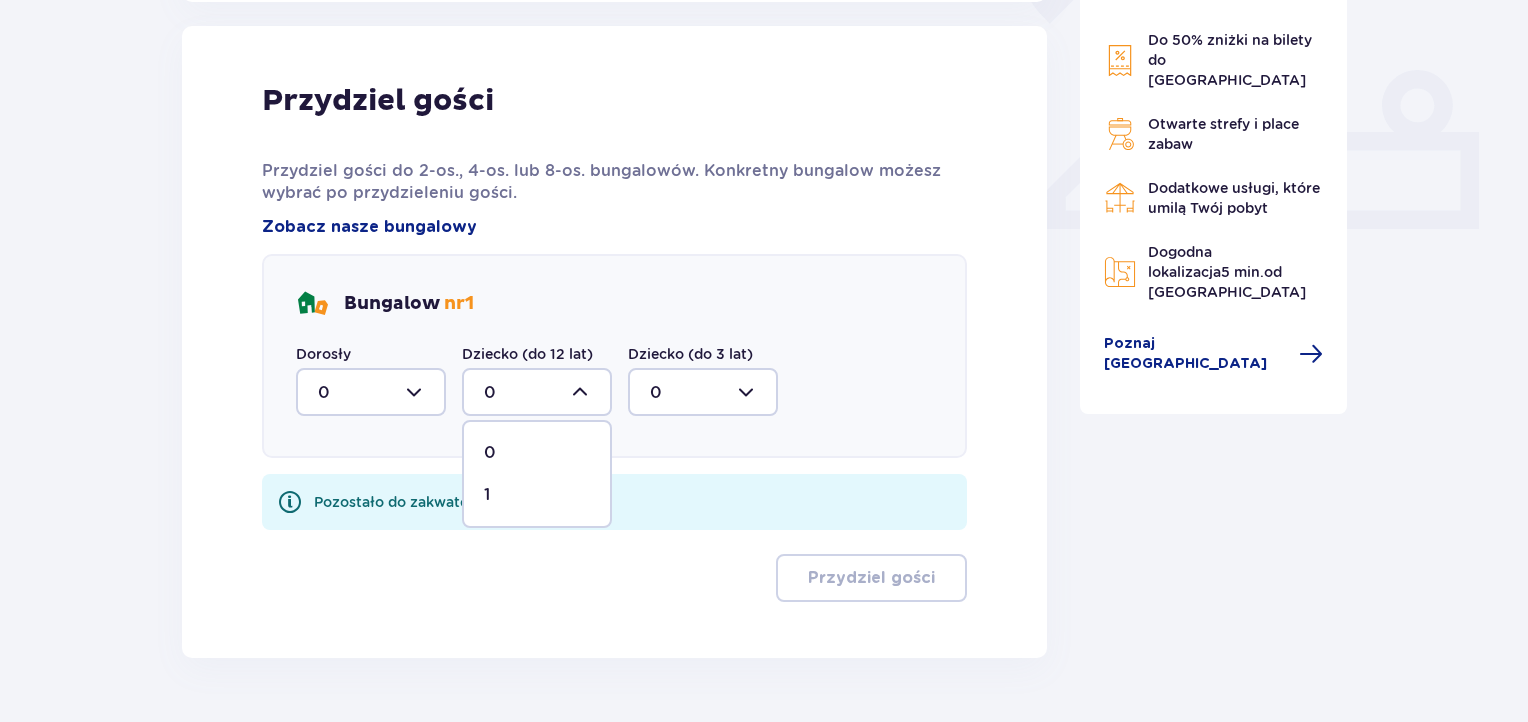 click on "1" at bounding box center [537, 495] 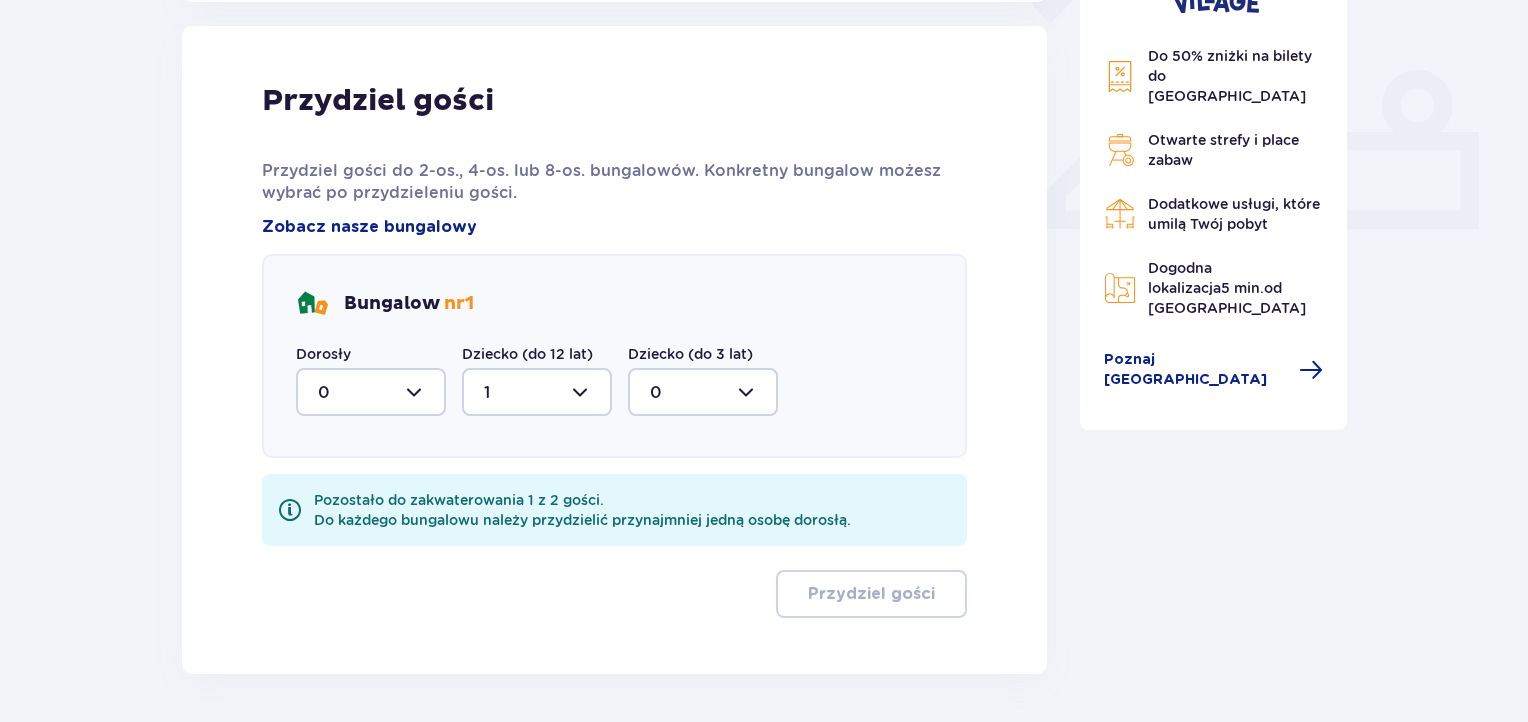 click at bounding box center [371, 392] 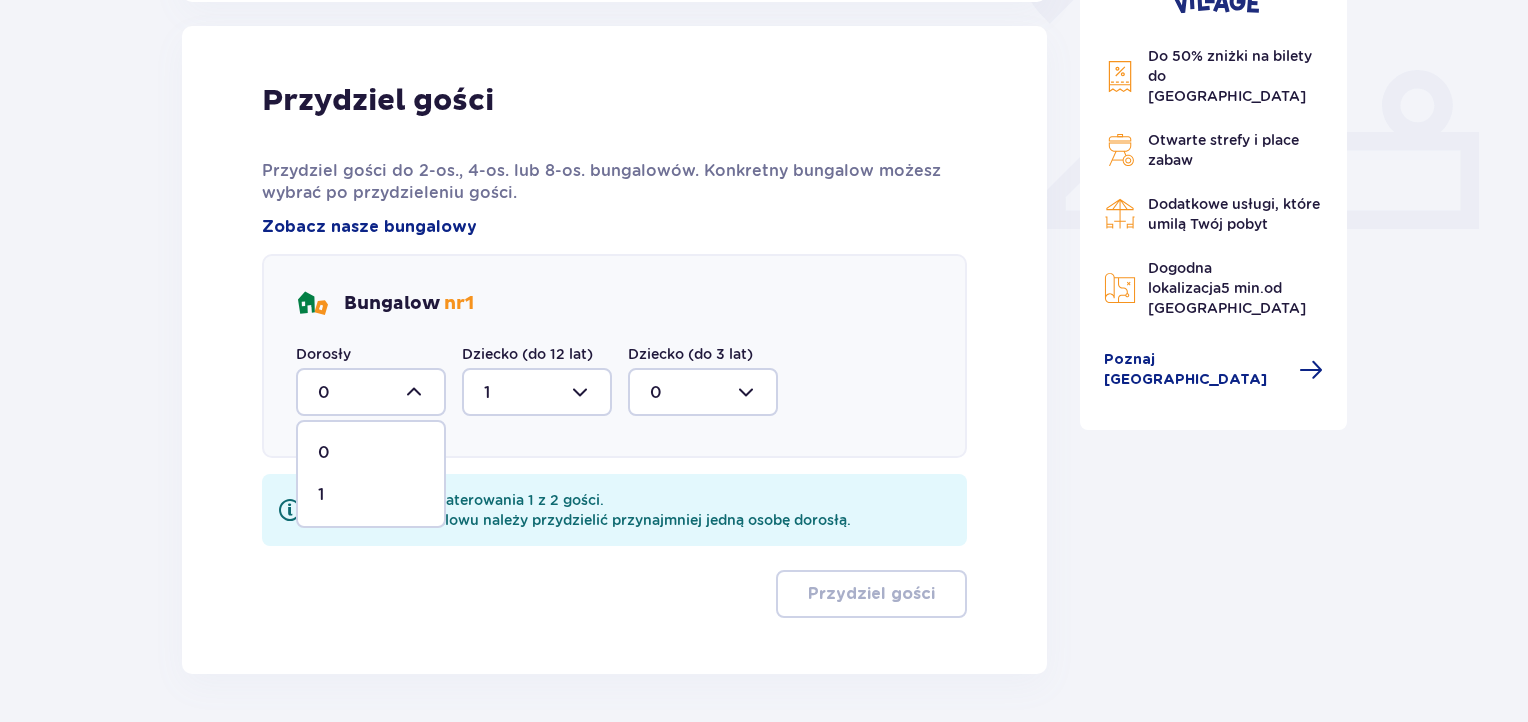 click on "1" at bounding box center (371, 495) 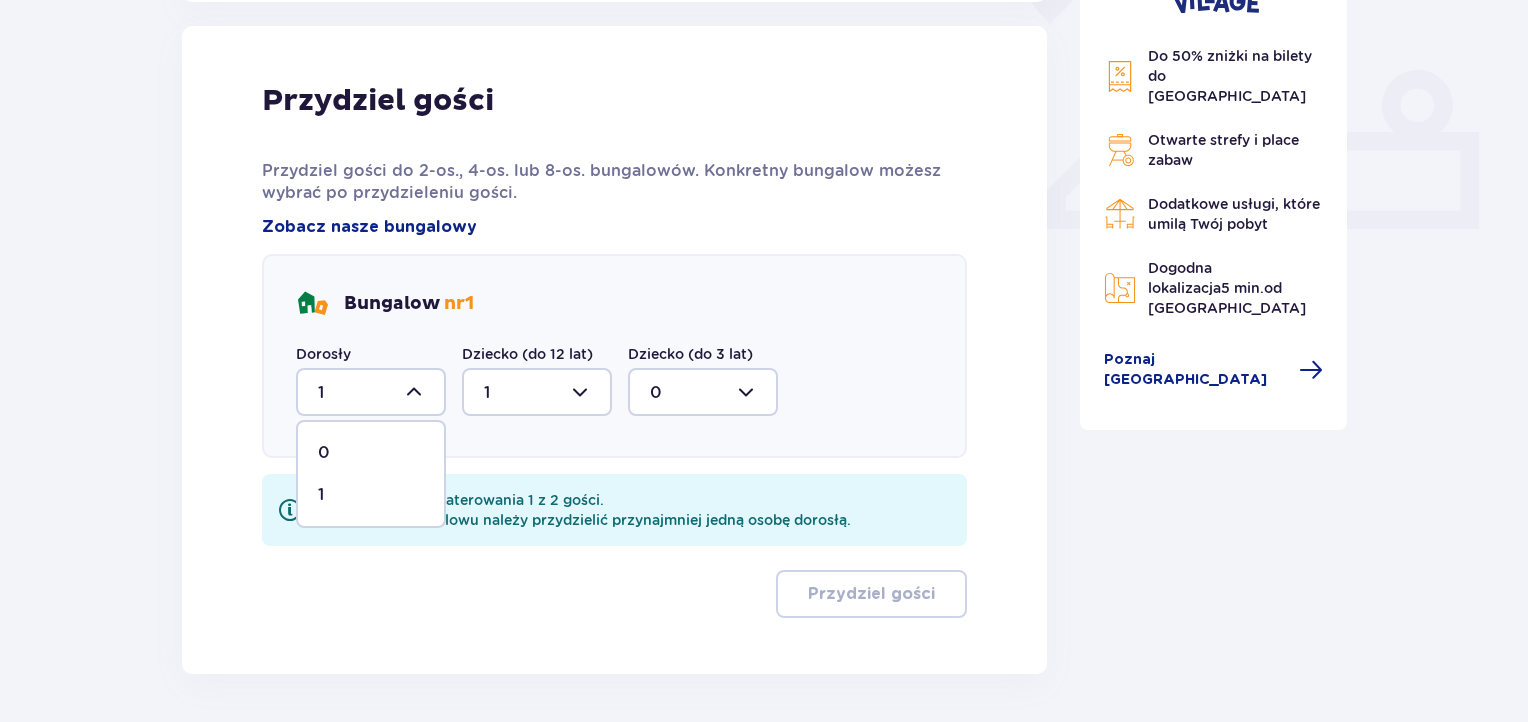 scroll, scrollTop: 777, scrollLeft: 0, axis: vertical 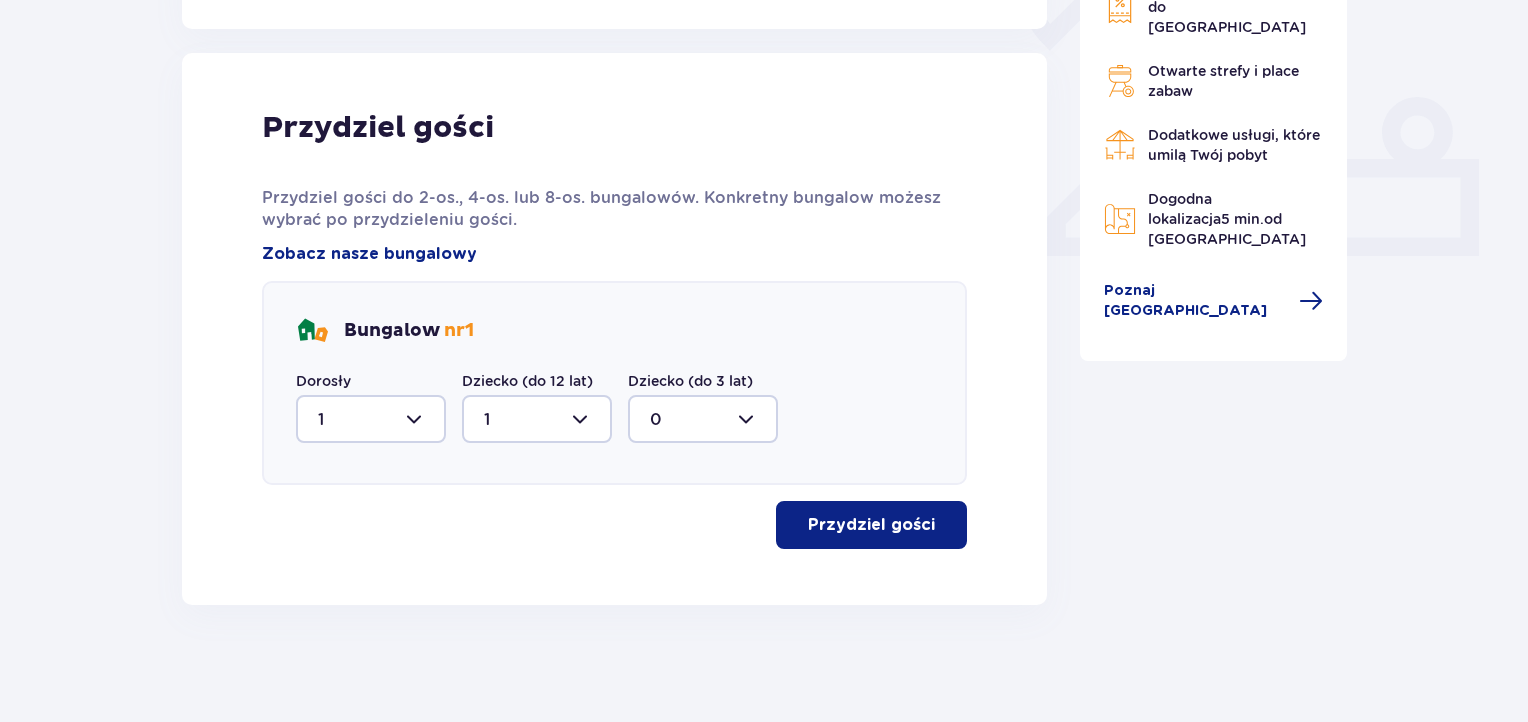 click on "Przydziel gości" at bounding box center (871, 525) 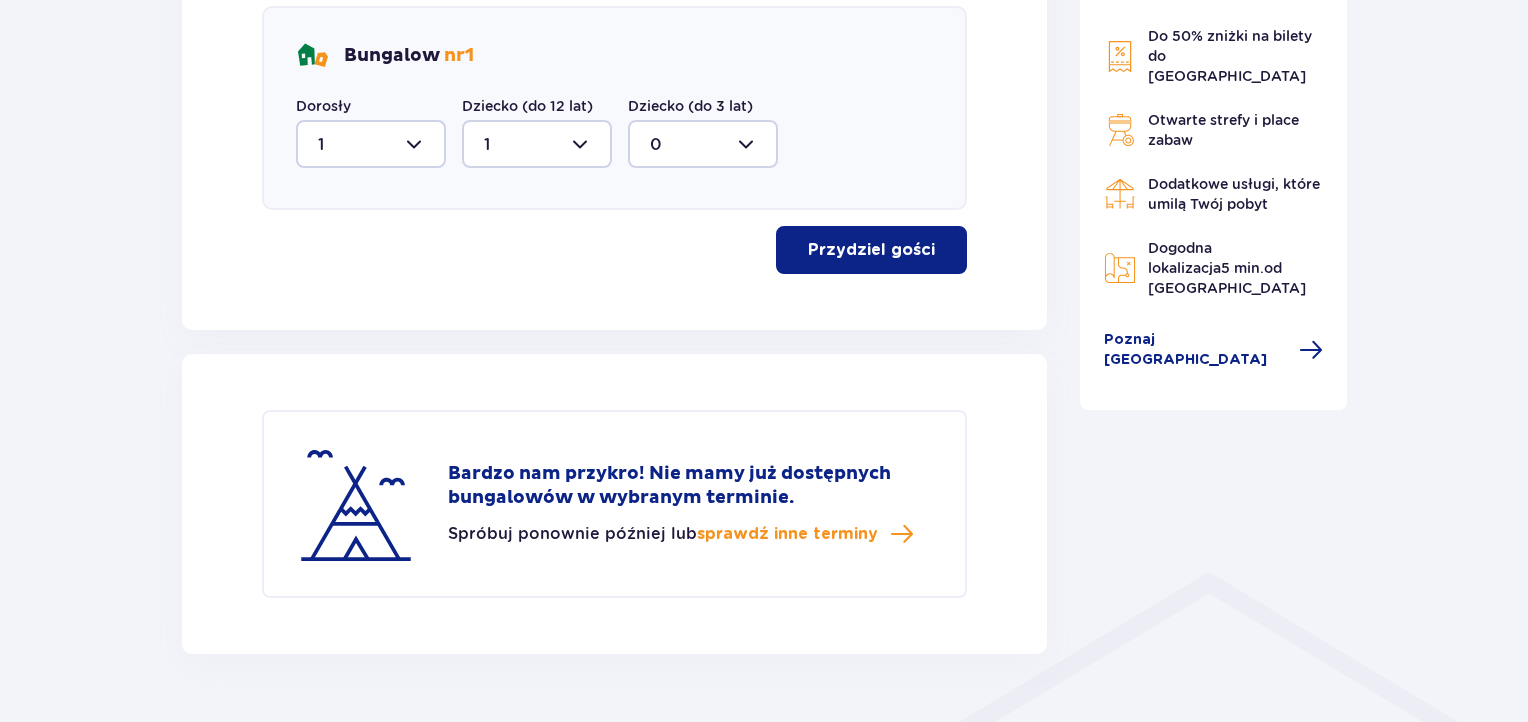 scroll, scrollTop: 1100, scrollLeft: 0, axis: vertical 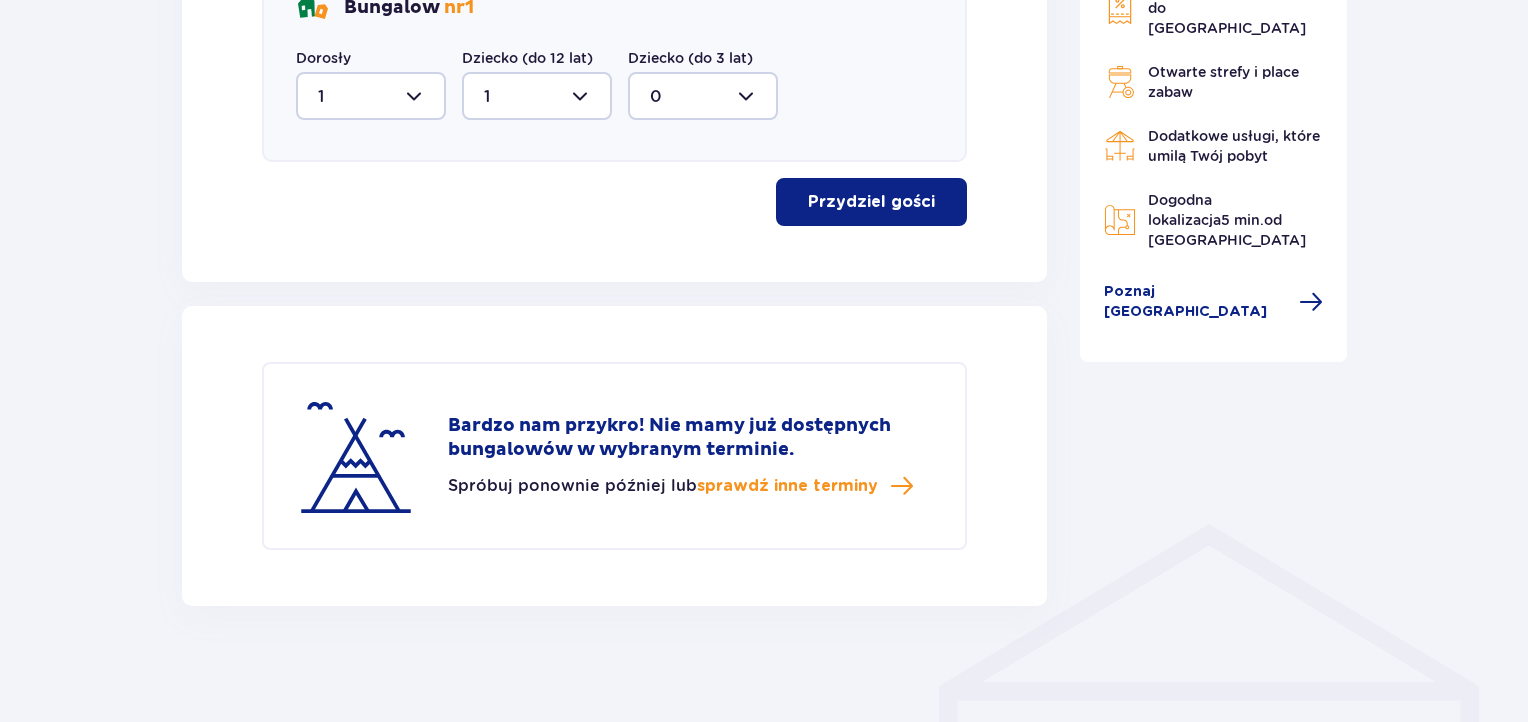 click on "Bardzo nam przykro! Nie mamy już dostępnych bungalowów w wybranym terminie. Spróbuj ponownie później lub  sprawdź inne terminy" at bounding box center (614, 456) 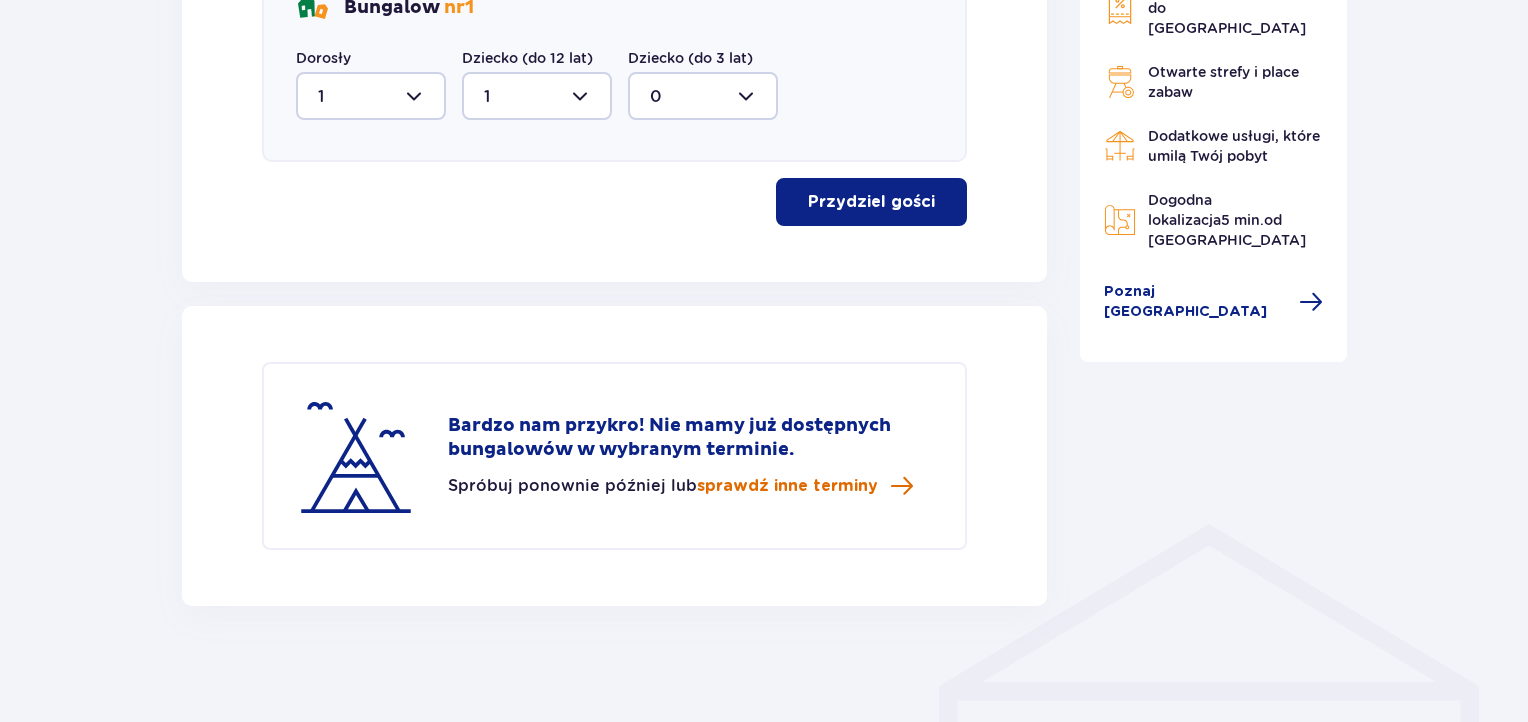click on "sprawdź inne terminy" at bounding box center [787, 486] 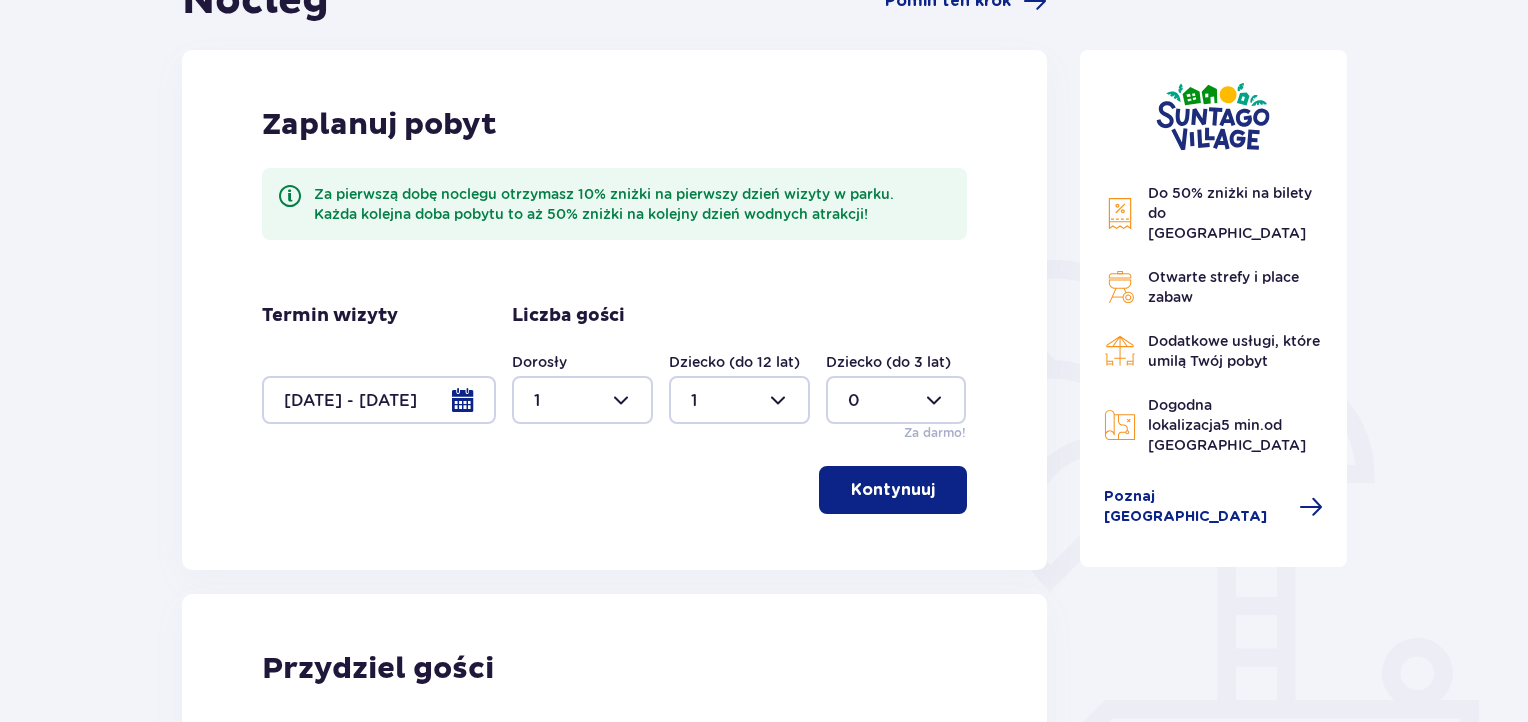 scroll, scrollTop: 235, scrollLeft: 0, axis: vertical 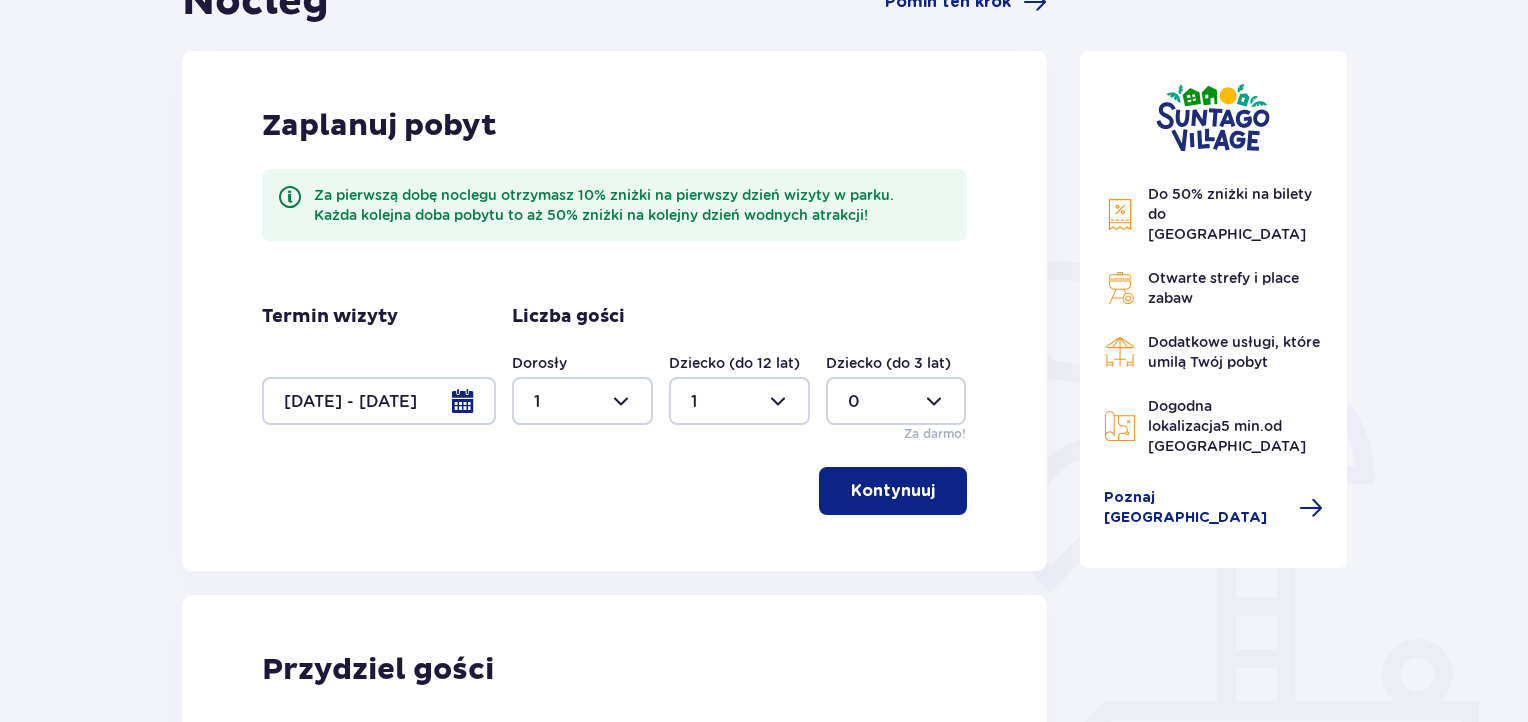click at bounding box center (379, 401) 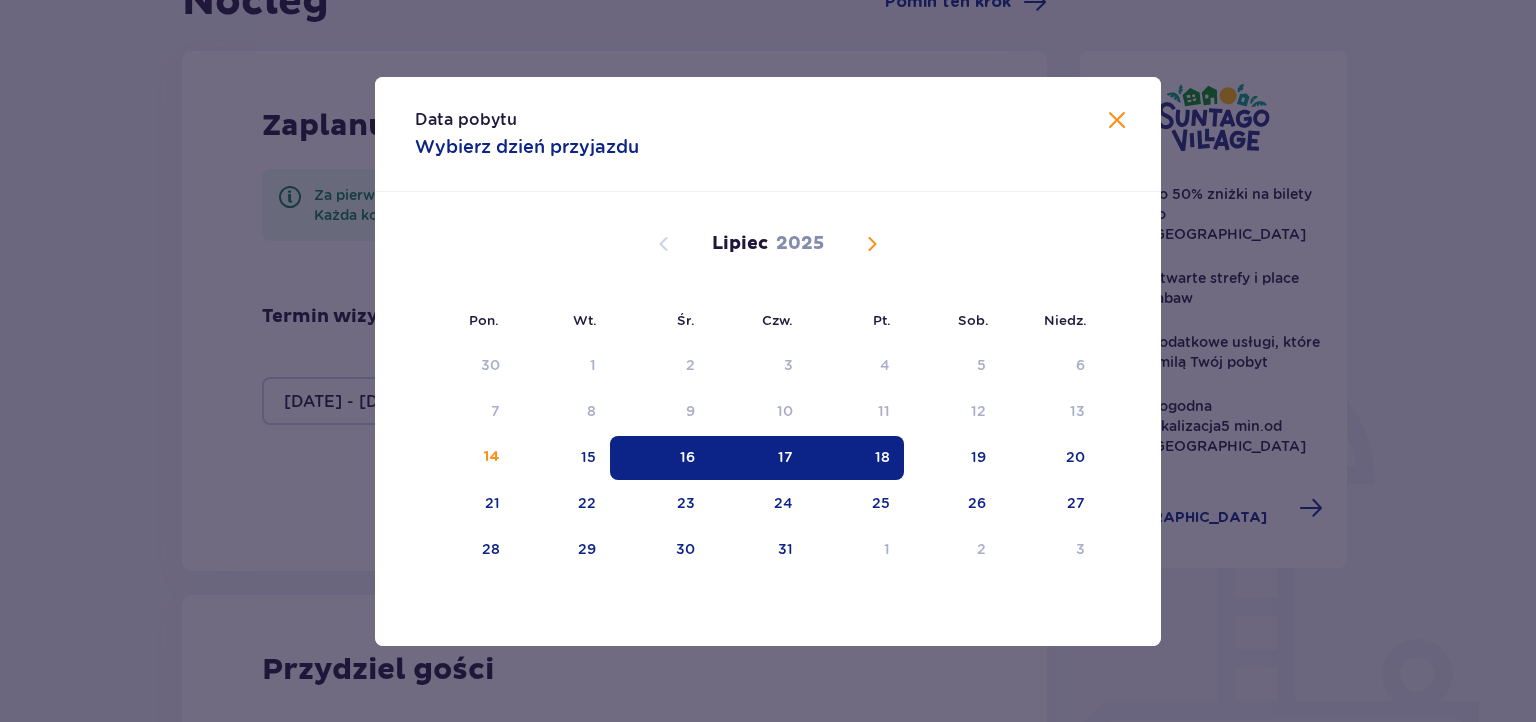 click on "17" at bounding box center [758, 458] 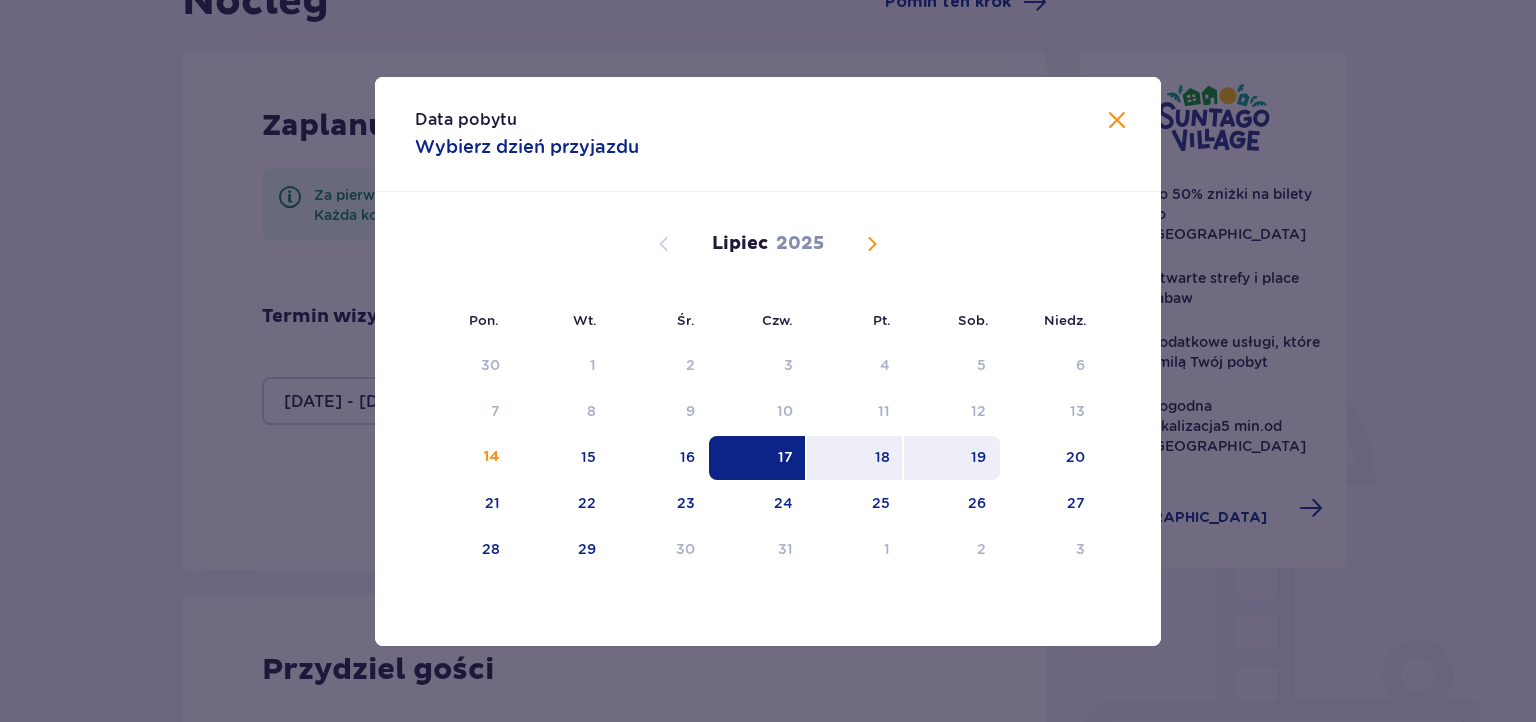 click on "19" at bounding box center (952, 458) 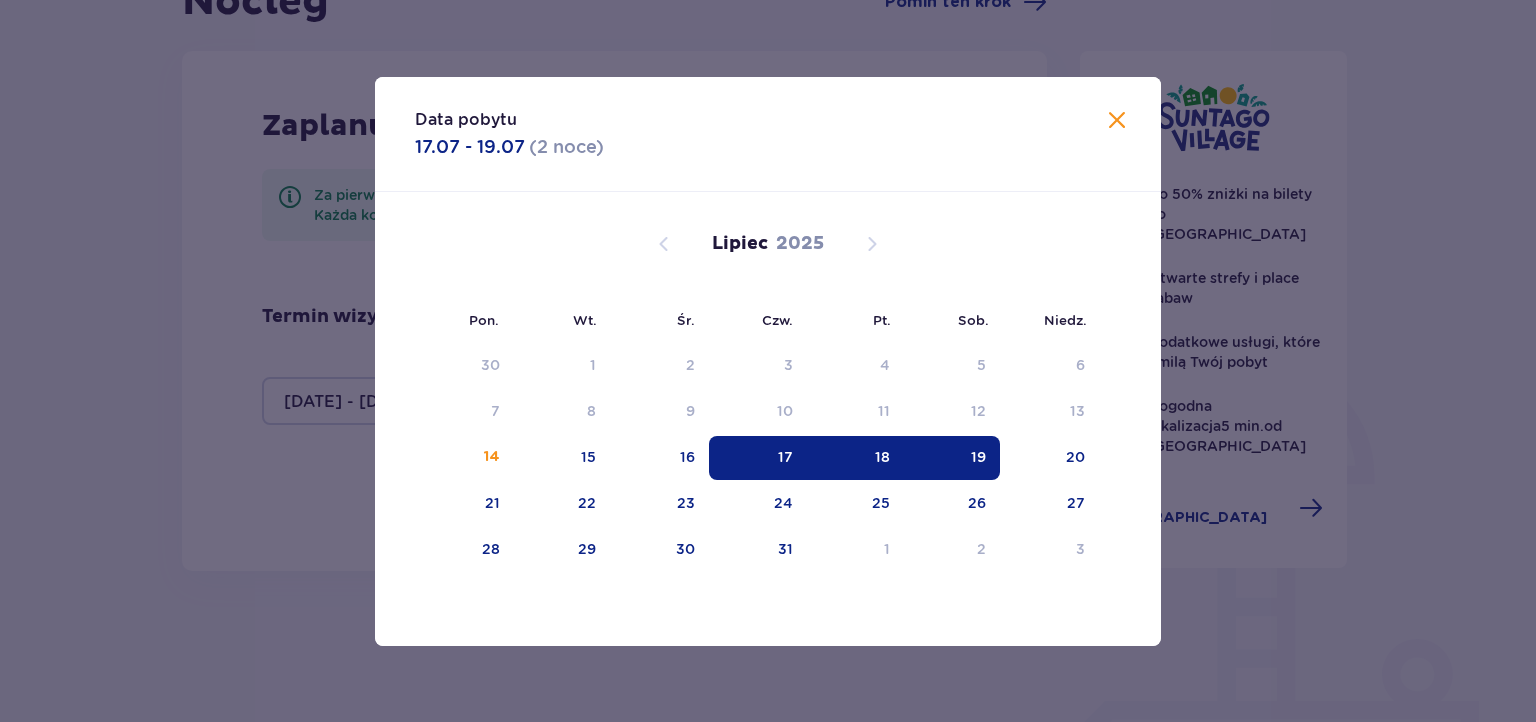 type on "17.07.25 - 19.07.25" 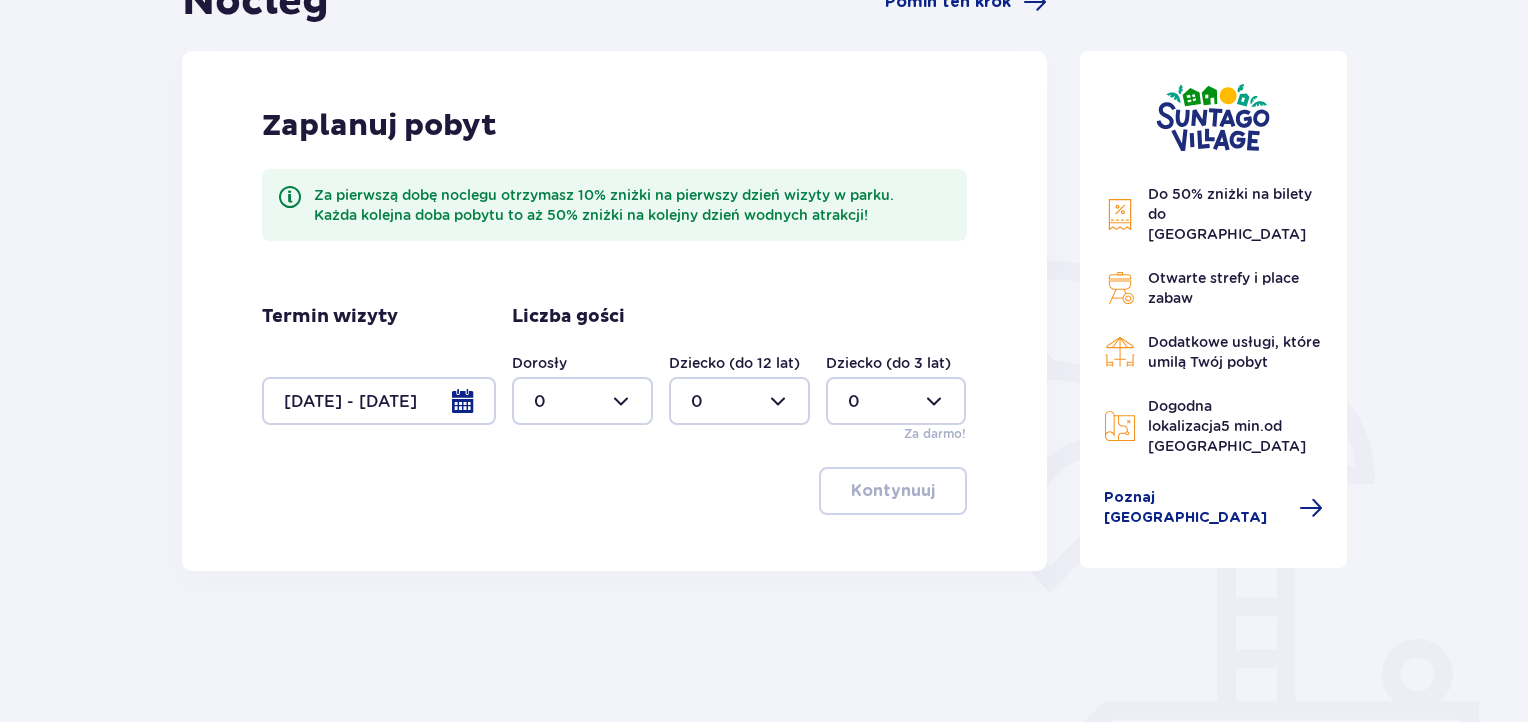 click at bounding box center [582, 401] 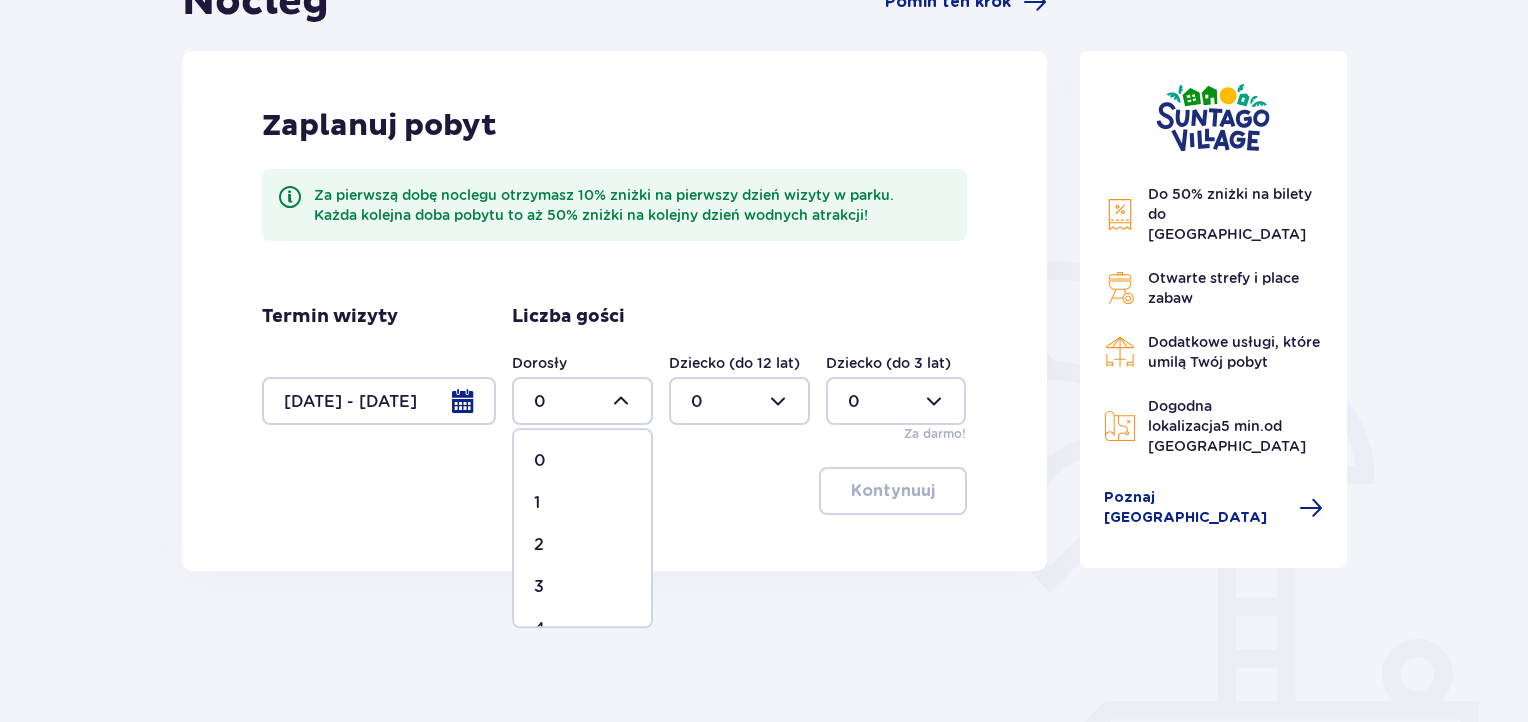 click on "1" at bounding box center (582, 503) 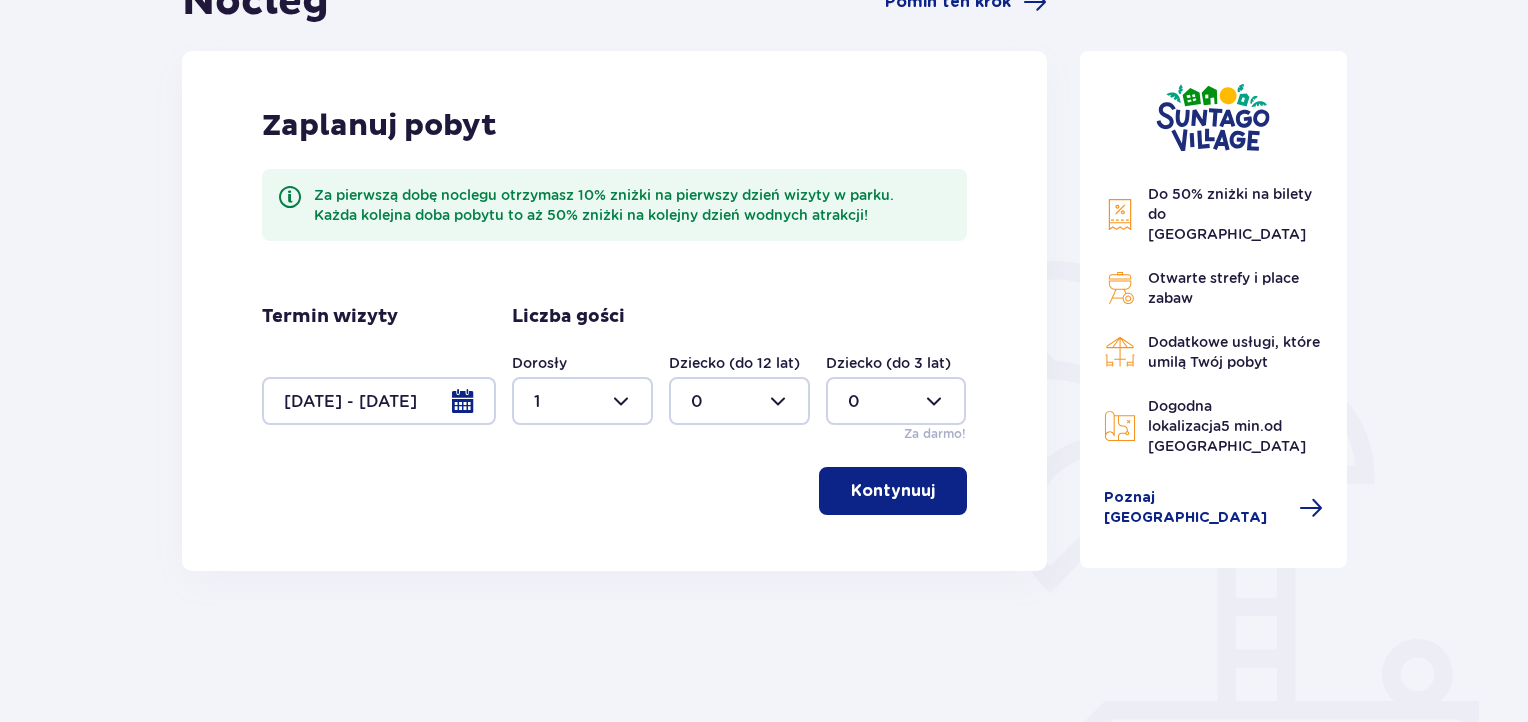 click at bounding box center (739, 401) 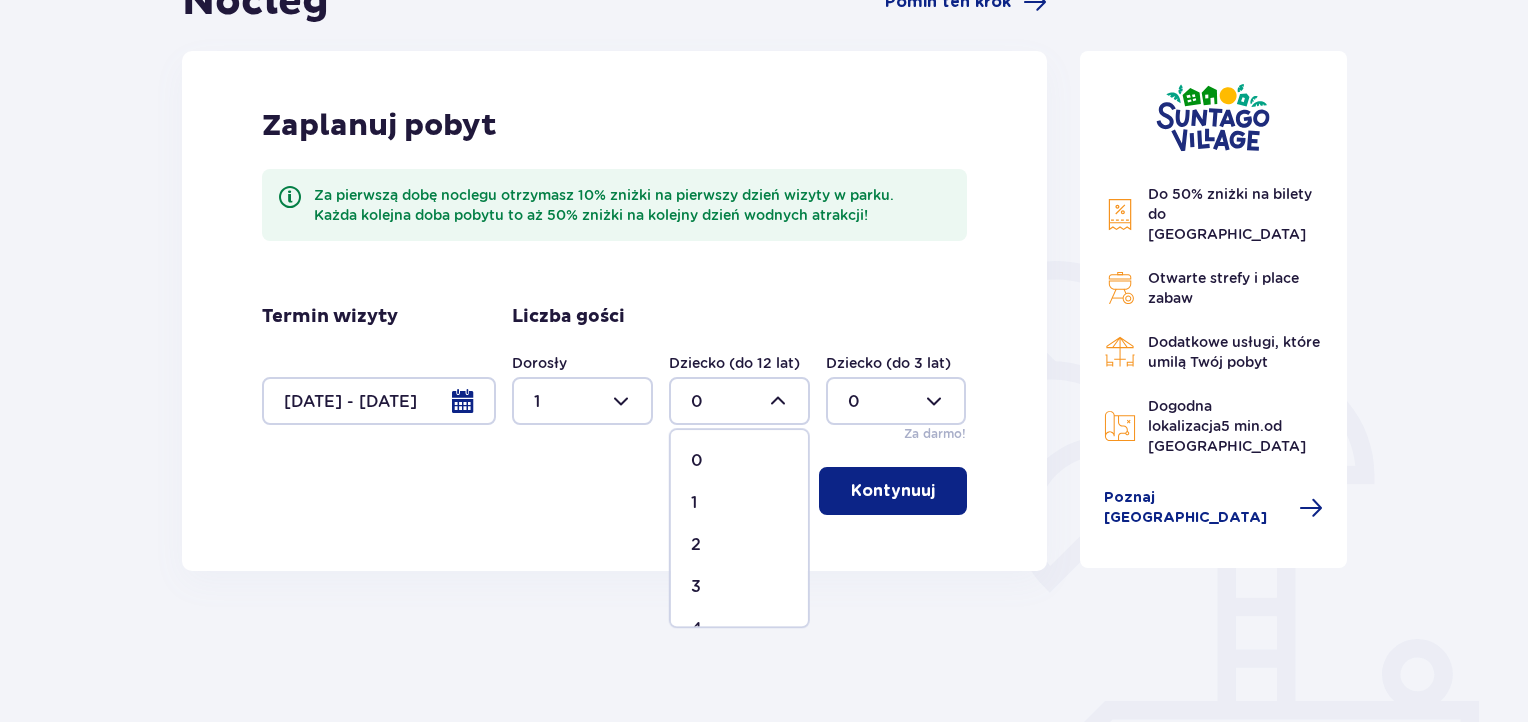 click on "1" at bounding box center [739, 503] 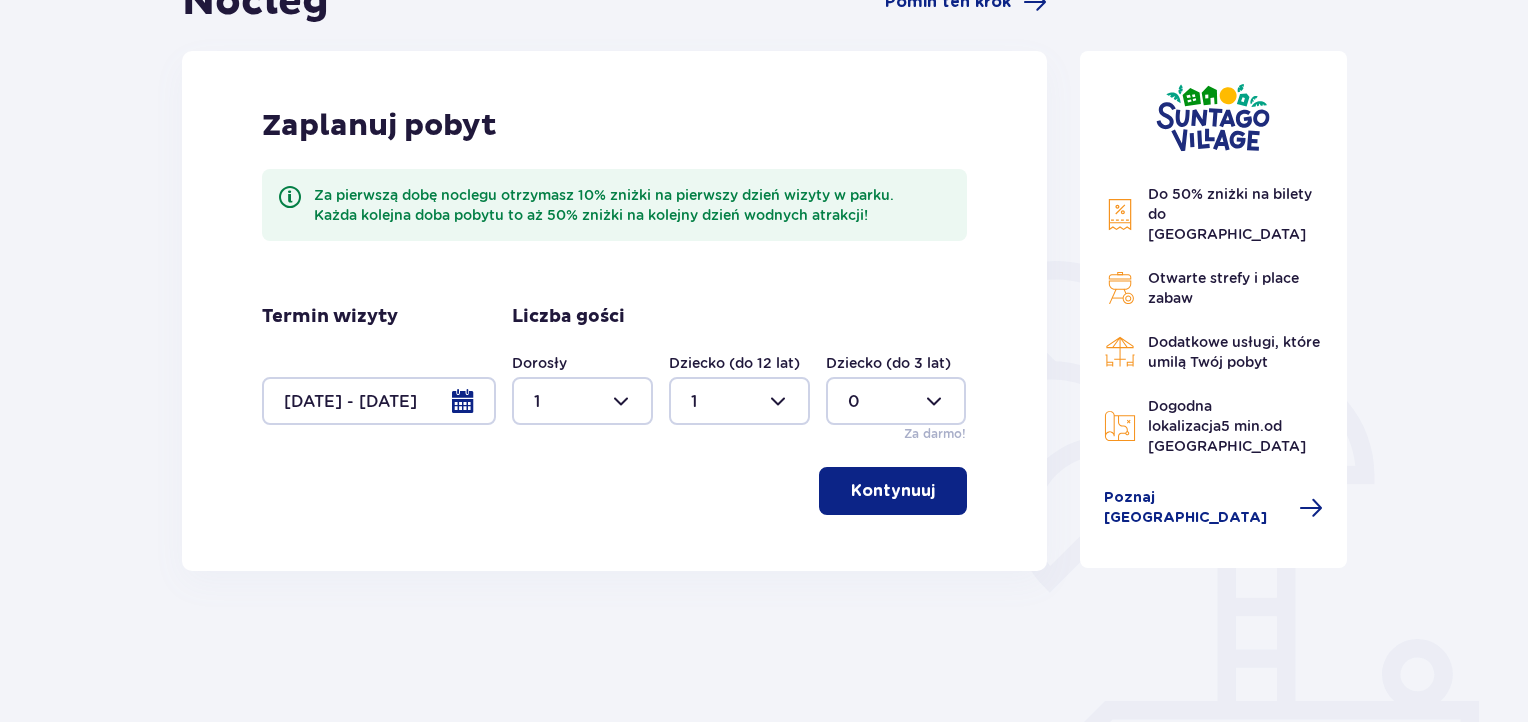 click on "Kontynuuj" at bounding box center (893, 491) 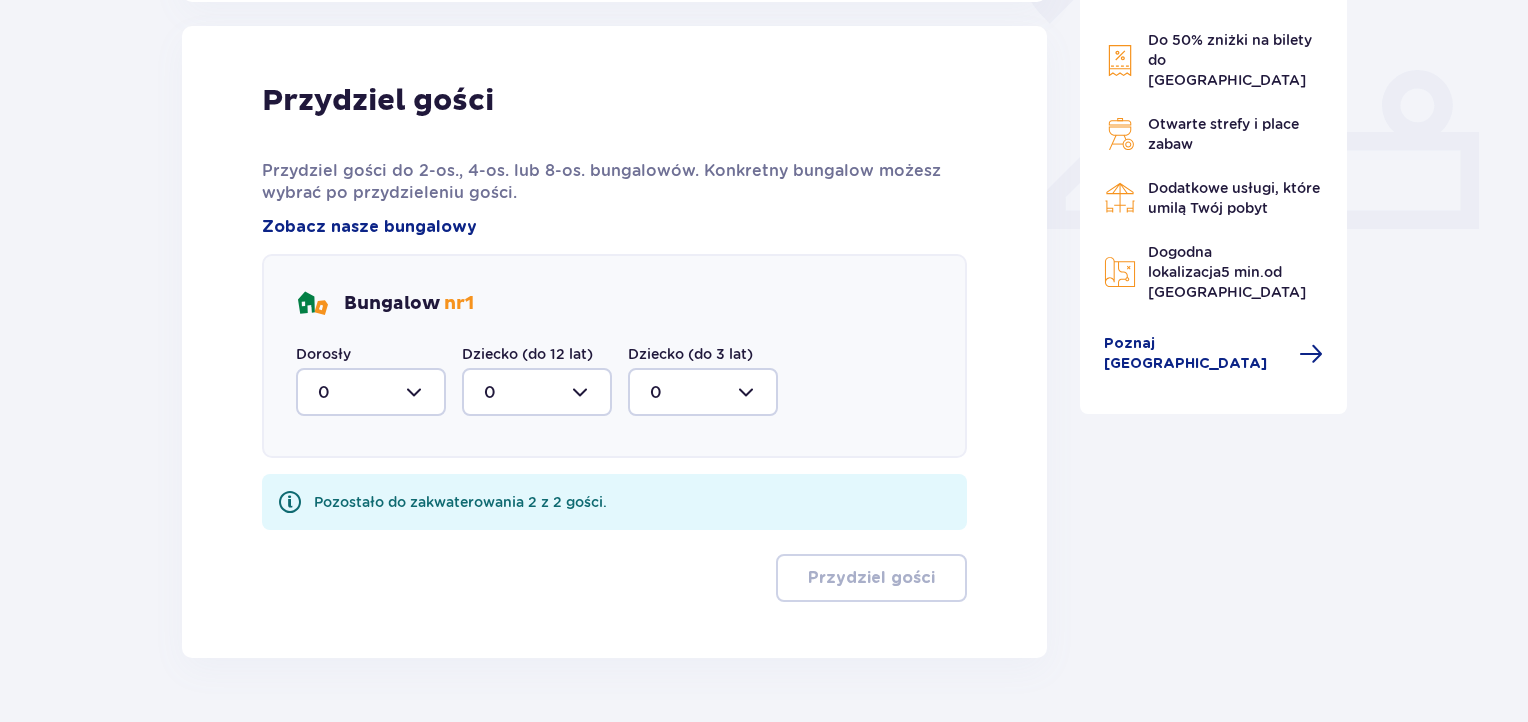 scroll, scrollTop: 804, scrollLeft: 0, axis: vertical 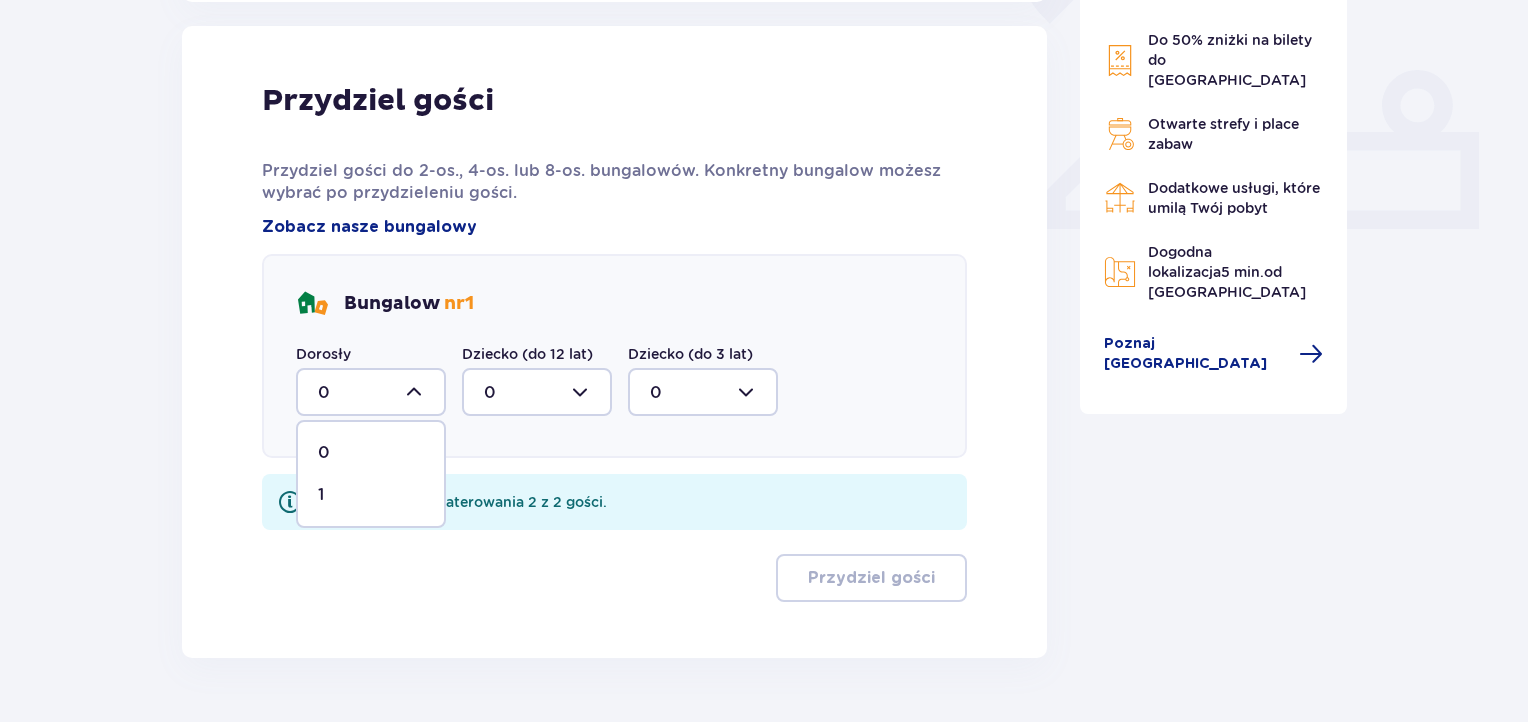 drag, startPoint x: 341, startPoint y: 491, endPoint x: 415, endPoint y: 463, distance: 79.12016 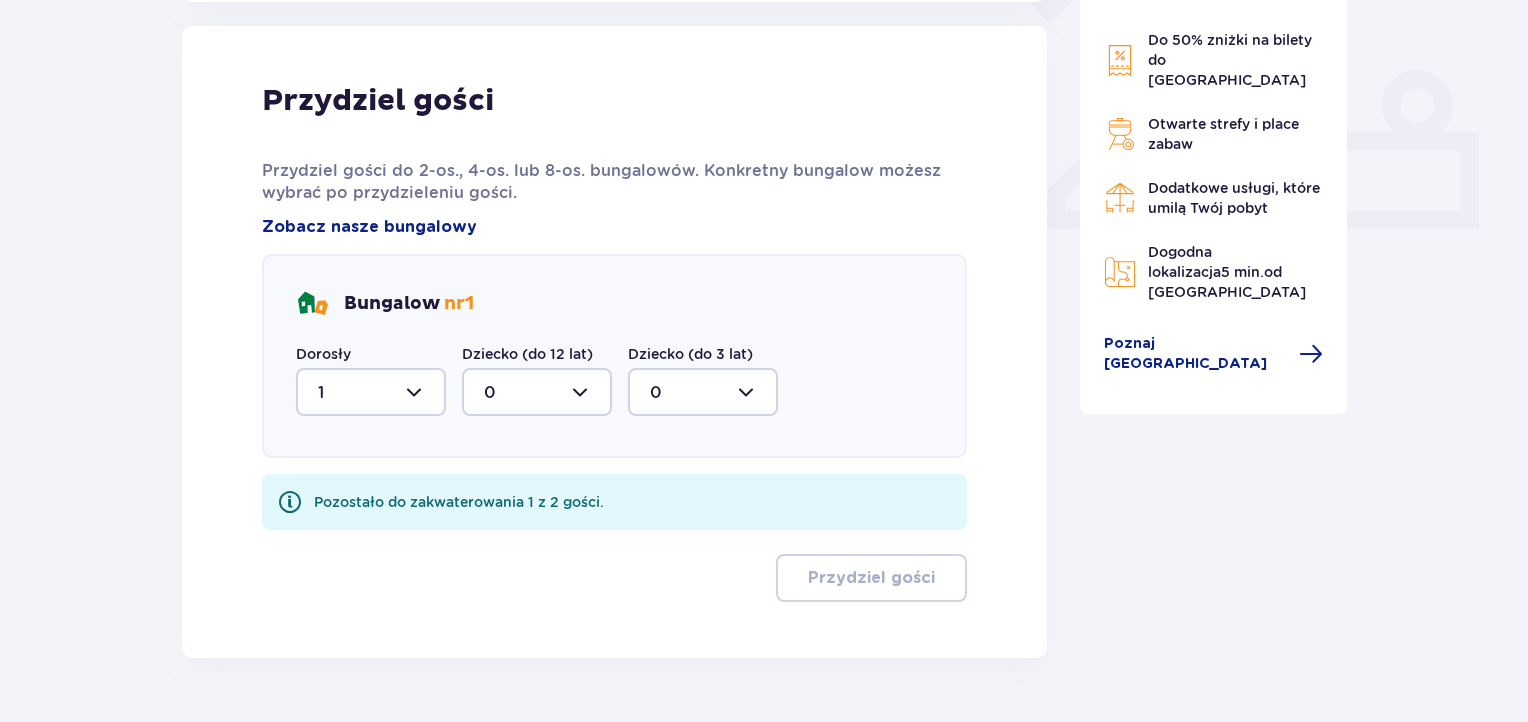 click at bounding box center [537, 392] 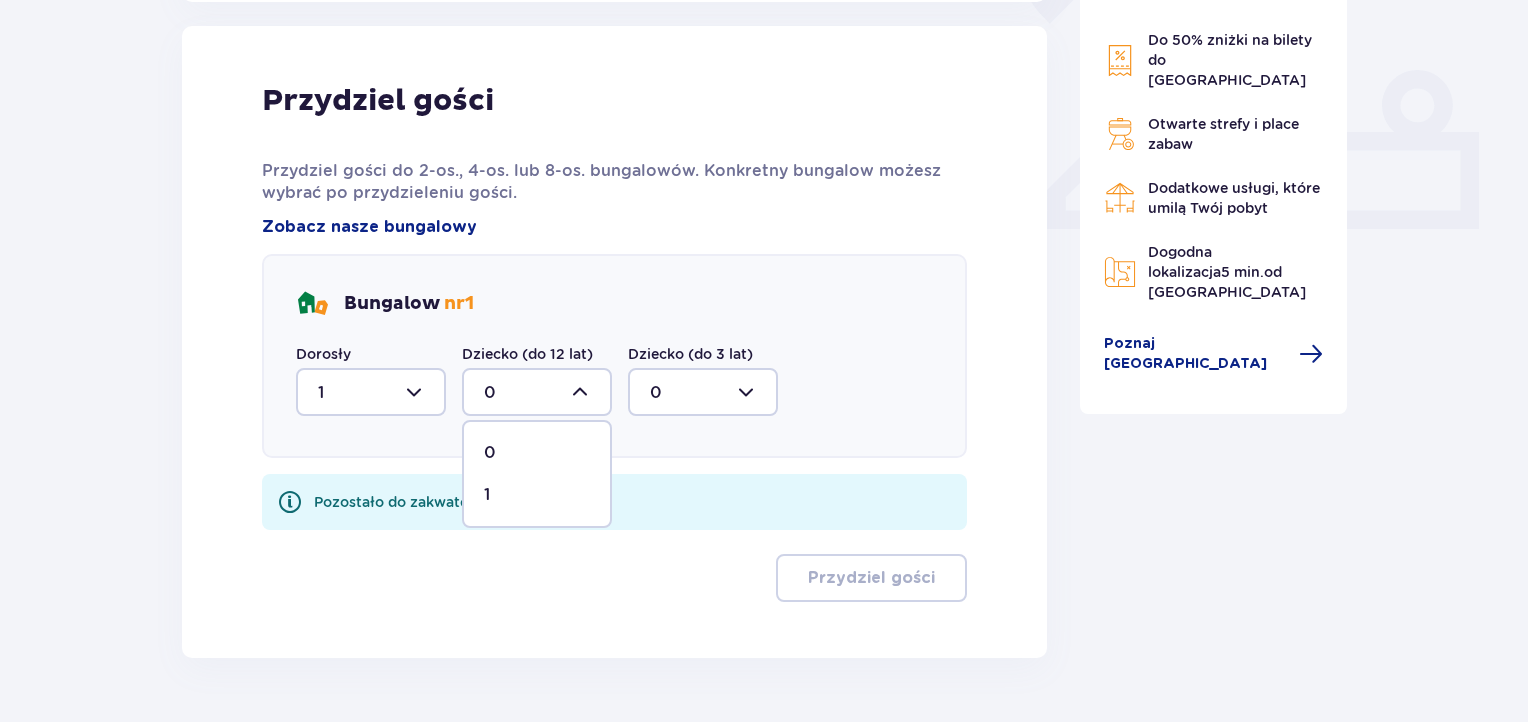 click on "0 1" at bounding box center [533, 474] 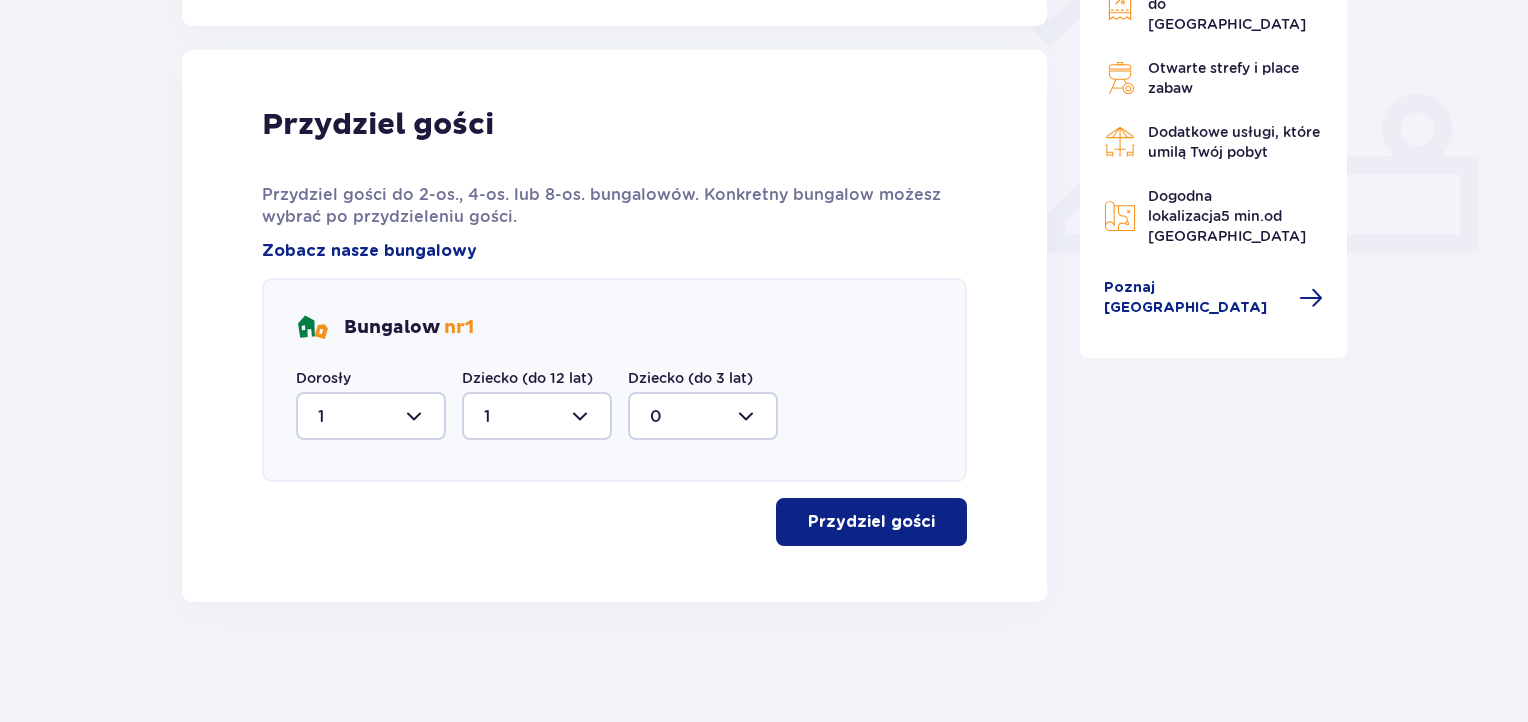 scroll, scrollTop: 777, scrollLeft: 0, axis: vertical 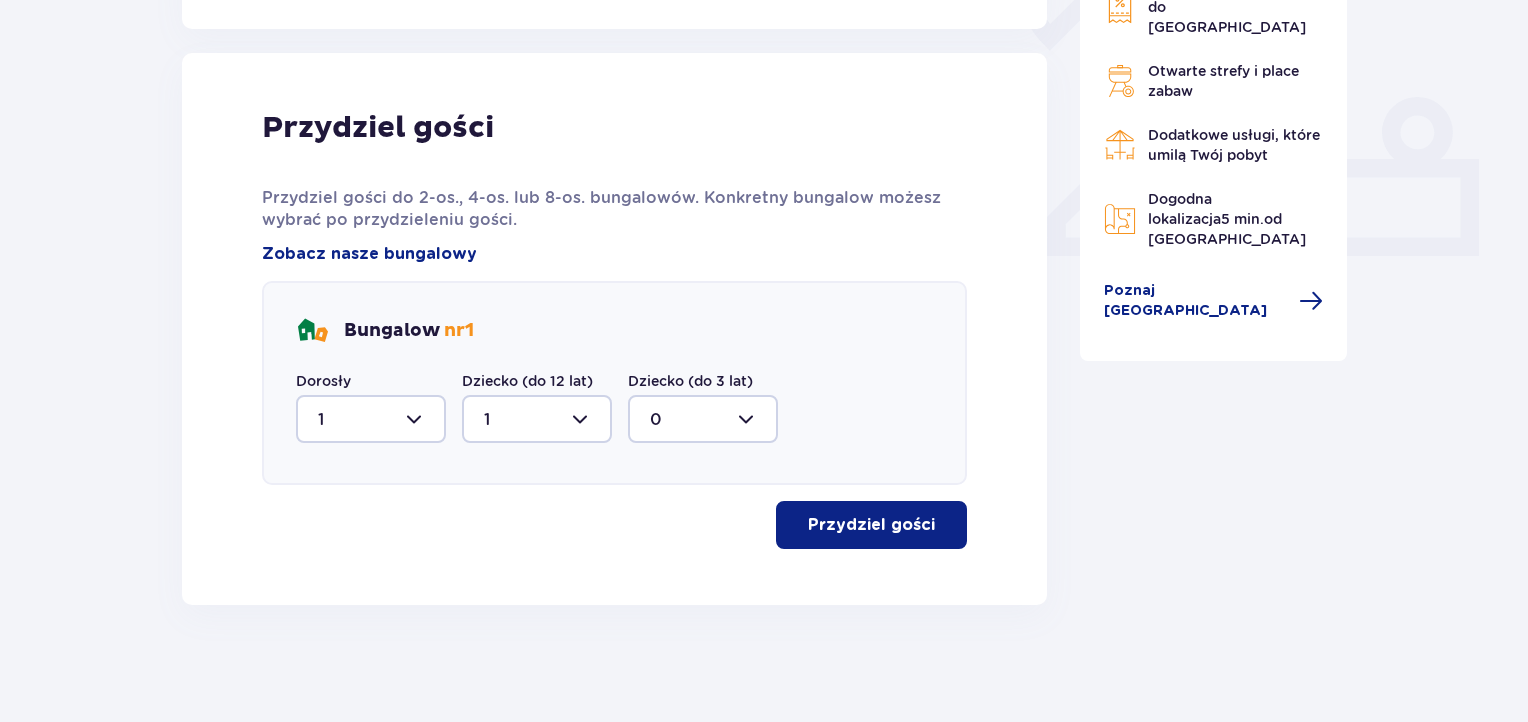 click on "Przydziel gości" at bounding box center (871, 525) 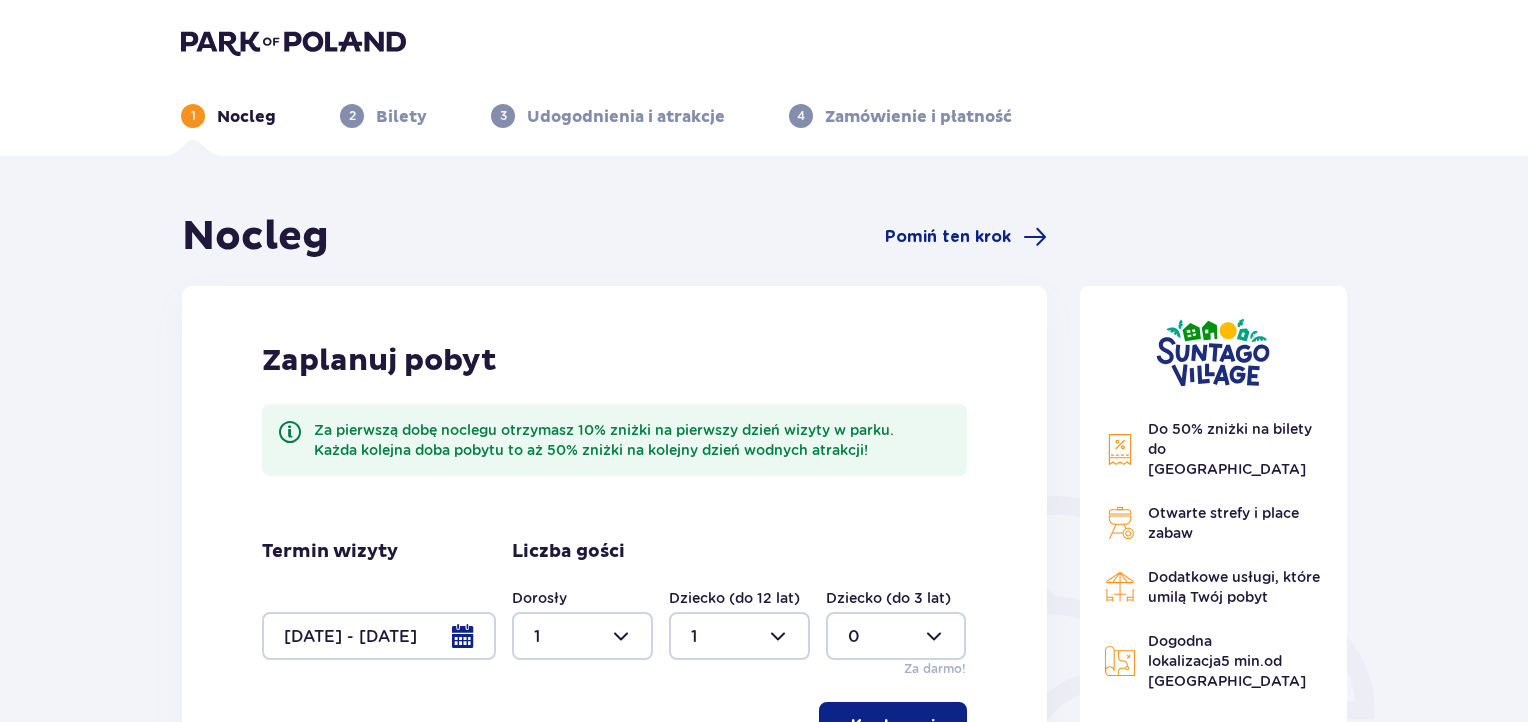 scroll, scrollTop: 333, scrollLeft: 0, axis: vertical 